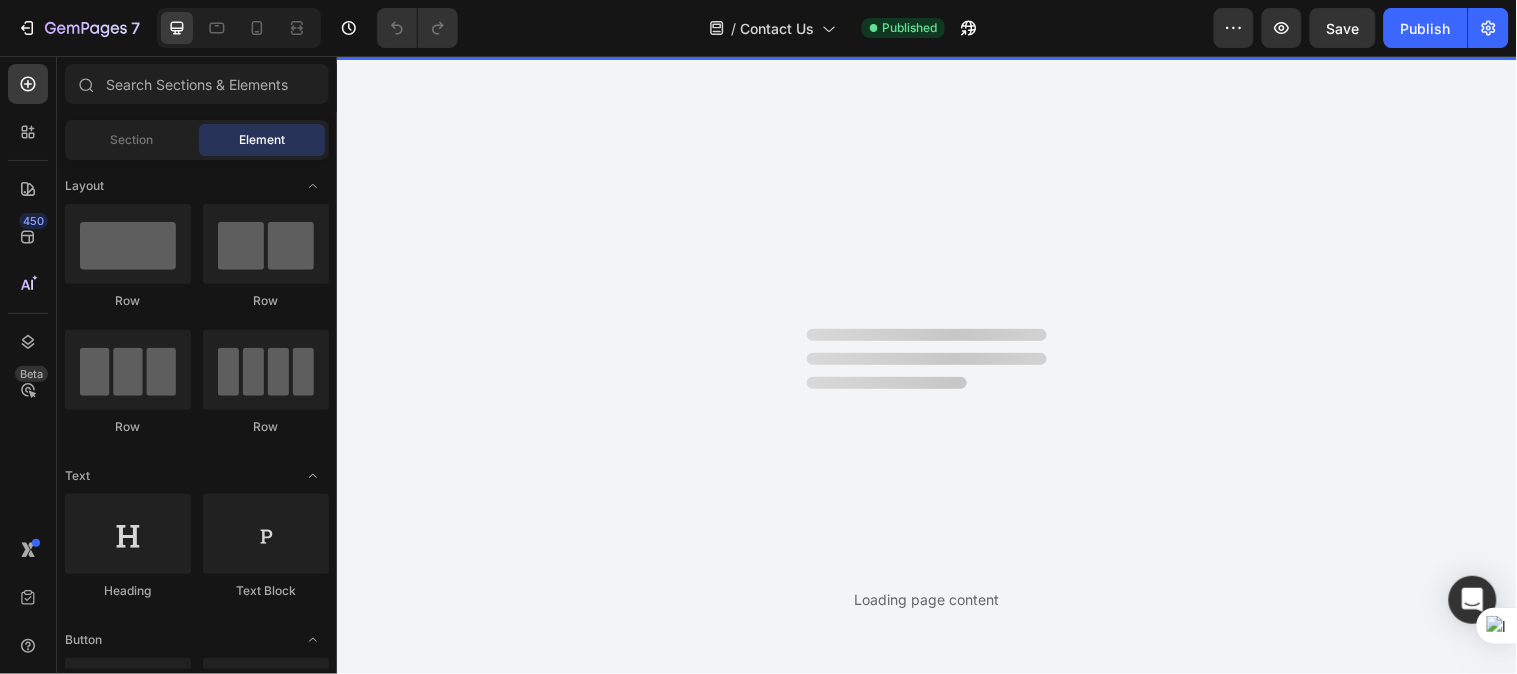 scroll, scrollTop: 0, scrollLeft: 0, axis: both 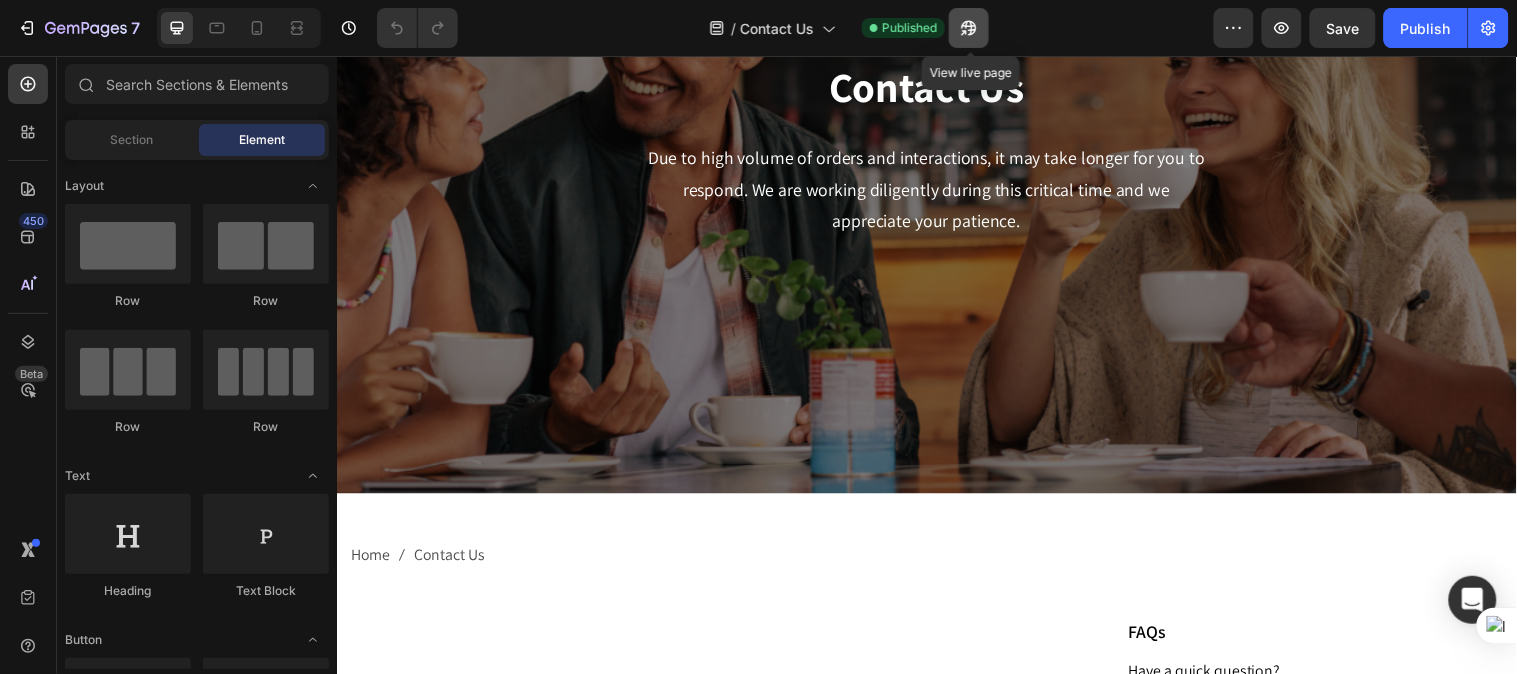 click 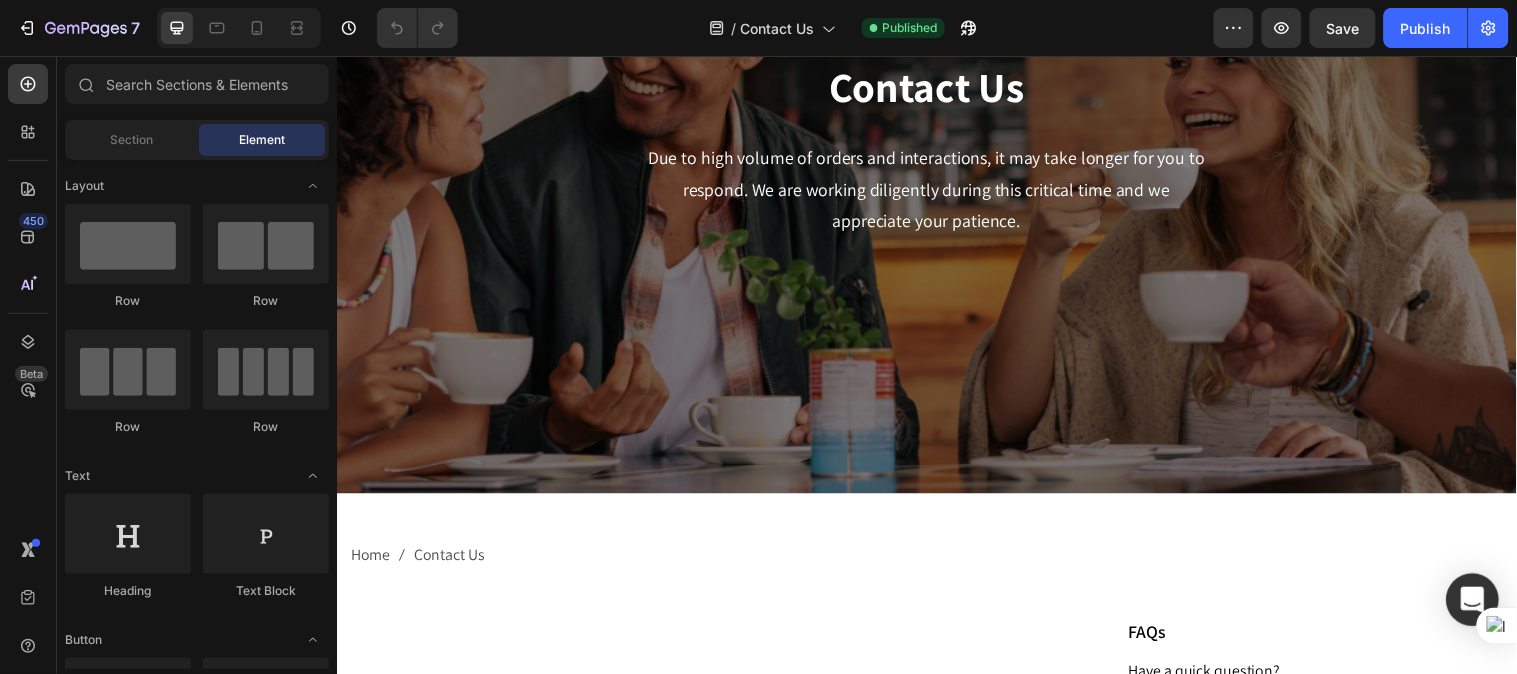 click at bounding box center (1473, 600) 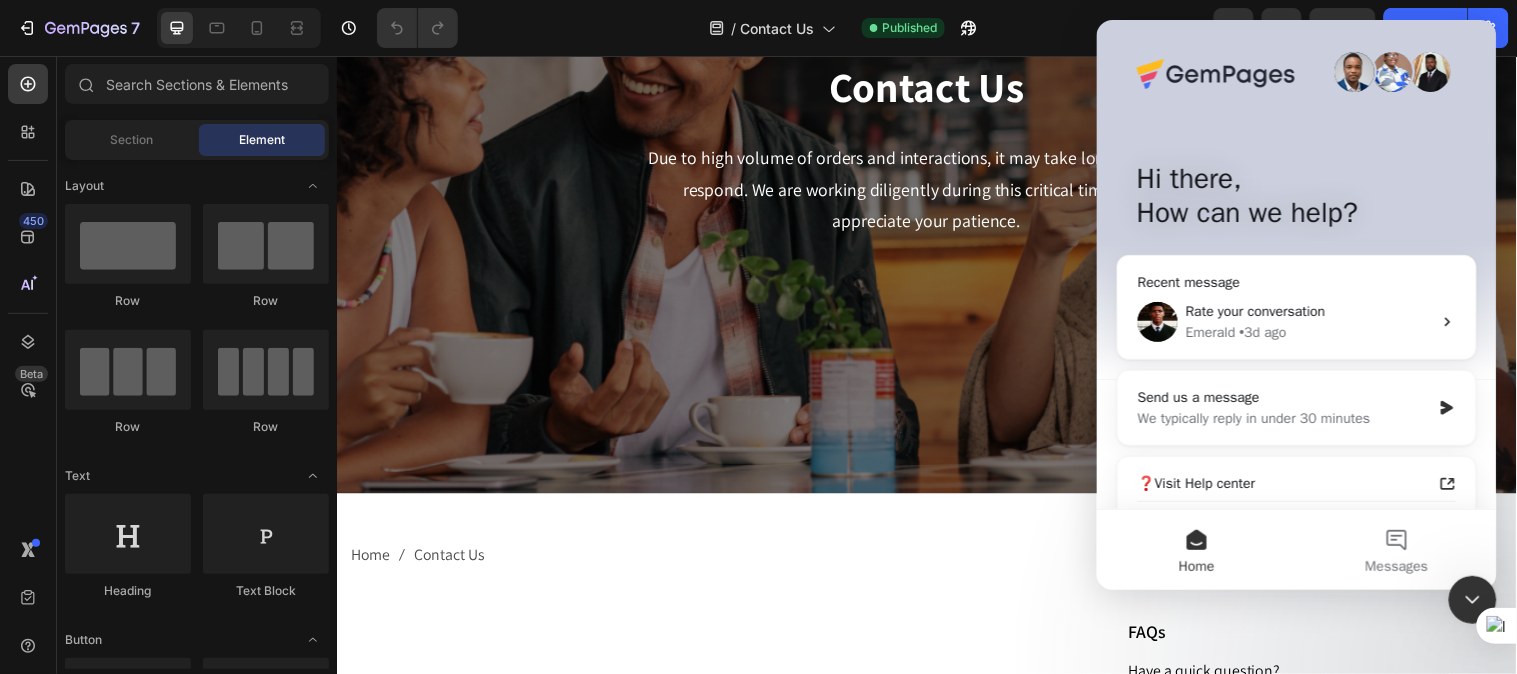 scroll, scrollTop: 0, scrollLeft: 0, axis: both 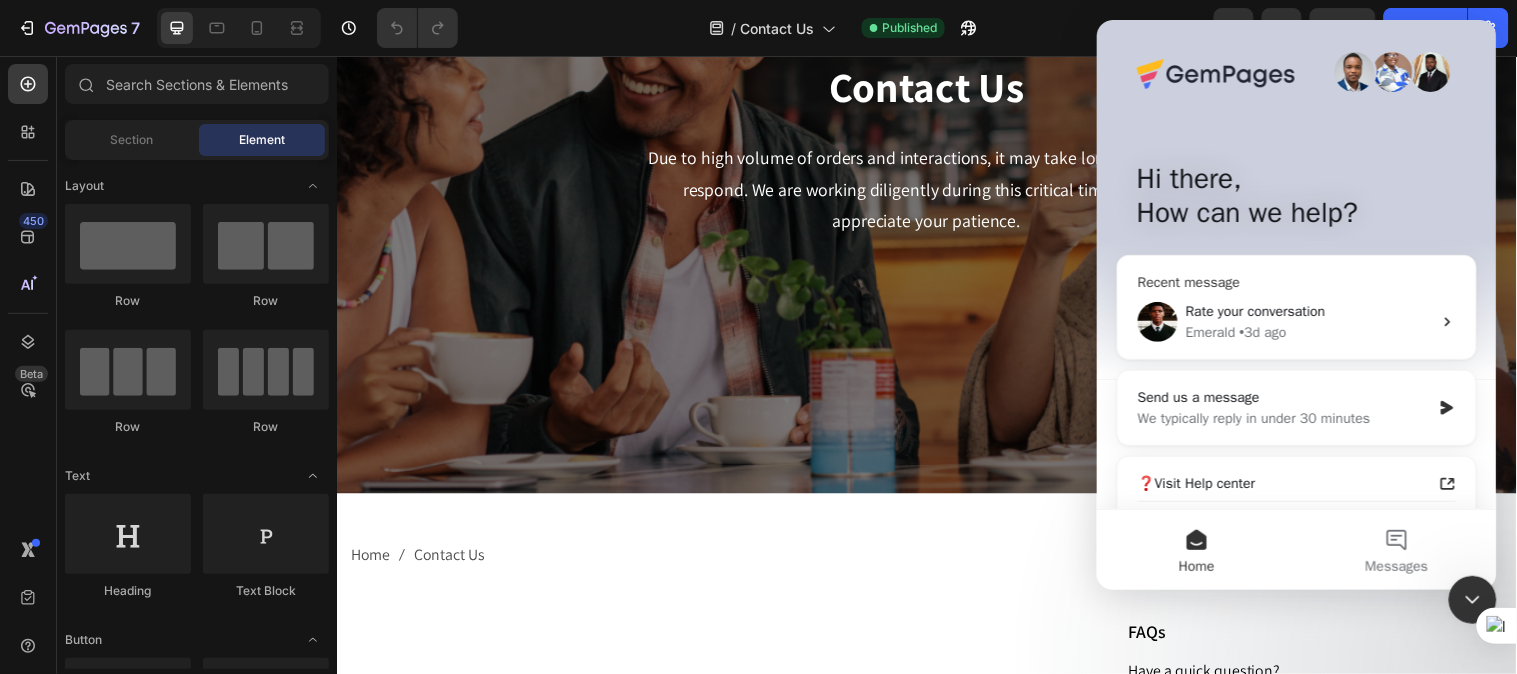 click on "Rate your conversation Emerald •  3d ago" at bounding box center [1296, 321] 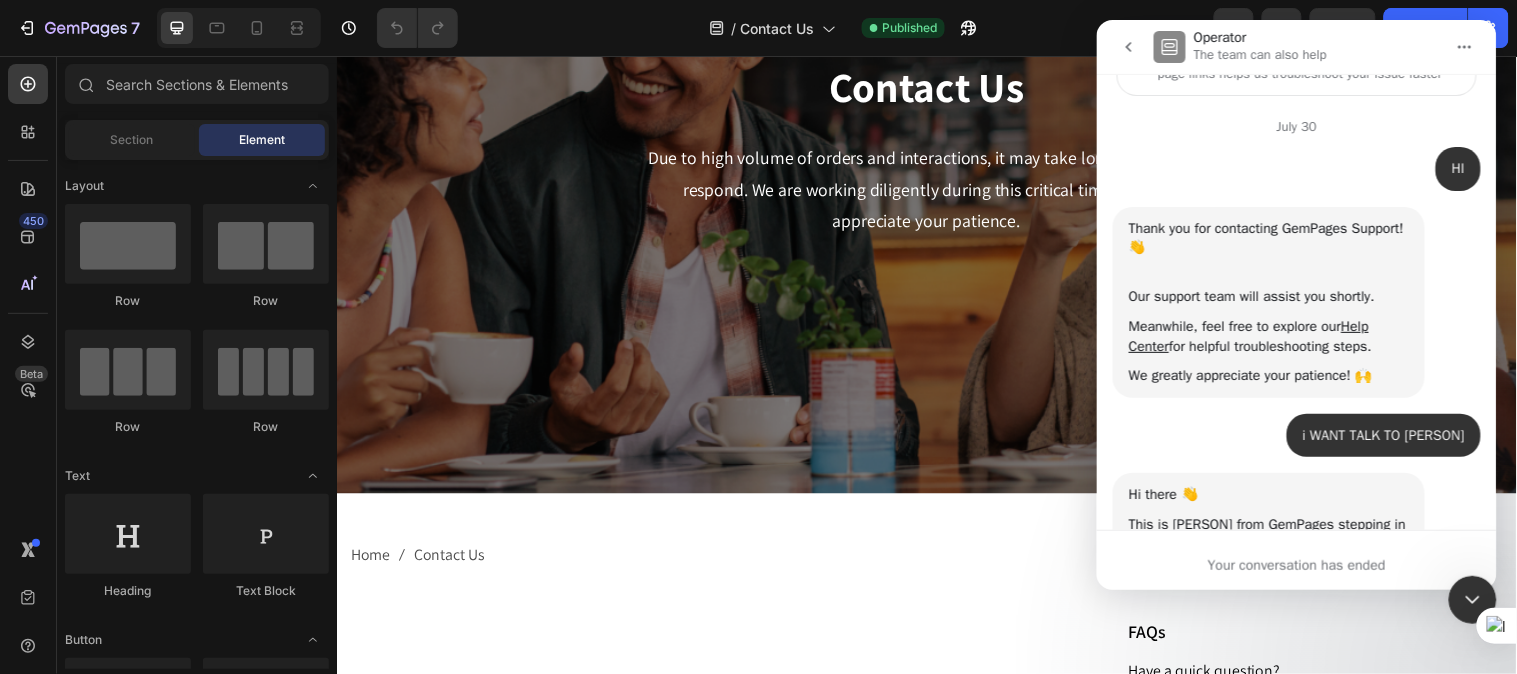 scroll, scrollTop: 0, scrollLeft: 0, axis: both 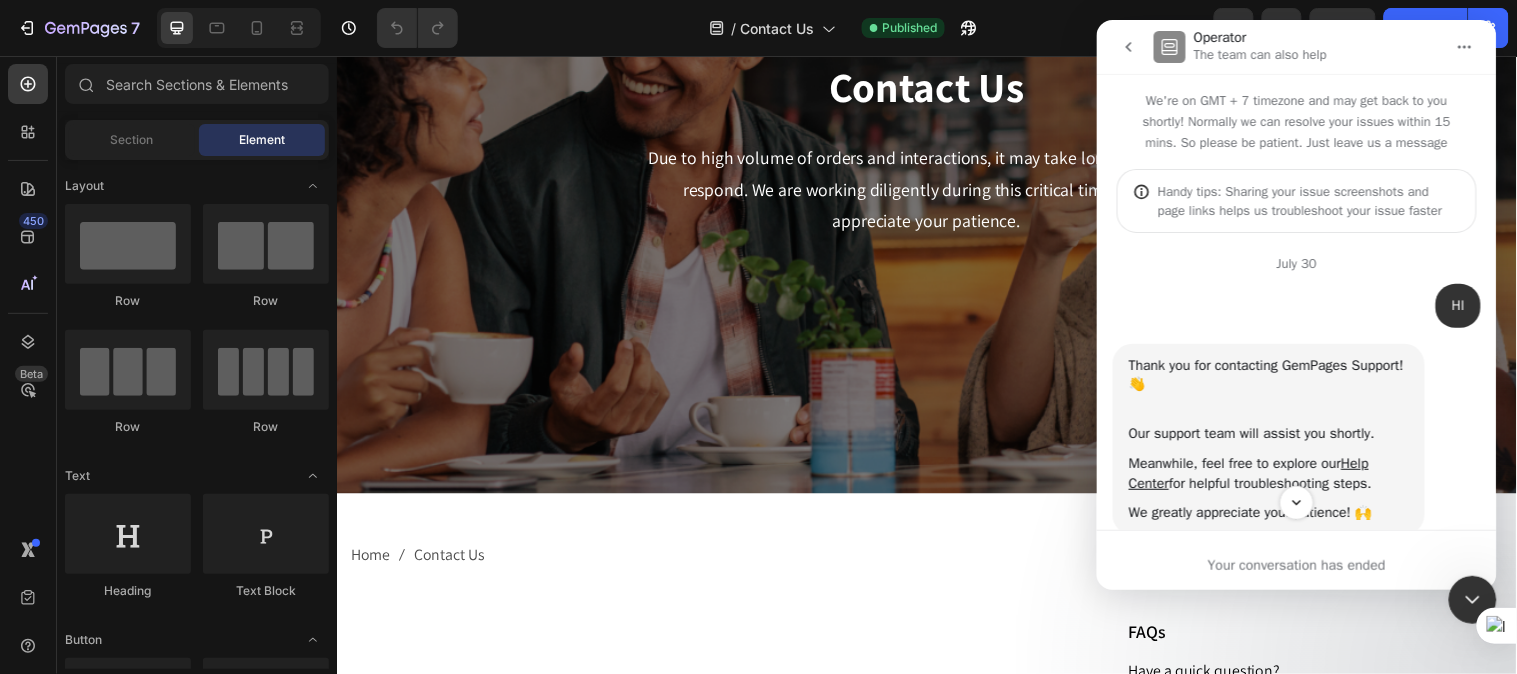 click at bounding box center [1128, 46] 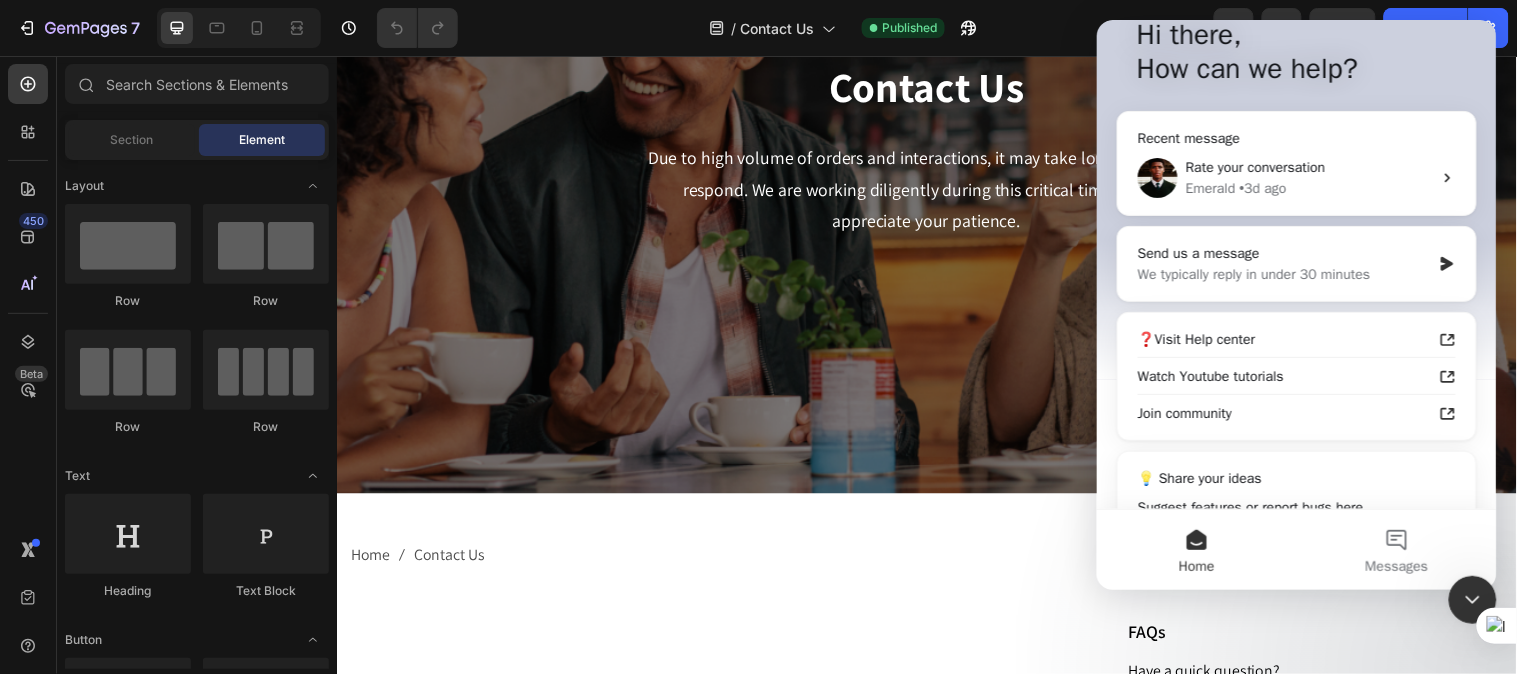 scroll, scrollTop: 226, scrollLeft: 0, axis: vertical 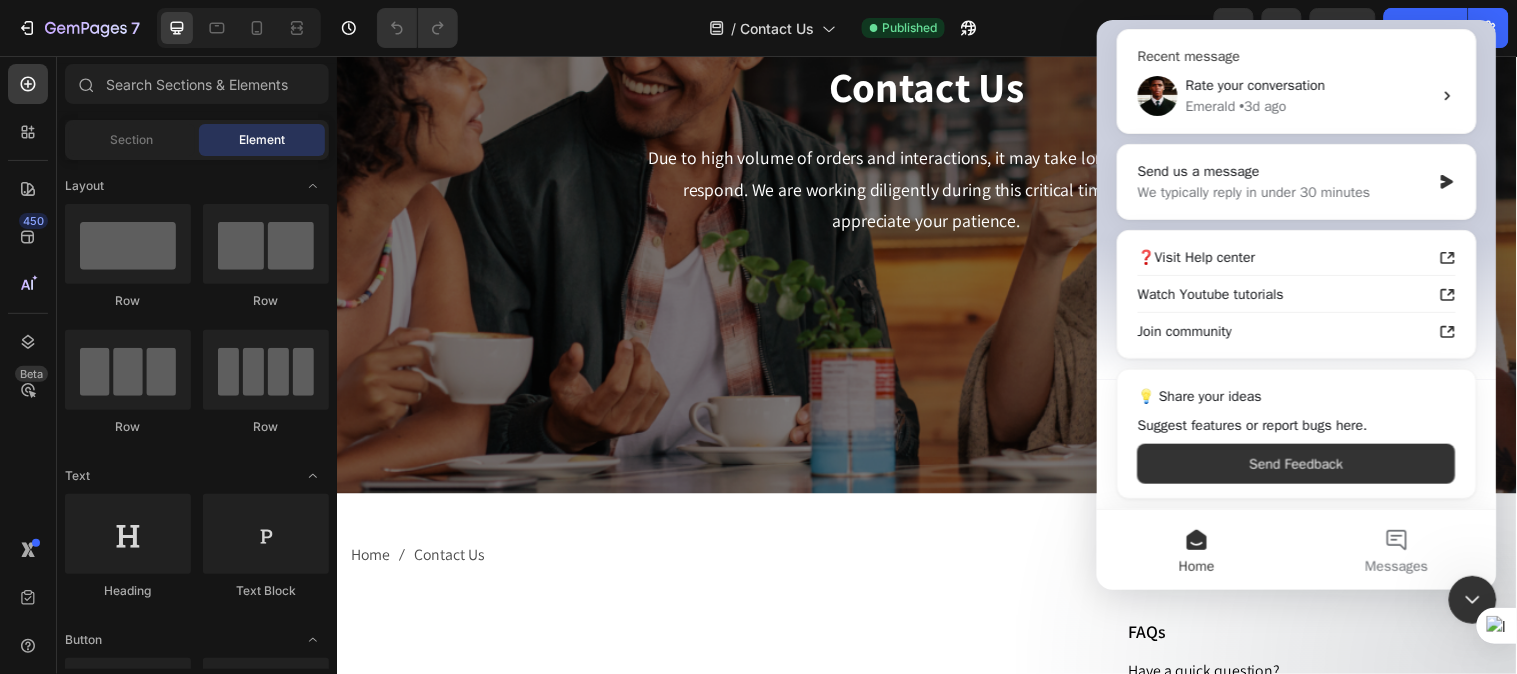 click on "Emerald •  3d ago" at bounding box center (1308, 105) 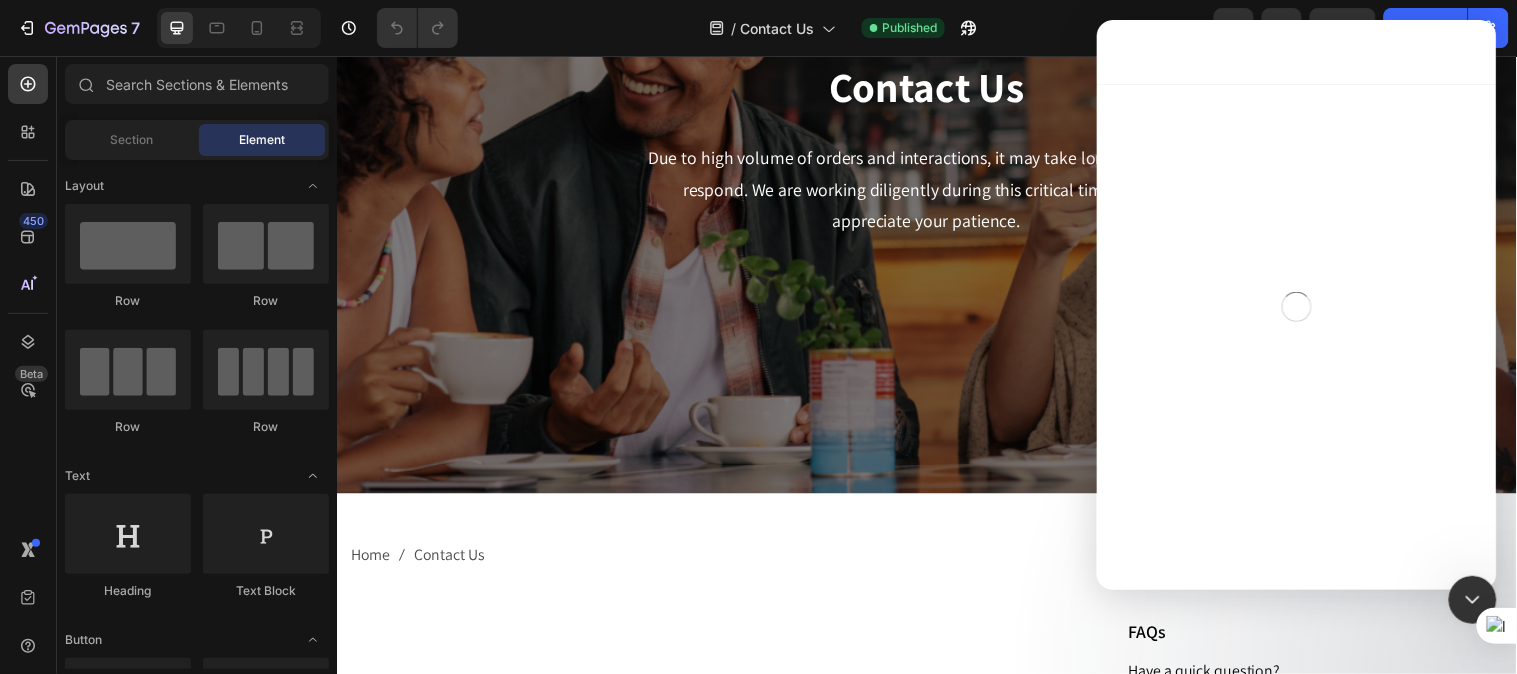 scroll, scrollTop: 0, scrollLeft: 0, axis: both 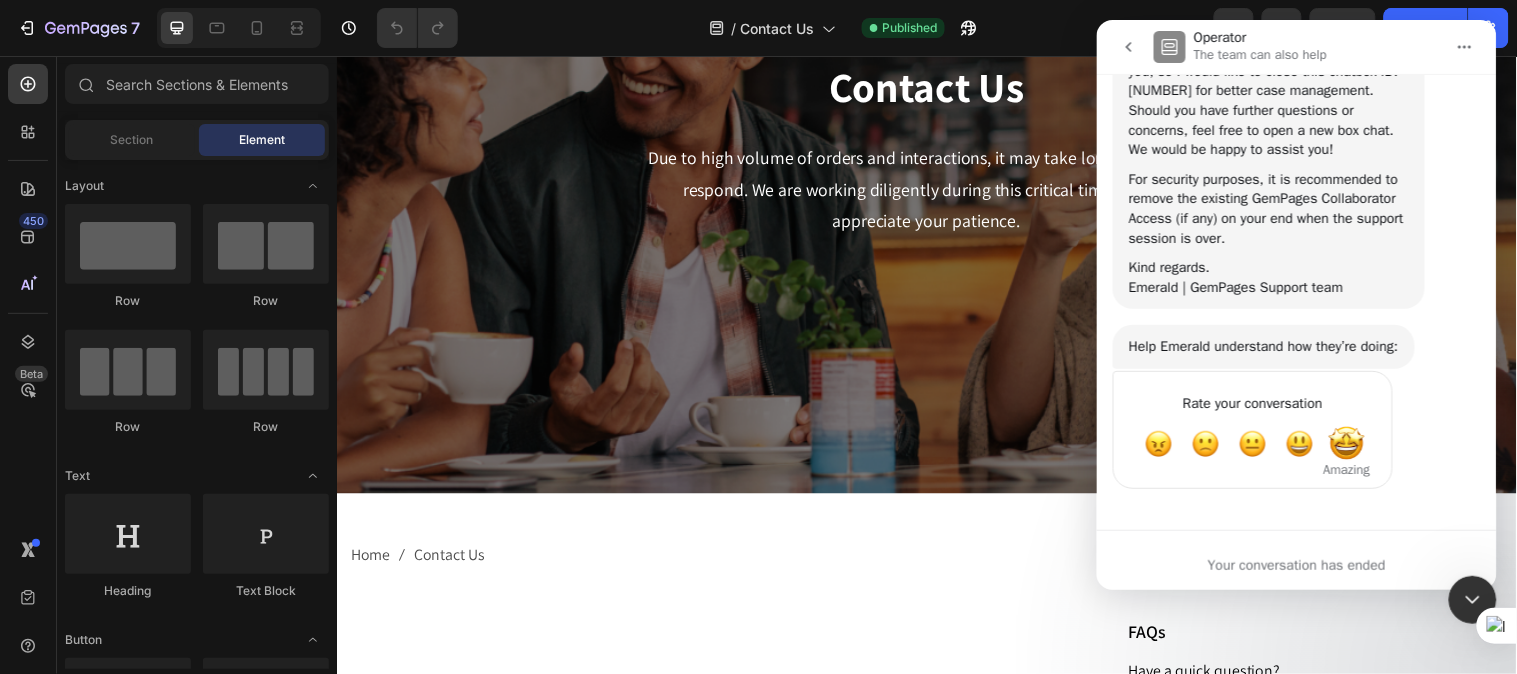 click at bounding box center (1346, 443) 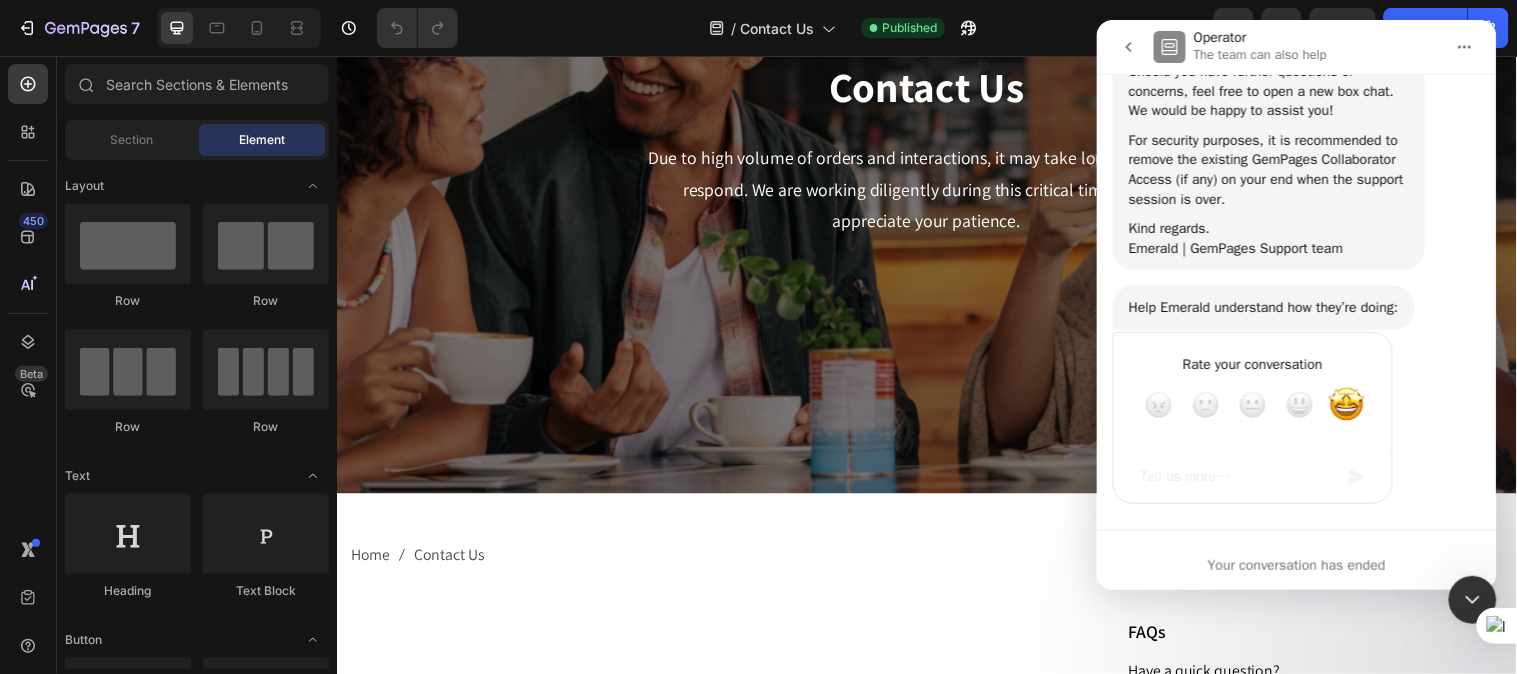 scroll, scrollTop: 1090, scrollLeft: 0, axis: vertical 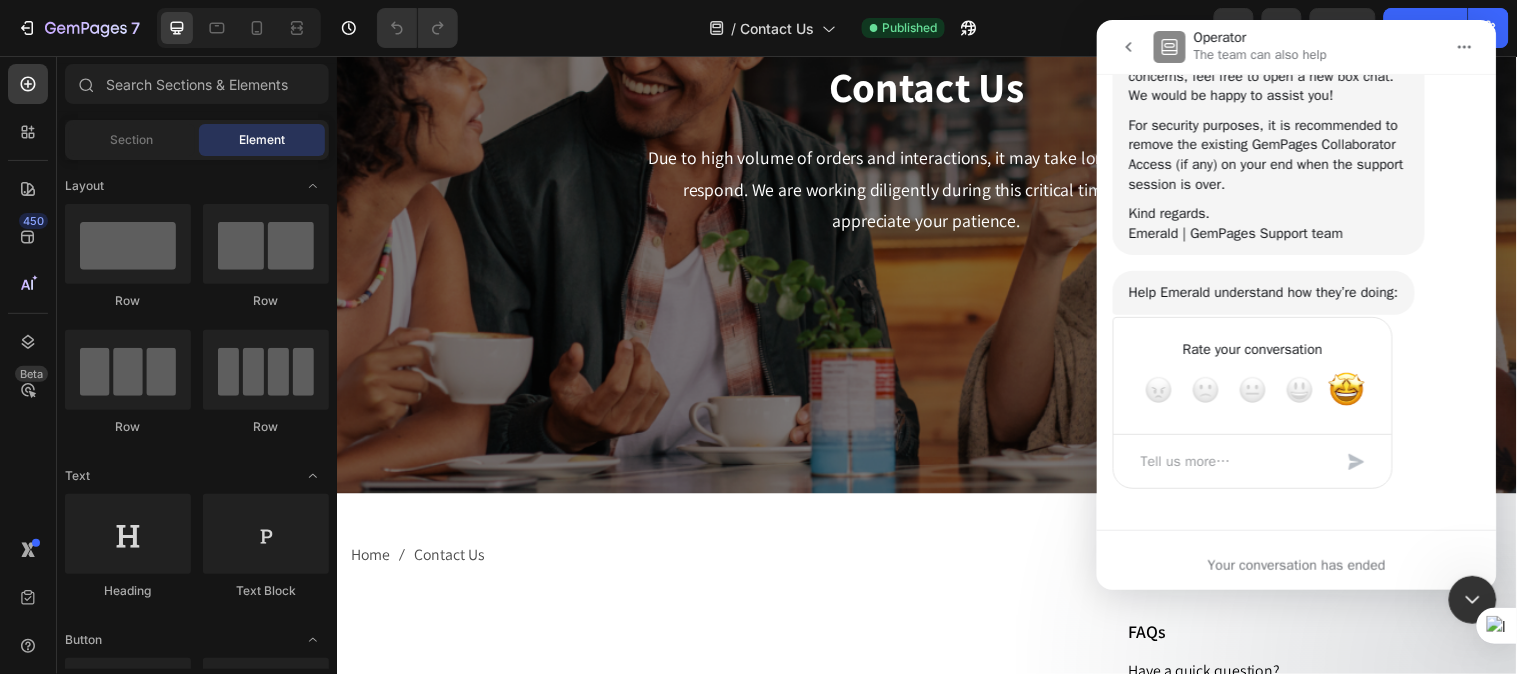 click at bounding box center (1232, 460) 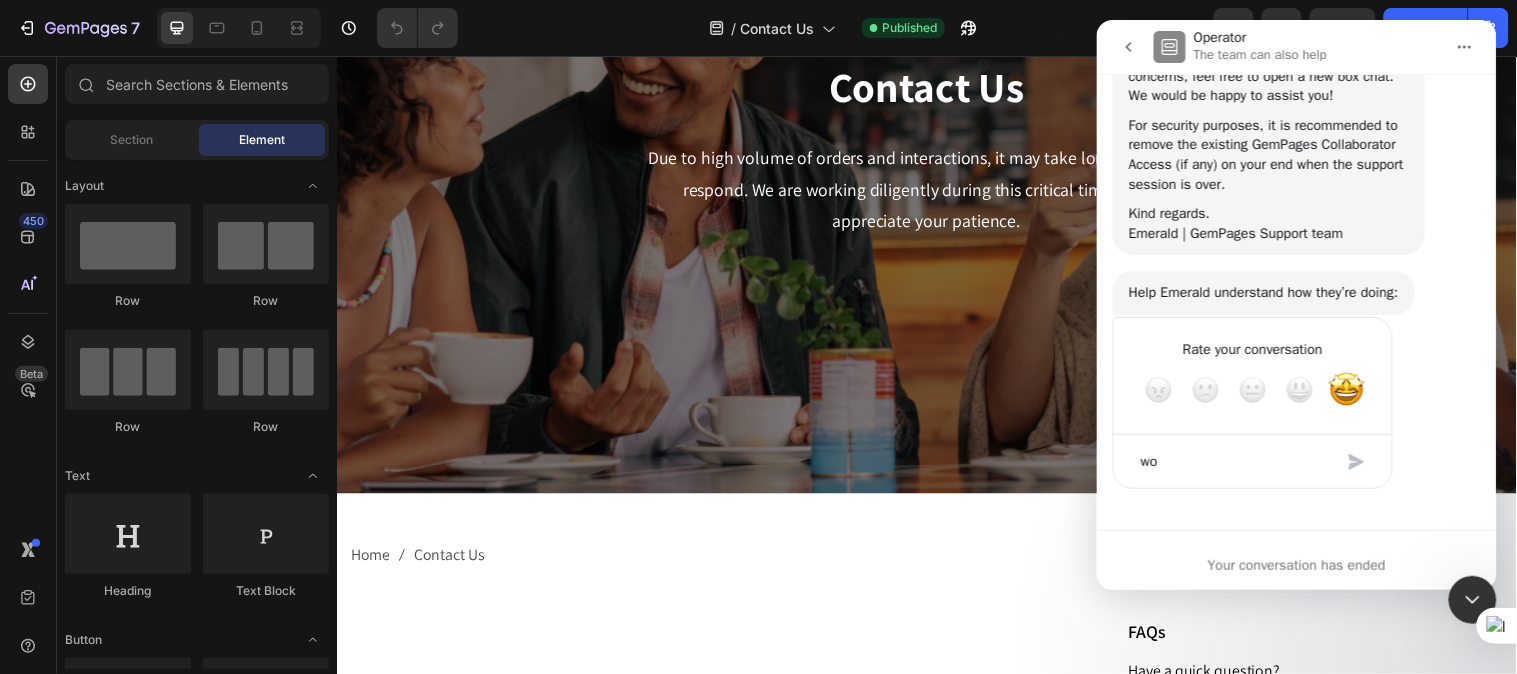 type on "wow" 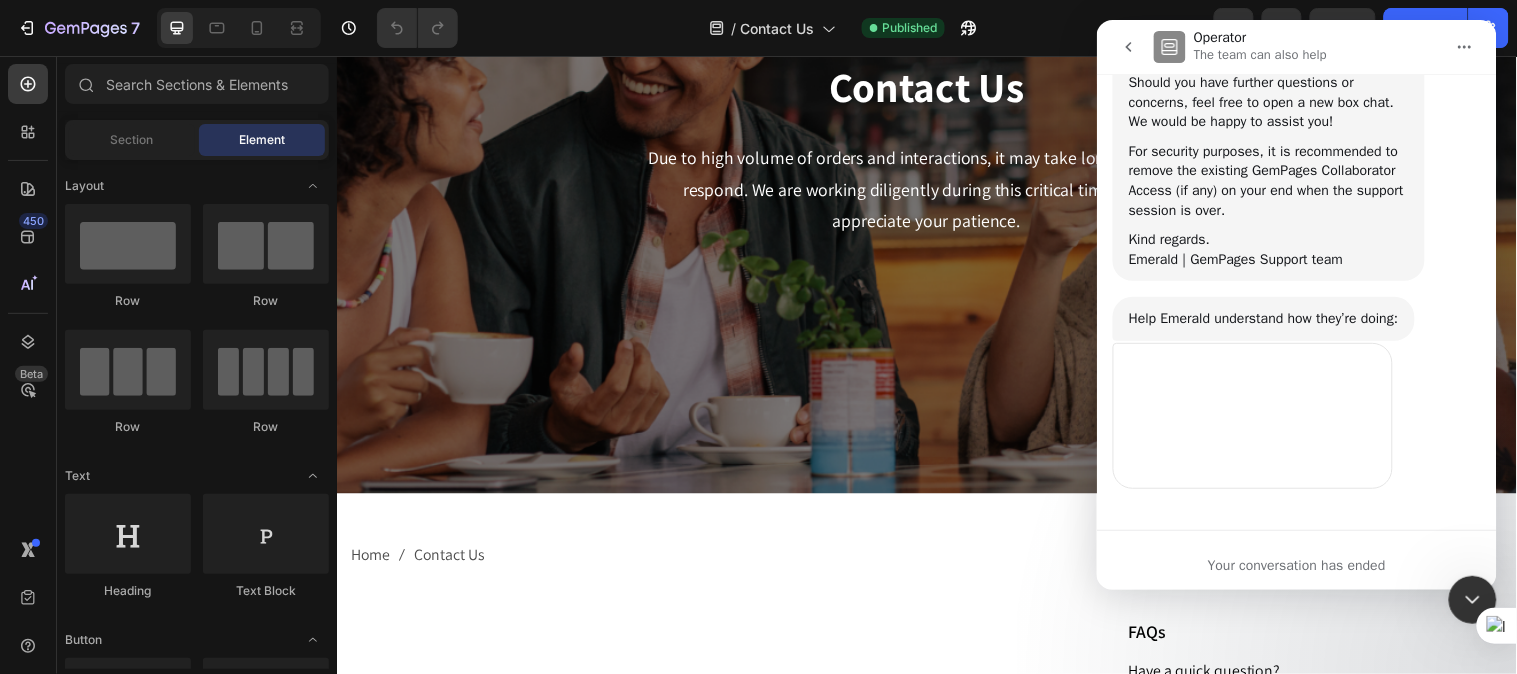 scroll, scrollTop: 1064, scrollLeft: 0, axis: vertical 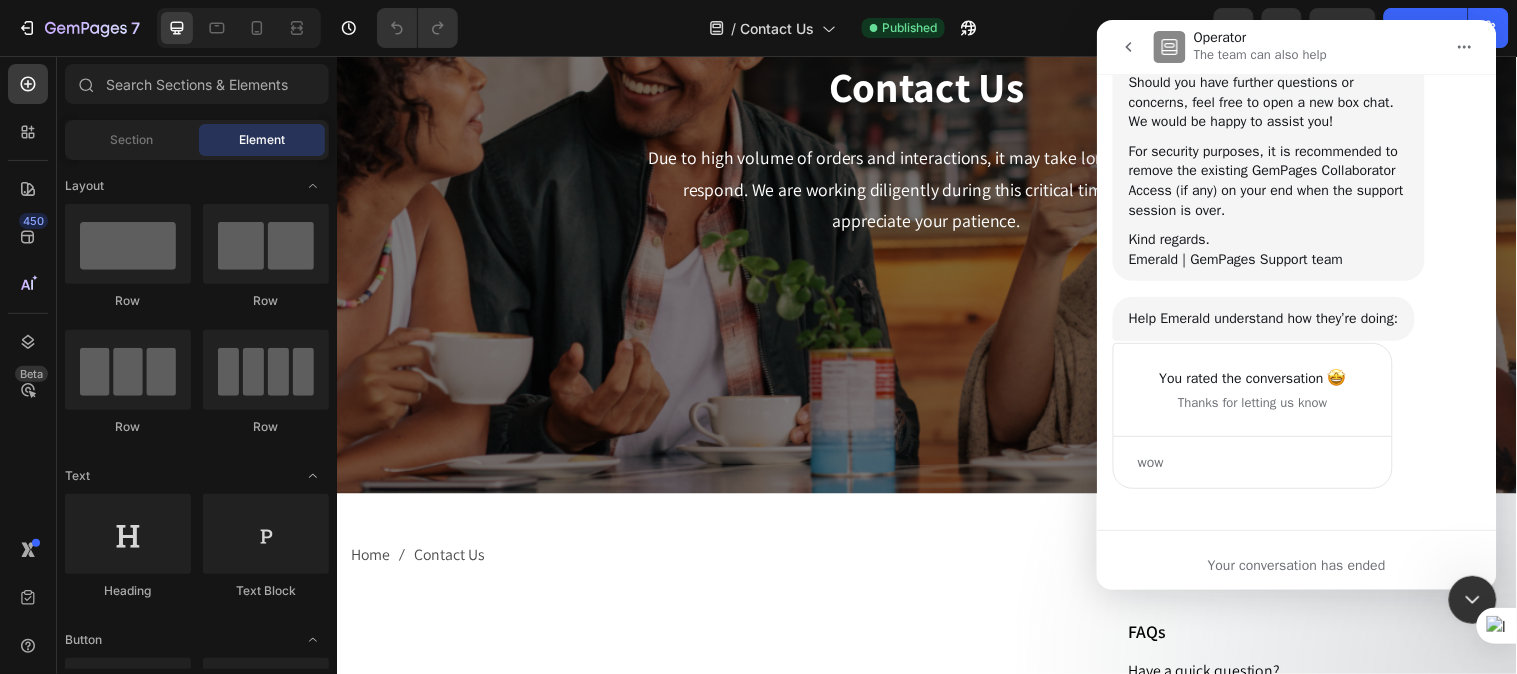 click 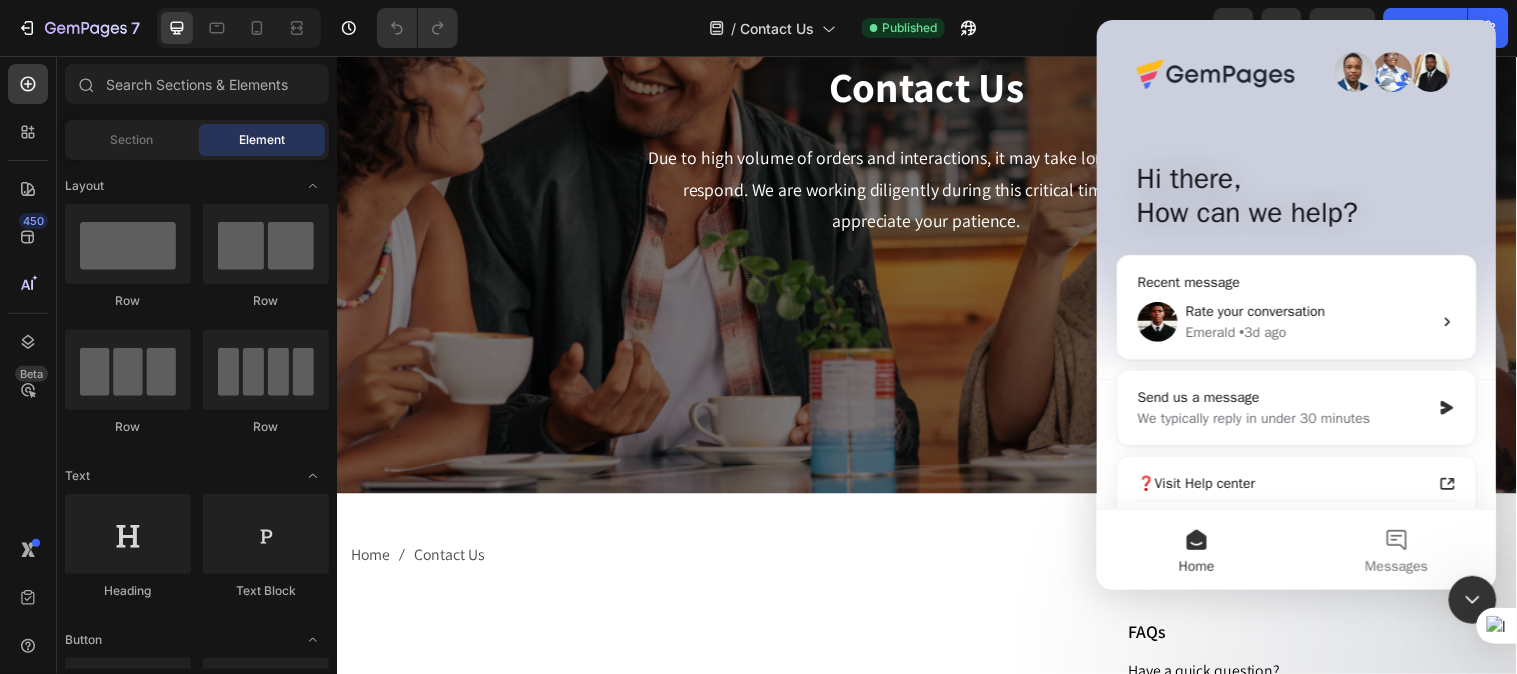 scroll, scrollTop: 0, scrollLeft: 0, axis: both 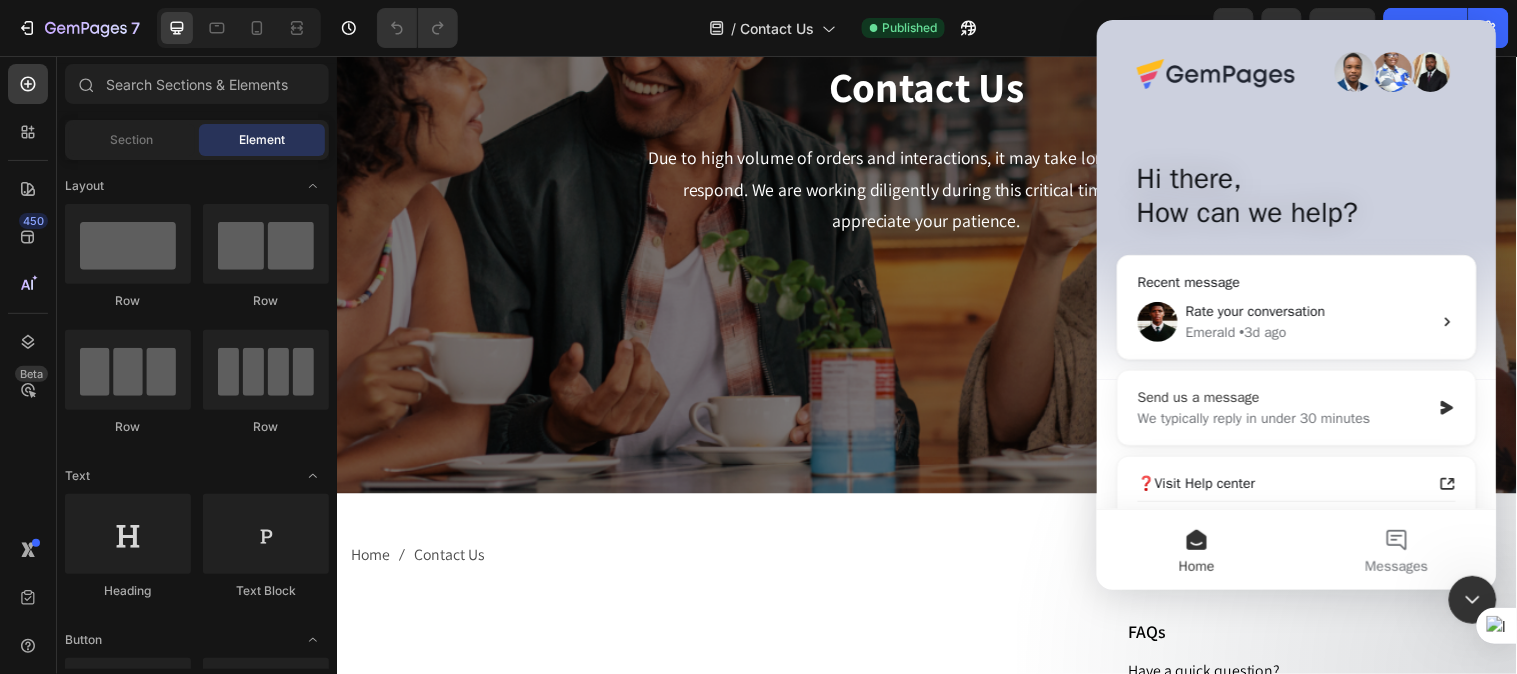 click on "We typically reply in under 30 minutes" at bounding box center [1283, 417] 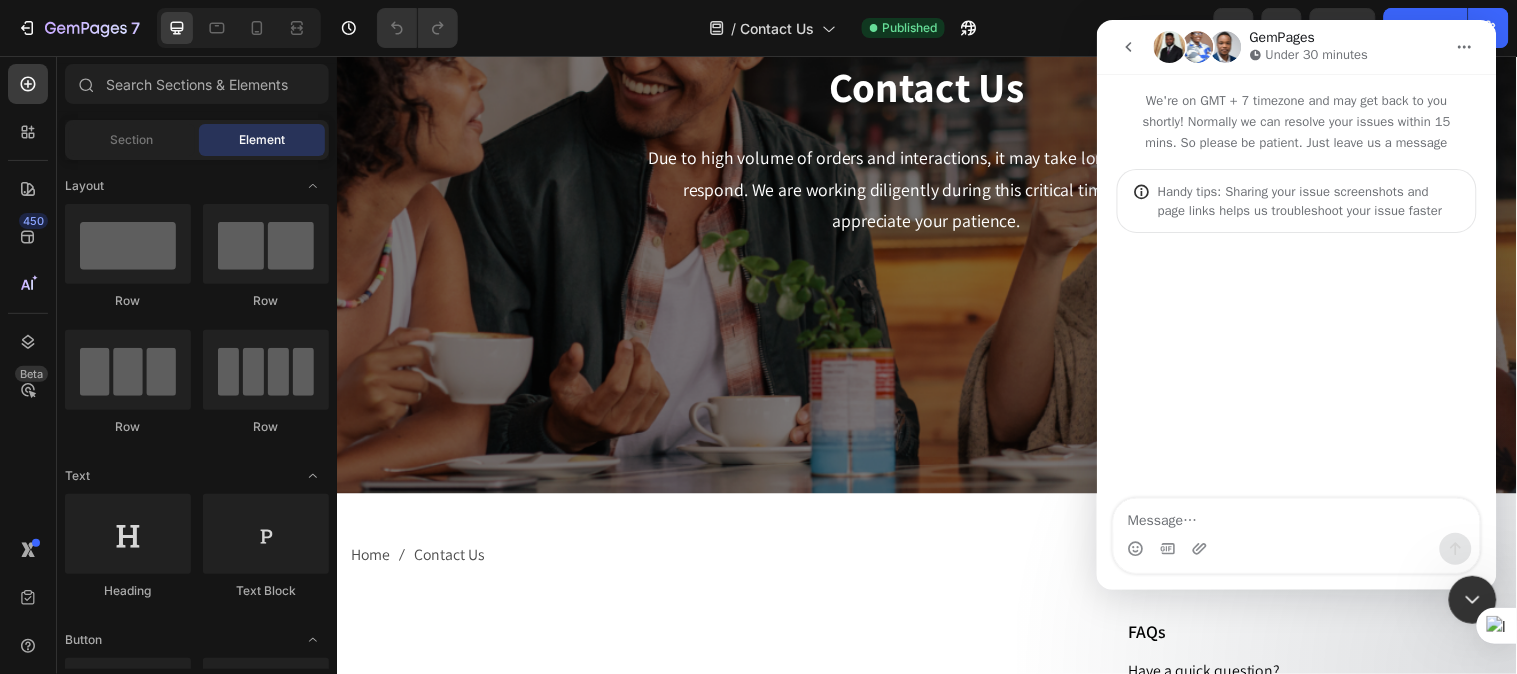 click at bounding box center (1296, 515) 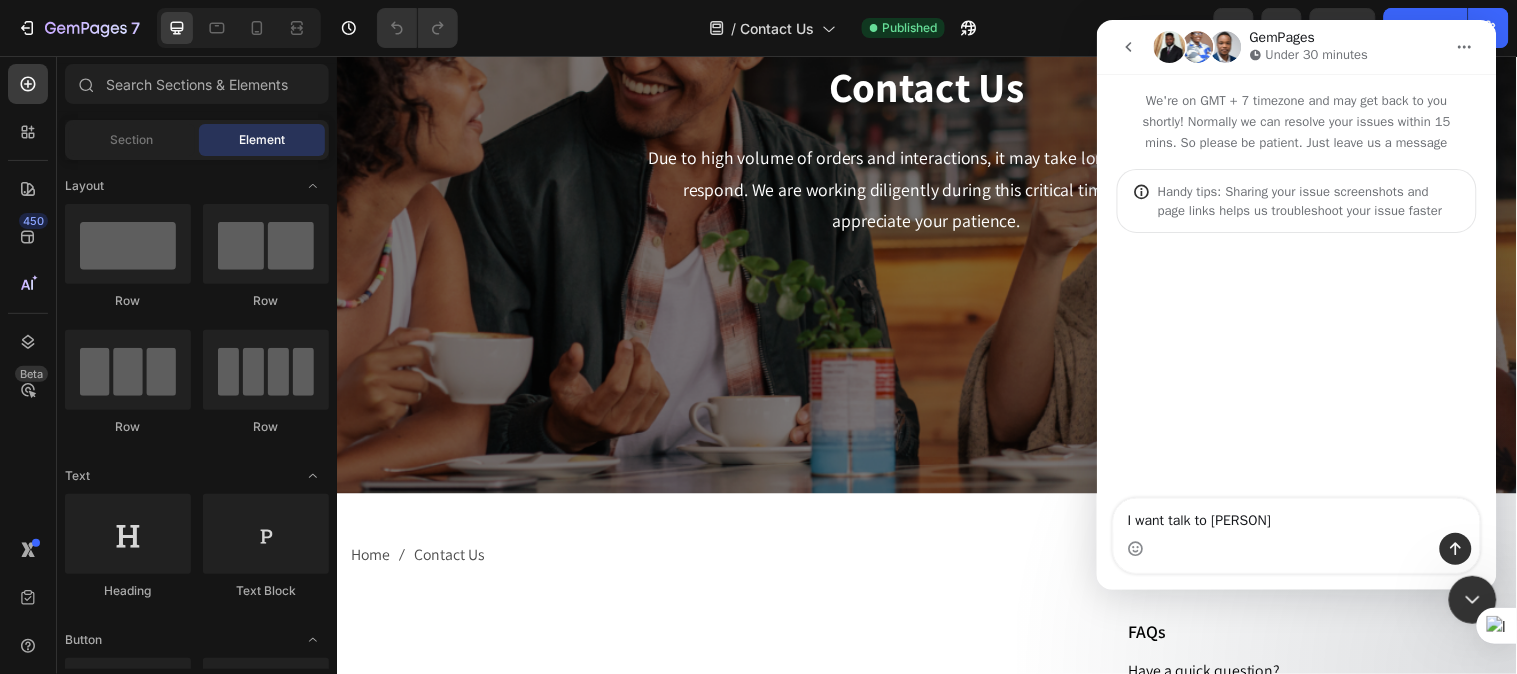 type on "I want talk to [NAME]" 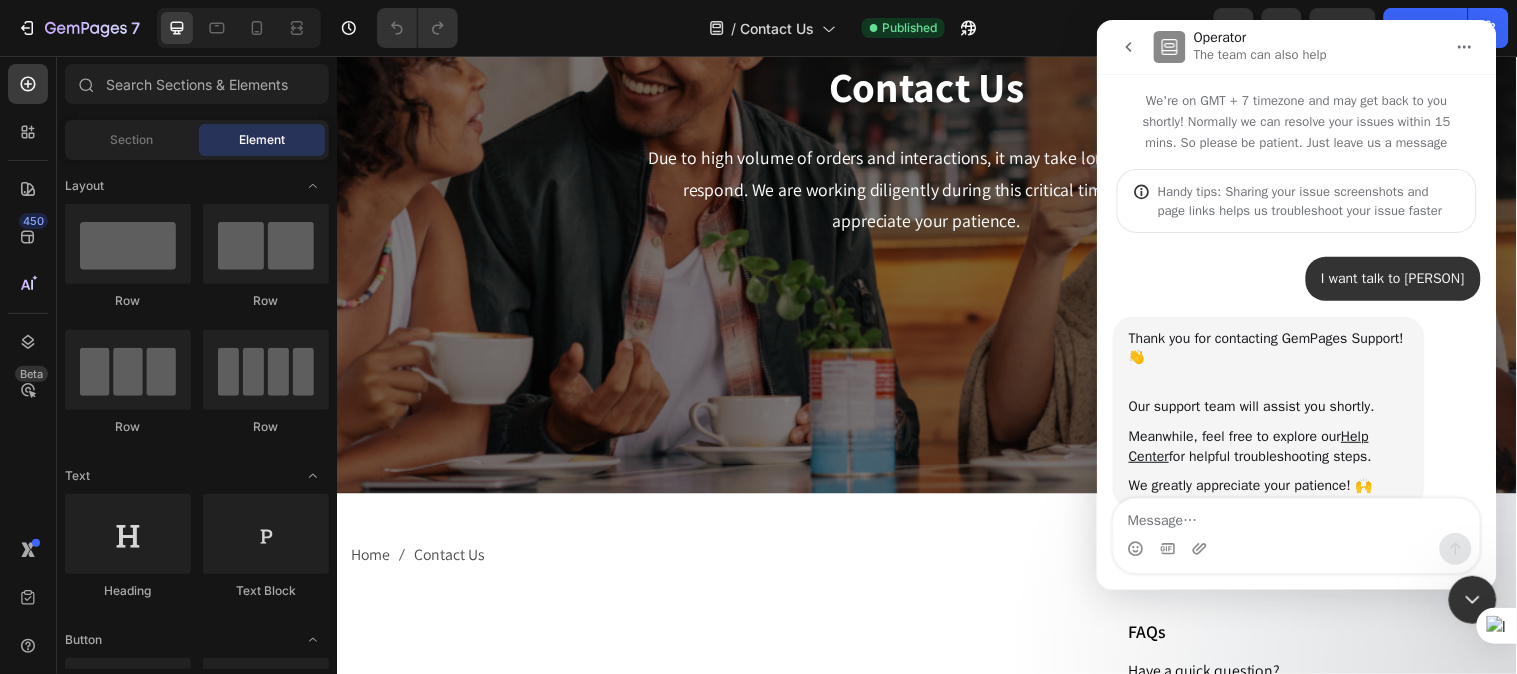 scroll, scrollTop: 51, scrollLeft: 0, axis: vertical 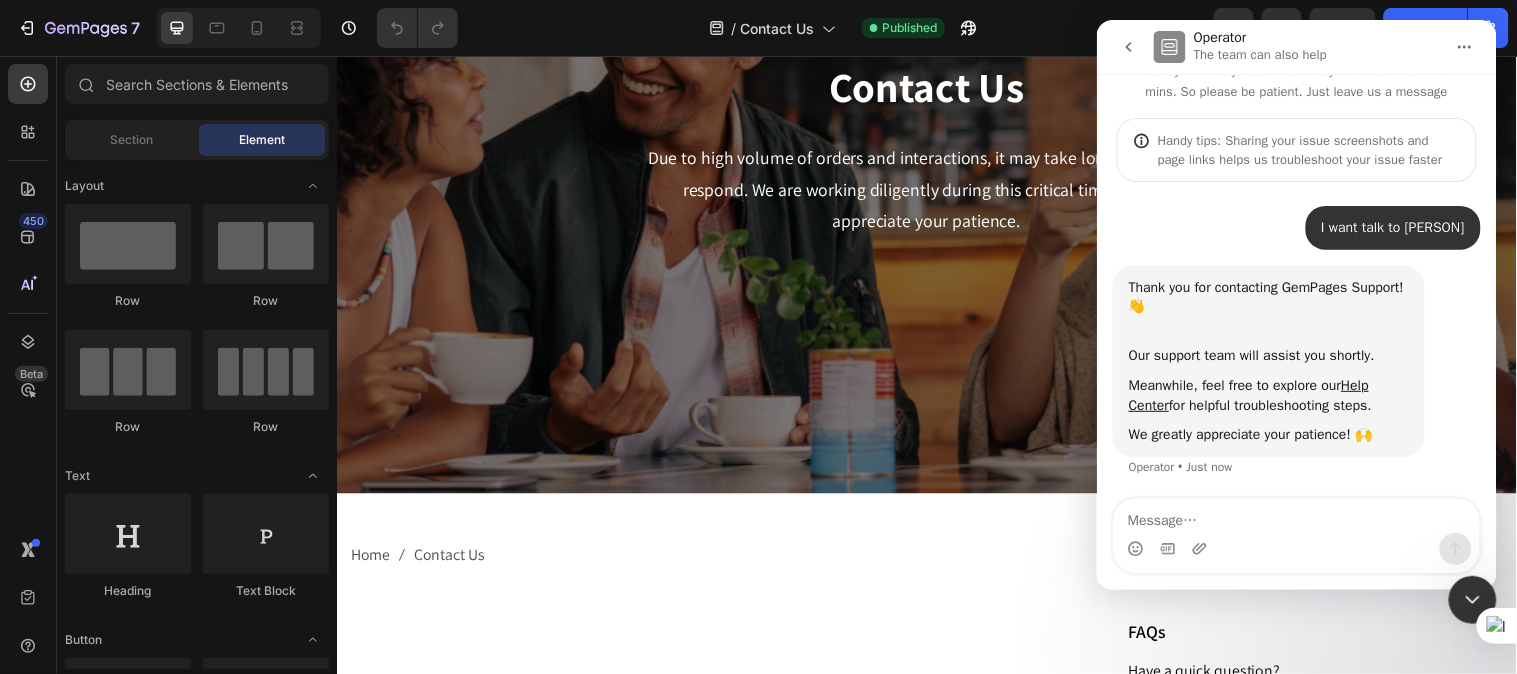 click at bounding box center (1296, 515) 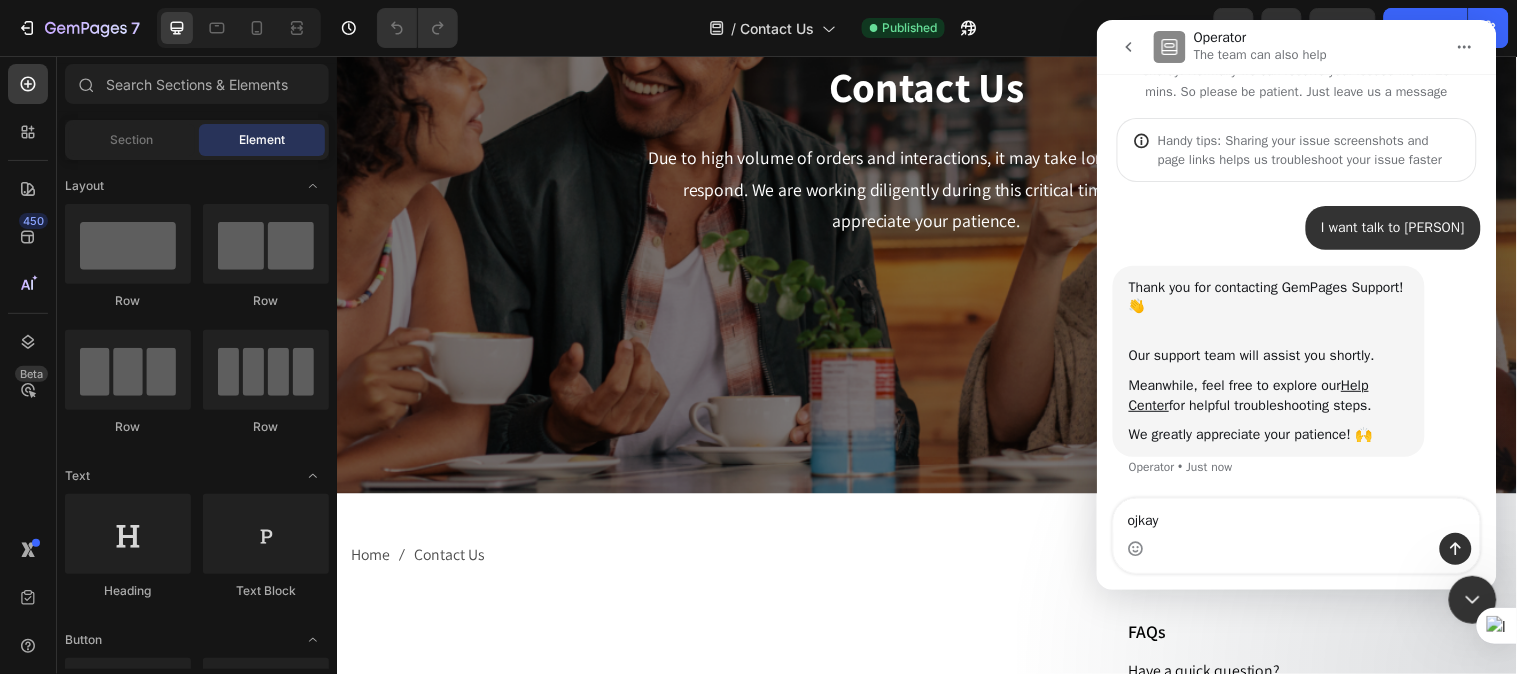 click on "ojkay" at bounding box center (1296, 515) 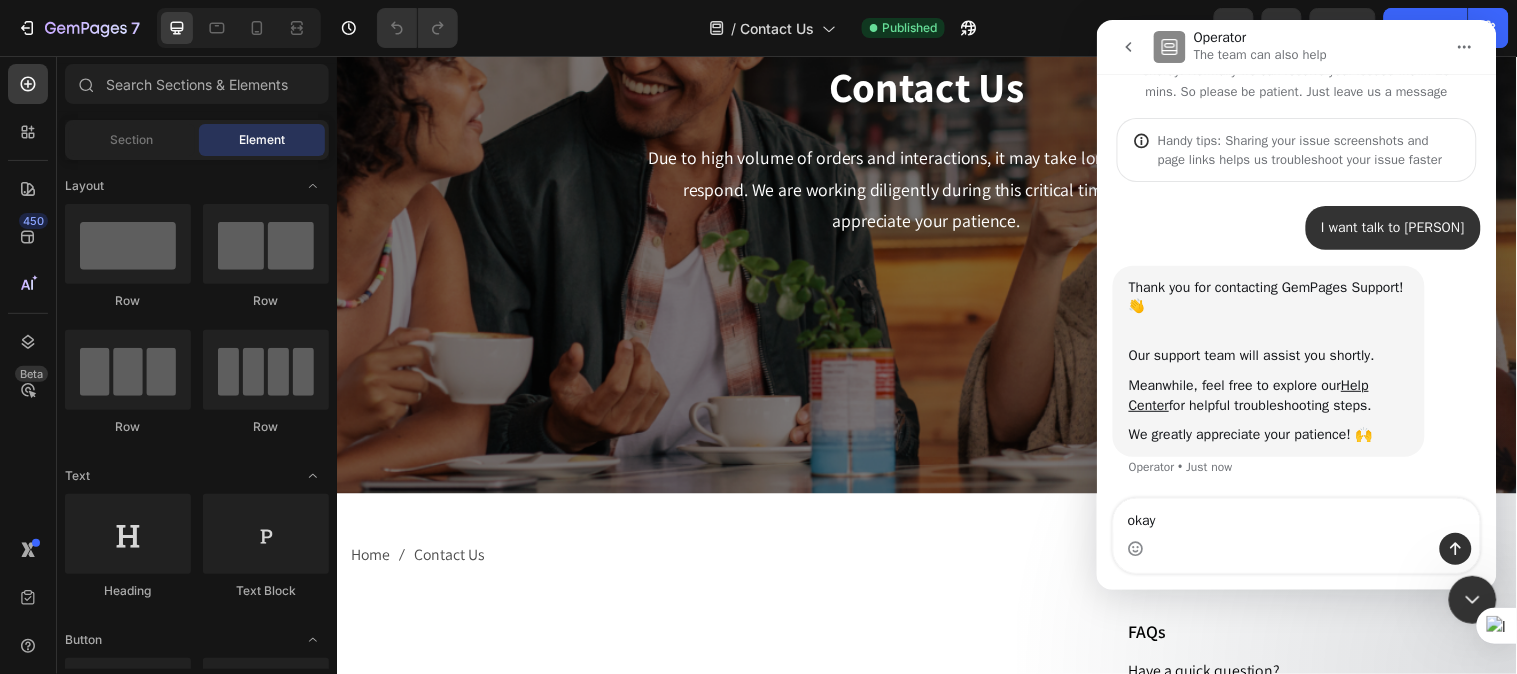 type on "okay" 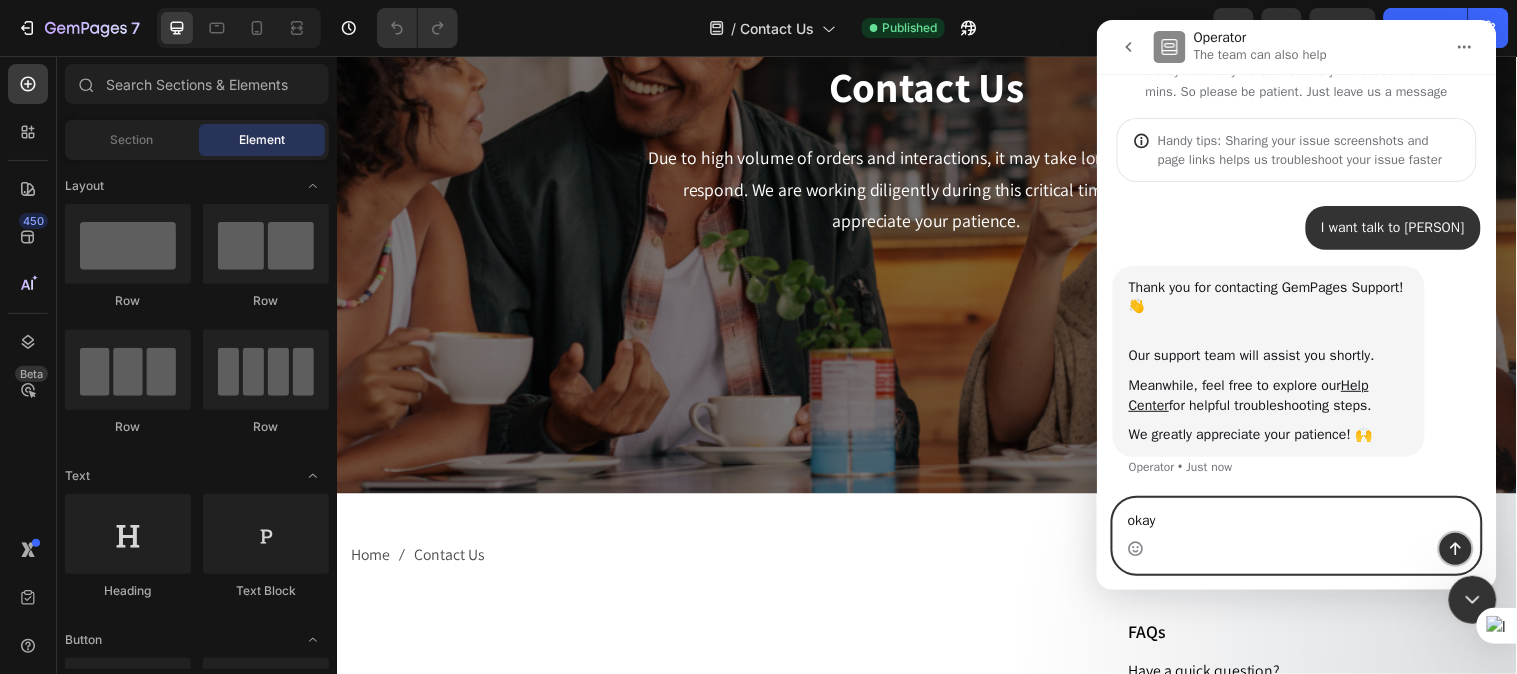 click 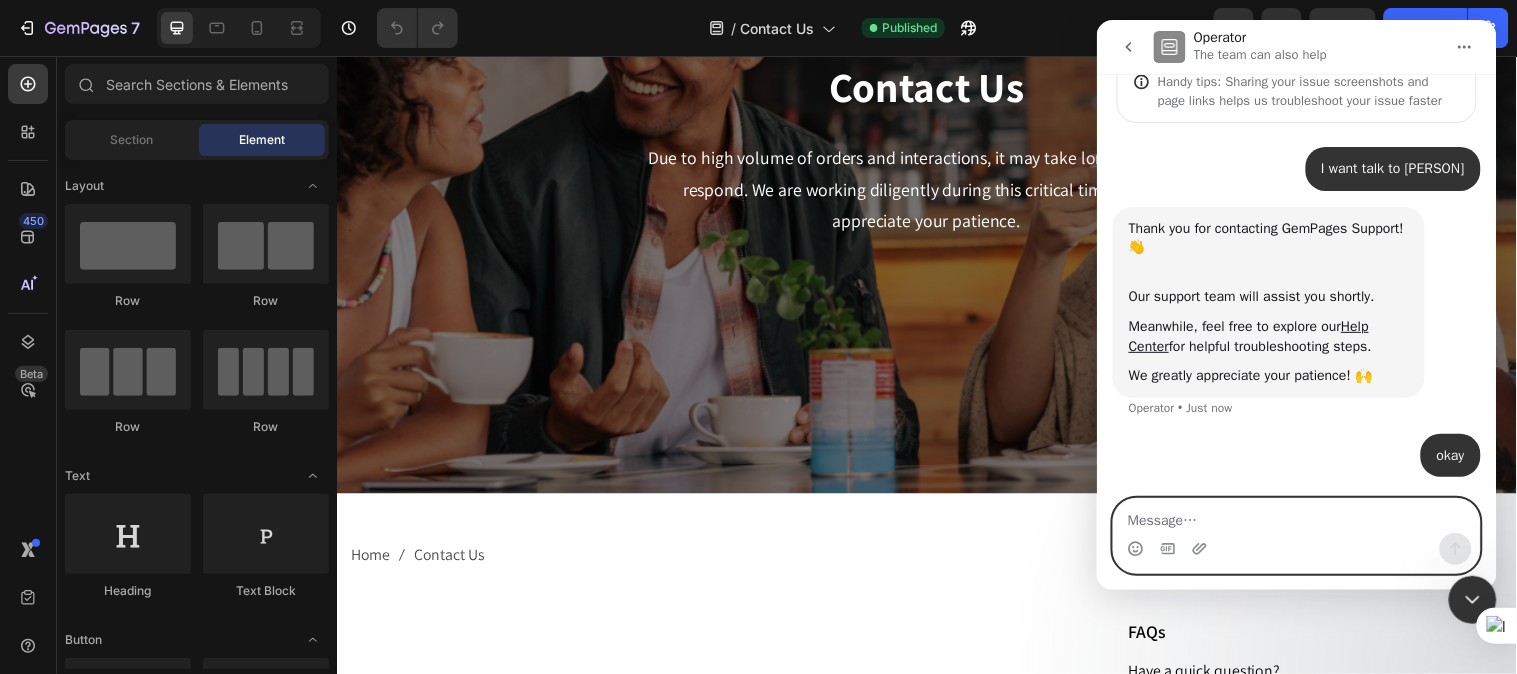 scroll, scrollTop: 110, scrollLeft: 0, axis: vertical 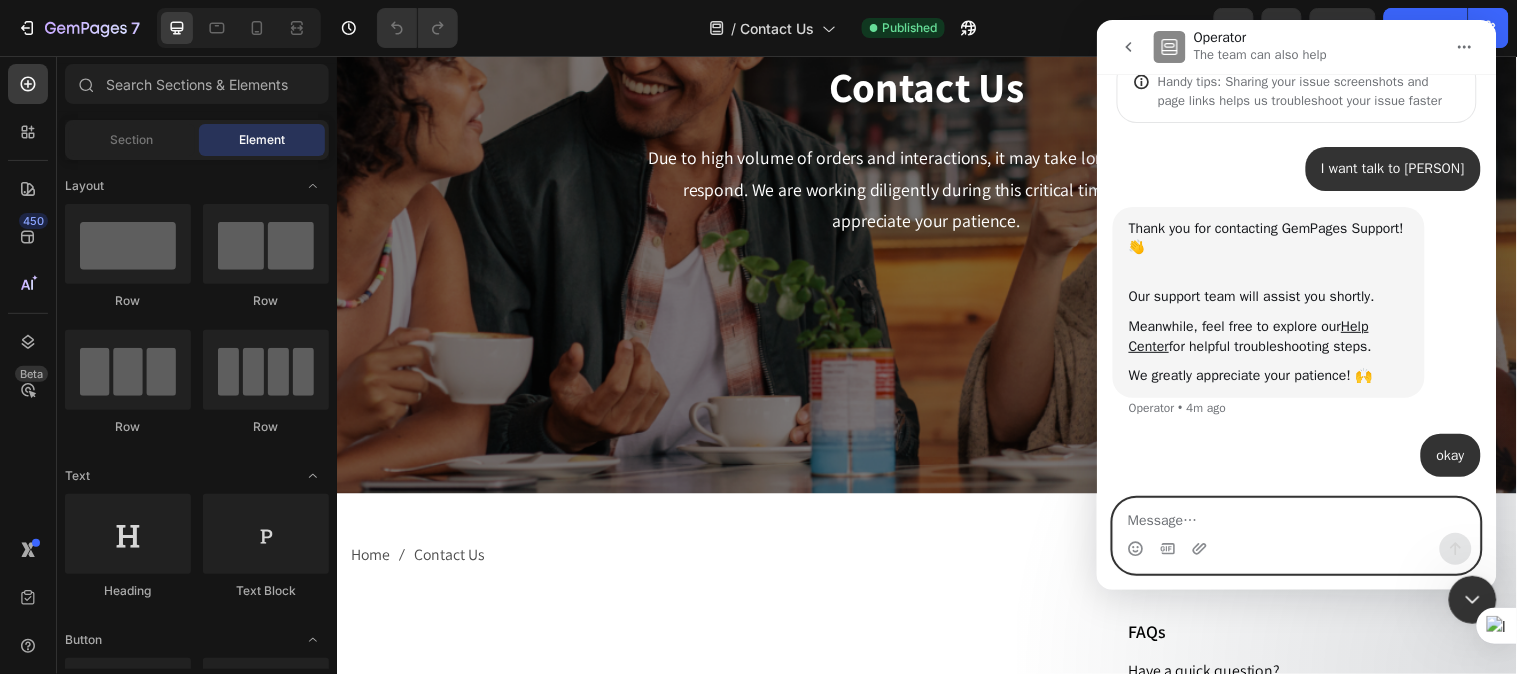click at bounding box center [1296, 515] 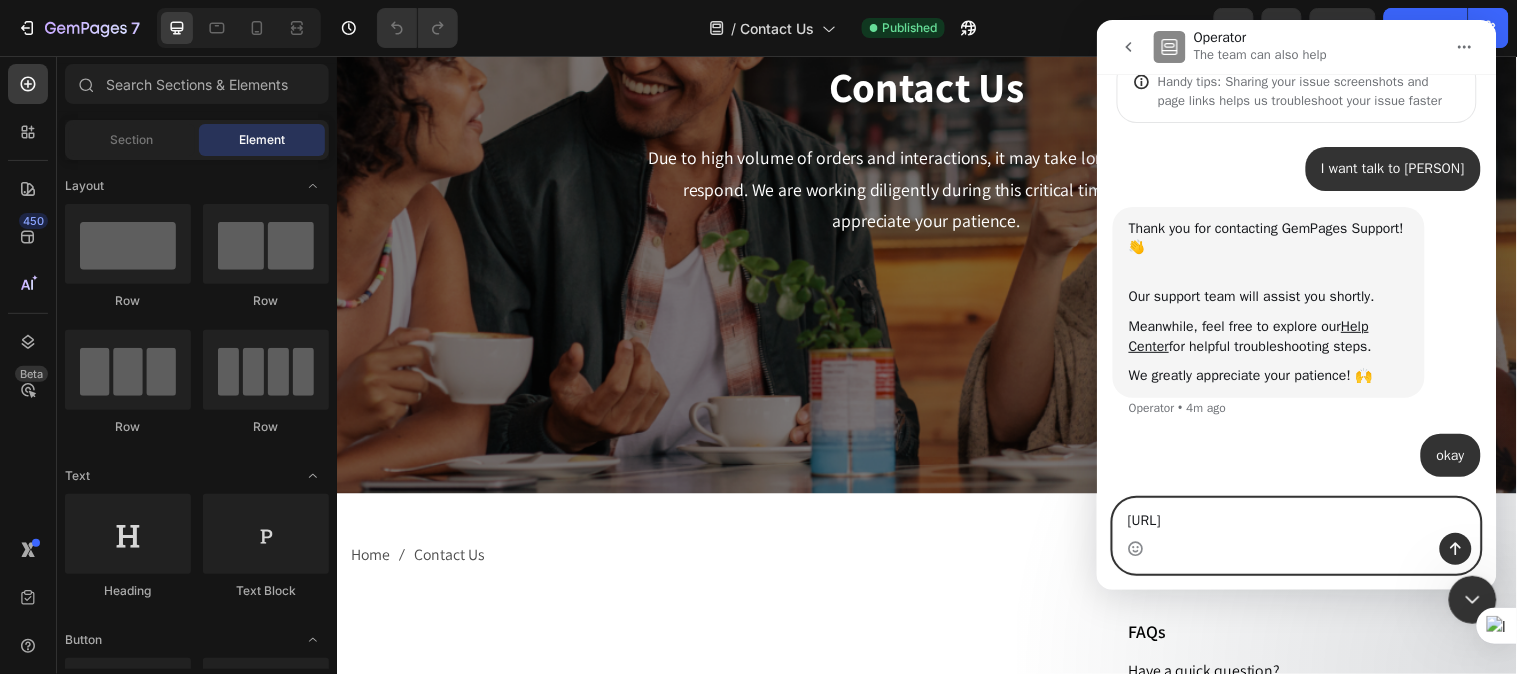 scroll, scrollTop: 231, scrollLeft: 0, axis: vertical 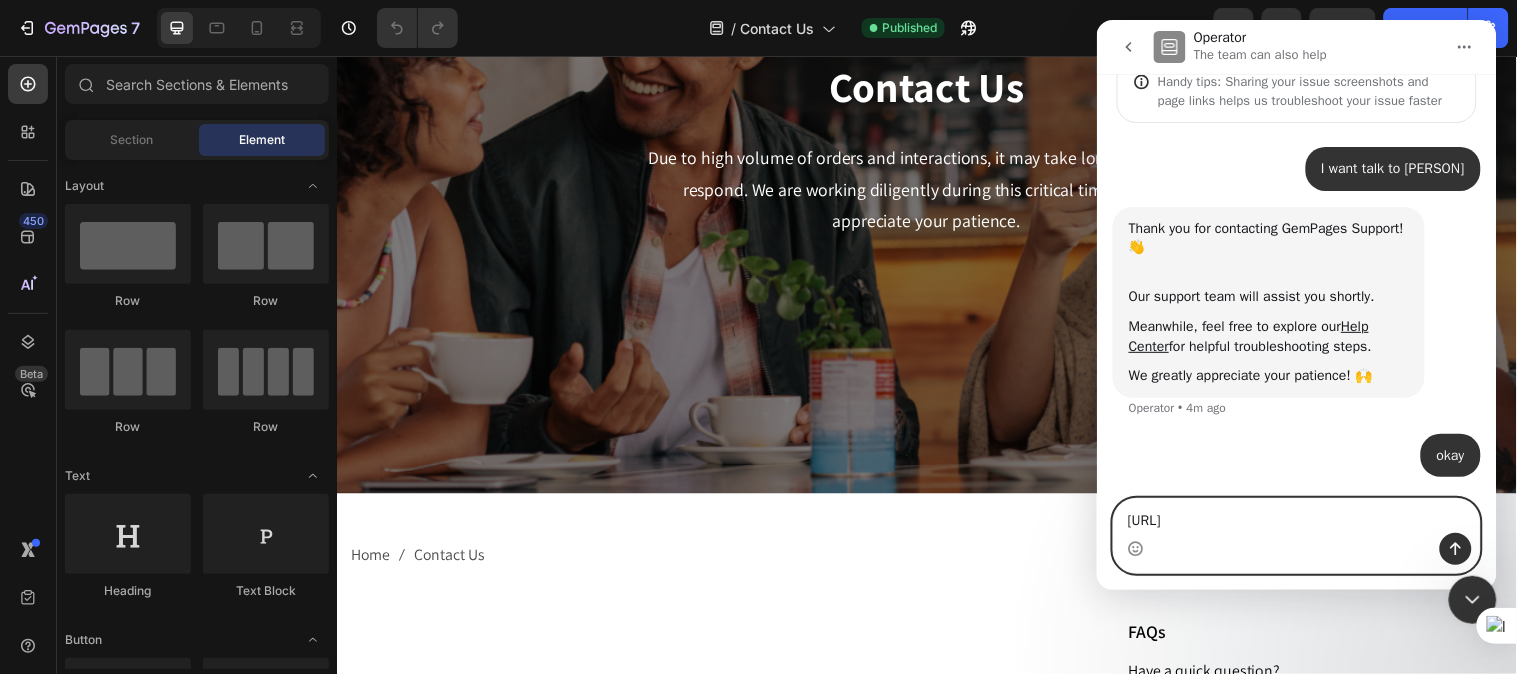 type on "https://www.google.com/maps/place/Armadillo%20Self%20Storage%20[CITY]/@56.4714155,-2.9989885,17z/data=!3m1!4b1!4m6!3m5!1s0x48865cd25f13bfc5:0x2f0ad4b4445f6bee!8m2!3d56.4714155!4d-2.9989885!16s%2Fg%2F1tf_sfs4?entry=ttu&g_ep=EgoyMDI1MDczMC4wIKXMDSoASAFQAw%3D%3D" 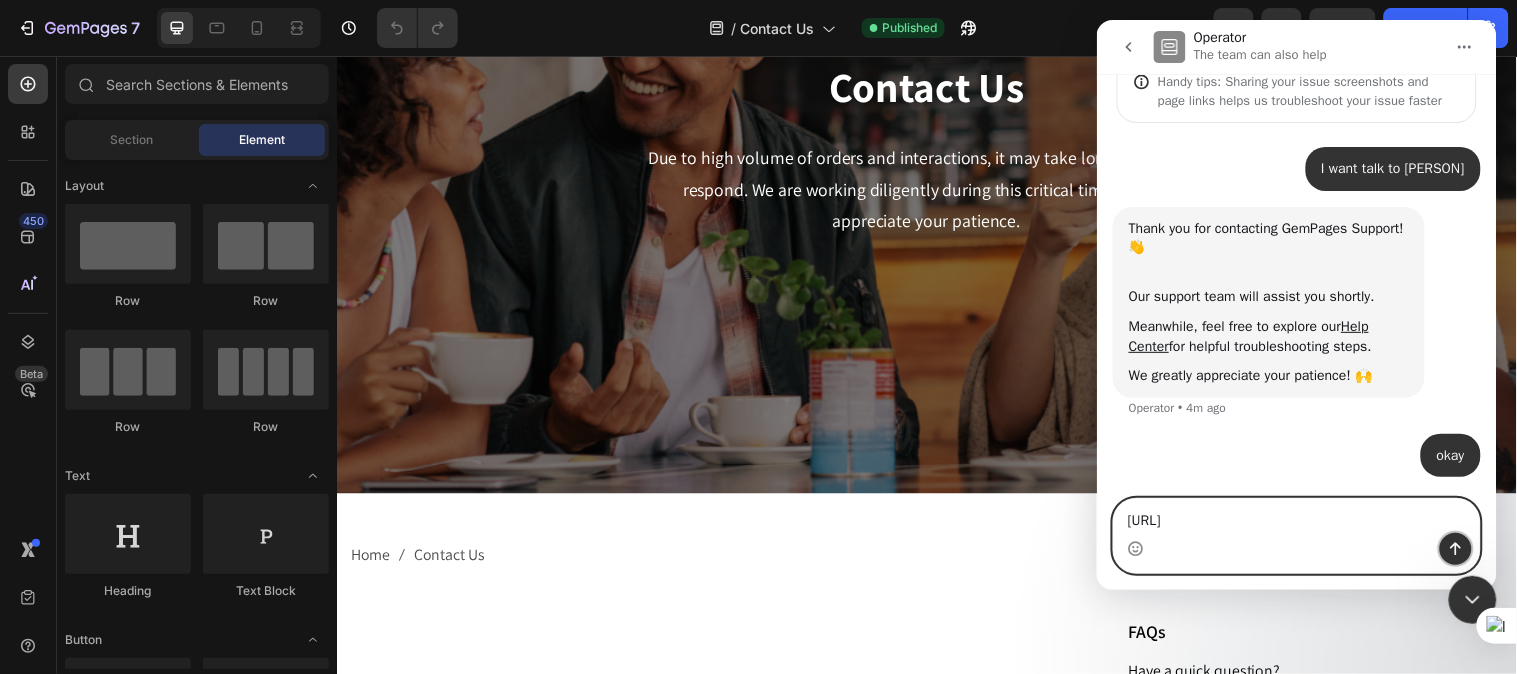 click at bounding box center [1455, 548] 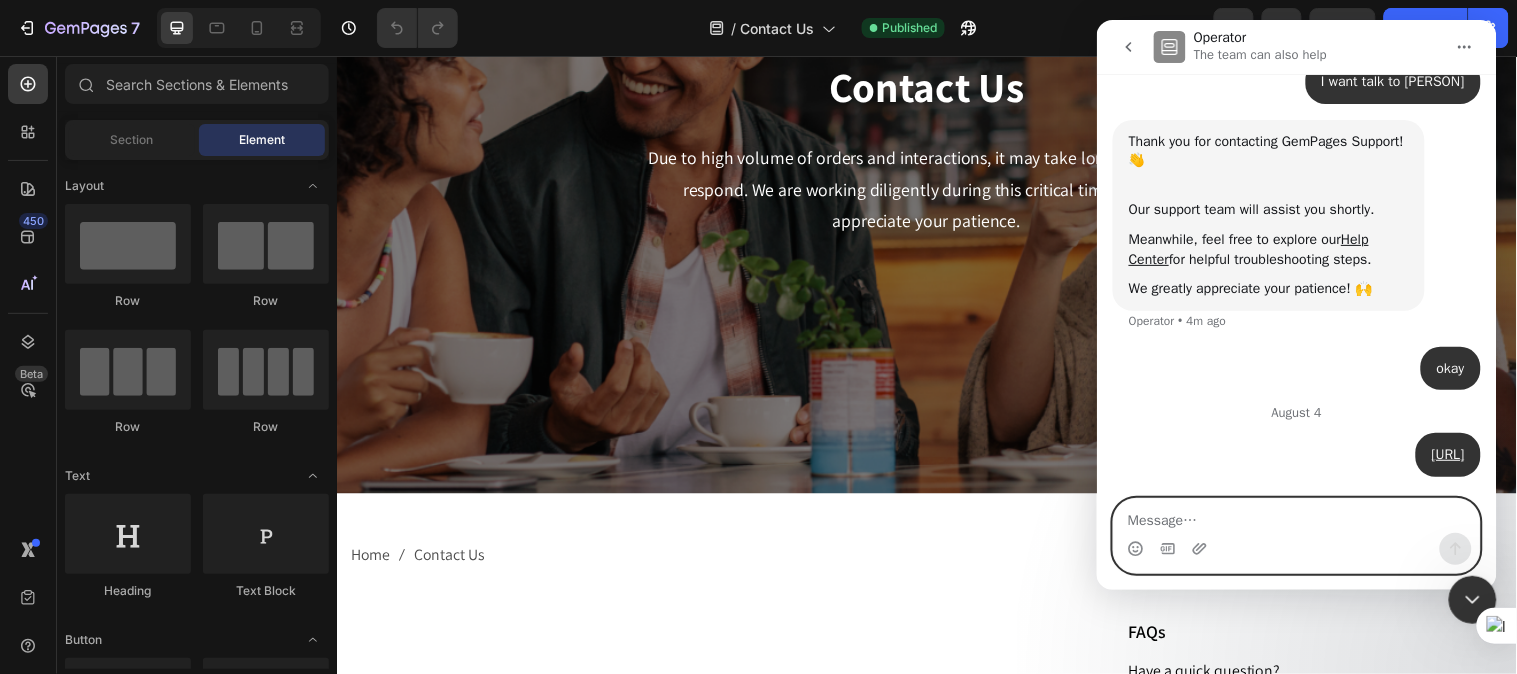 click at bounding box center (1296, 515) 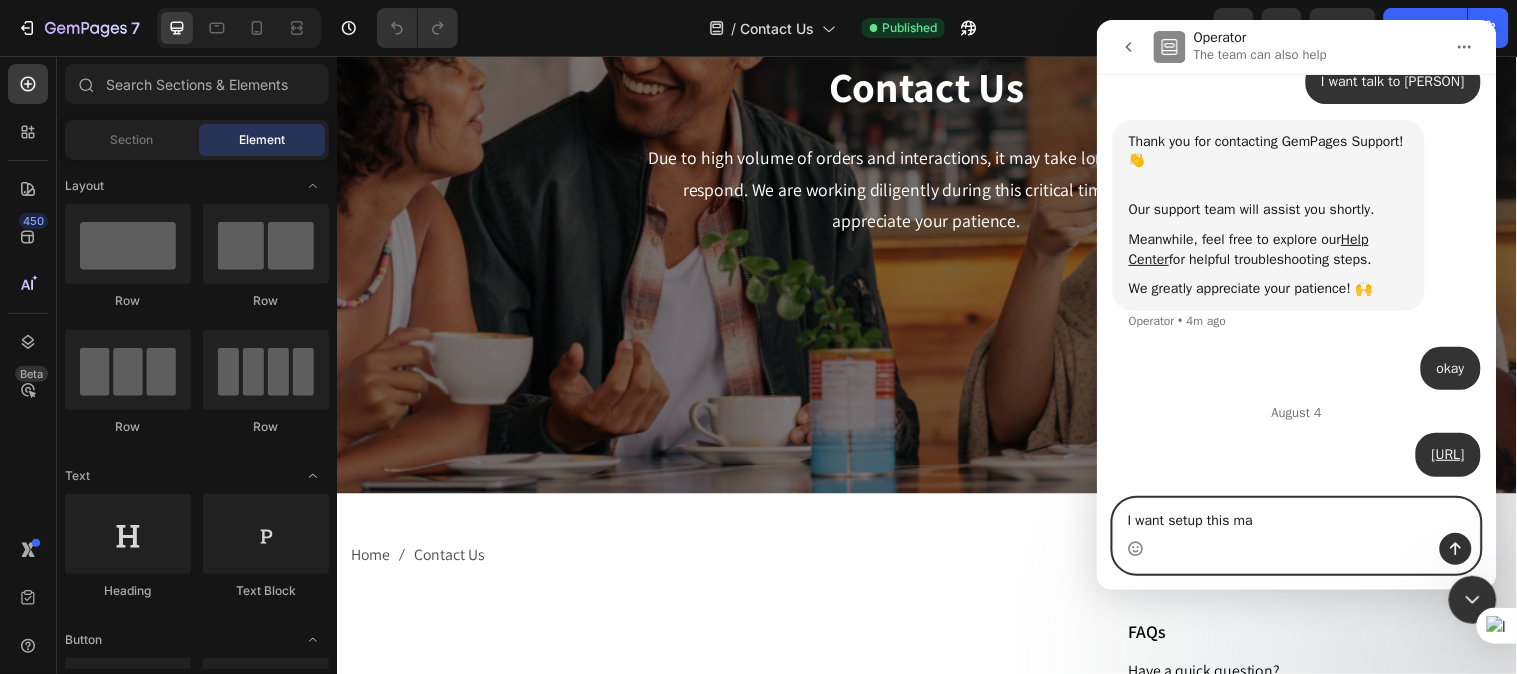 type on "I want setup this map" 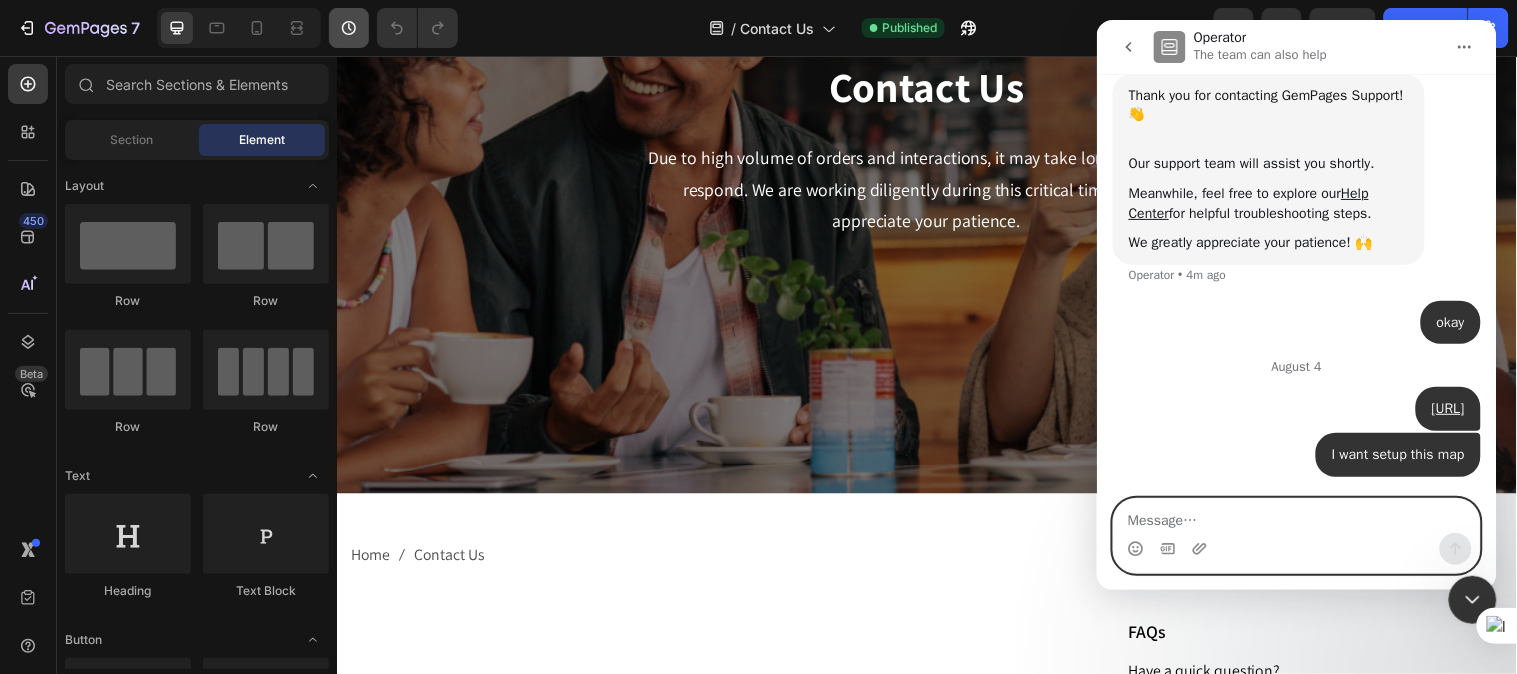 scroll, scrollTop: 406, scrollLeft: 0, axis: vertical 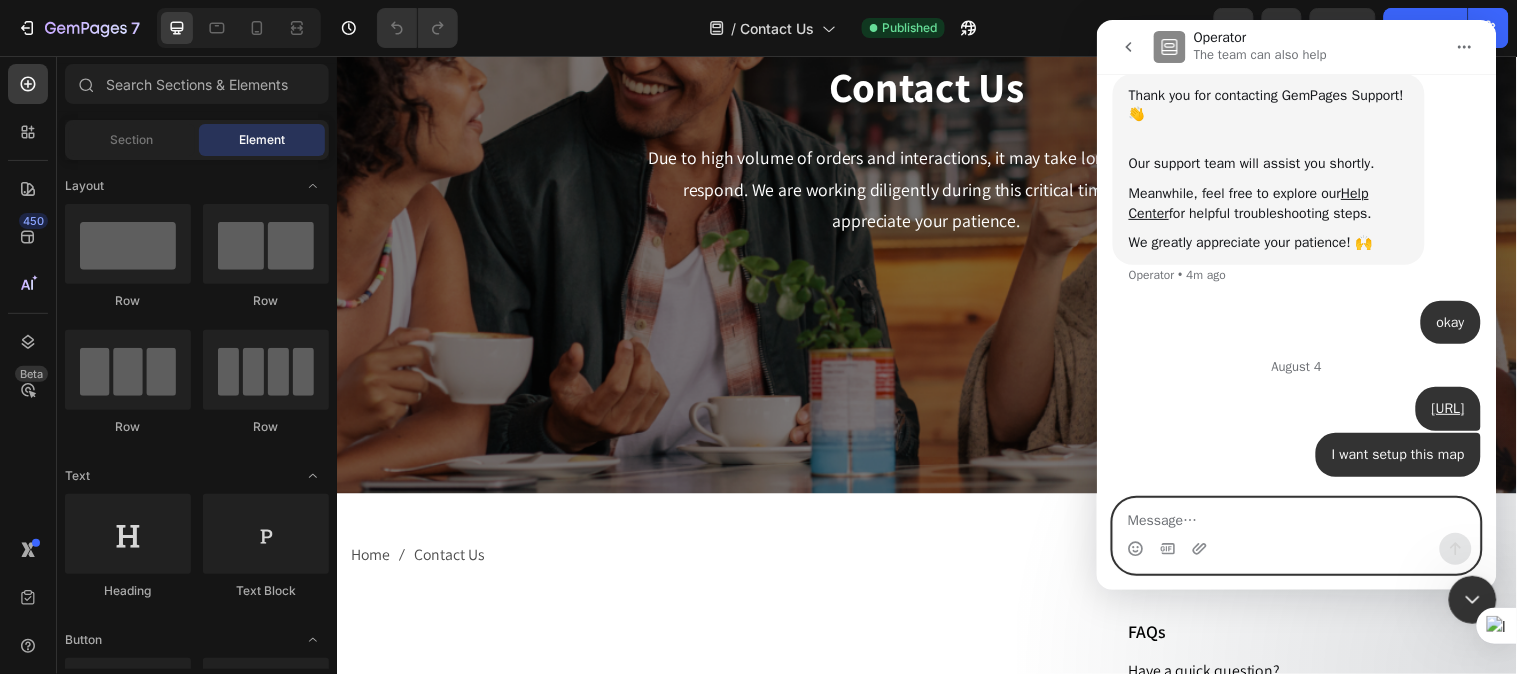 click at bounding box center [1296, 515] 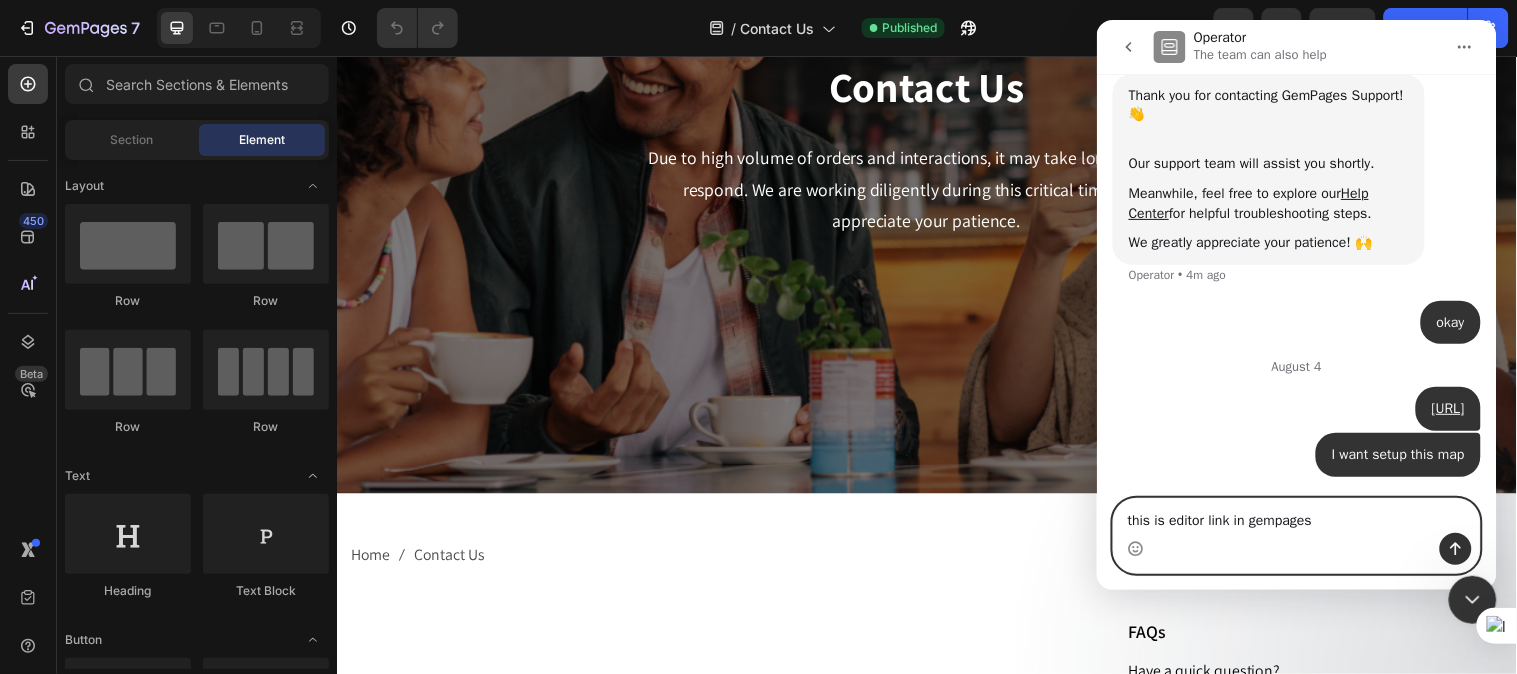 paste on "https://builder.gempages.net/editor/568873555874284369/577393174251570164?type=gempagesv7&pageType=GP_STATIC&shop=hazprevsafety.myshopify.com" 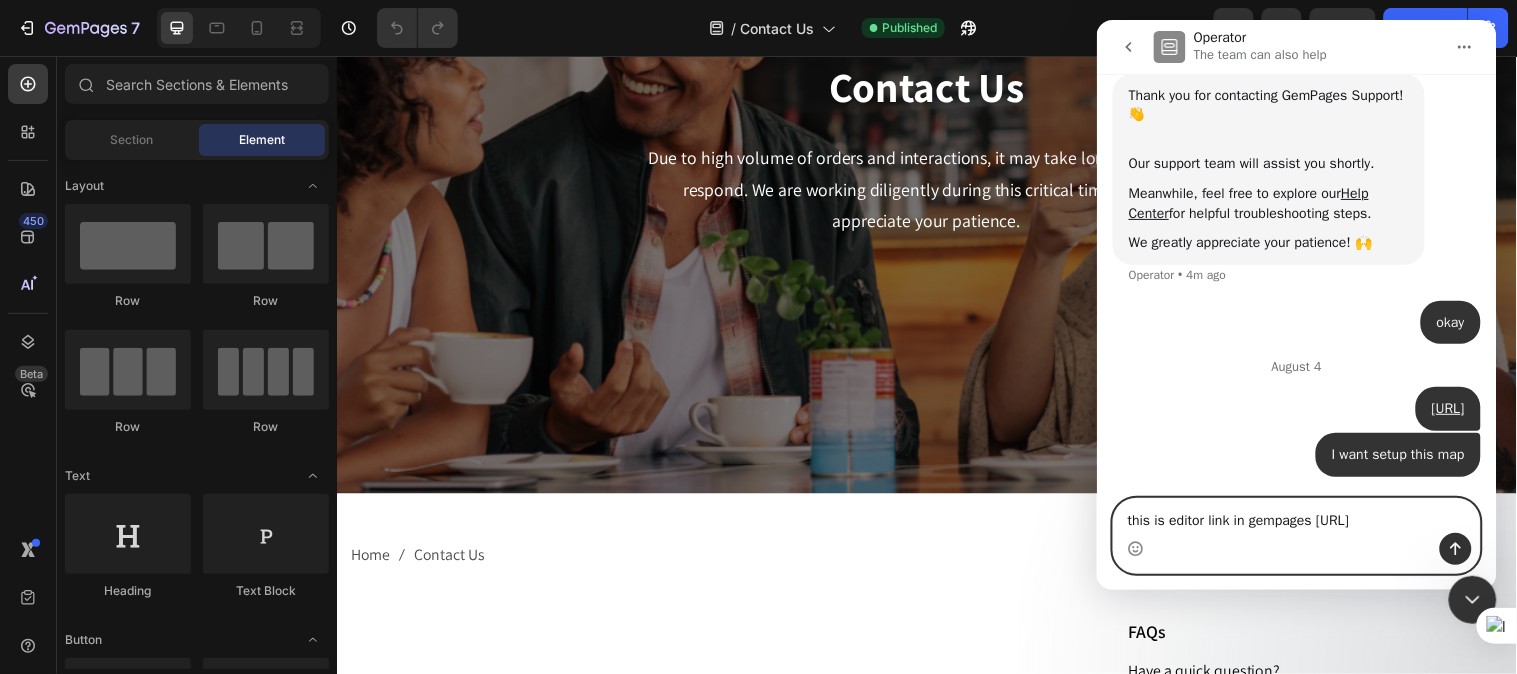 scroll, scrollTop: 487, scrollLeft: 0, axis: vertical 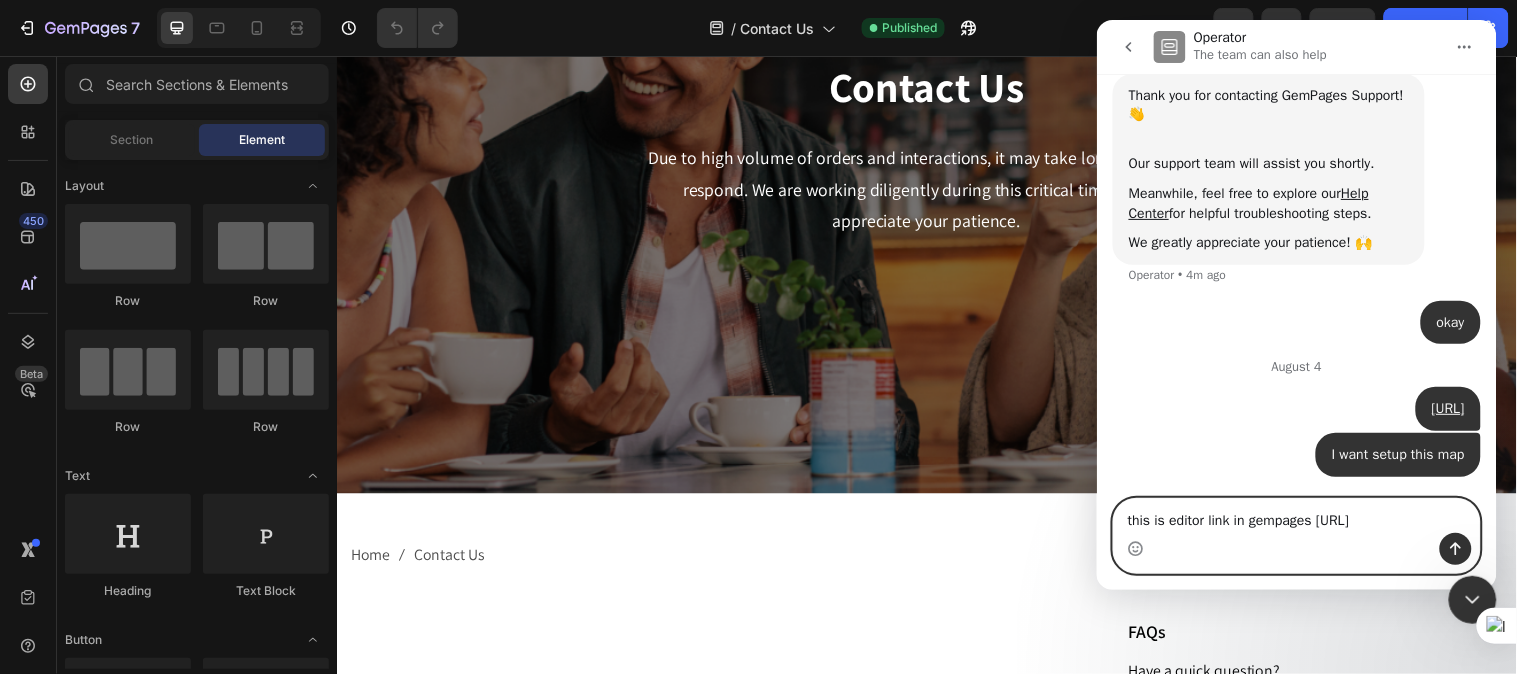 type 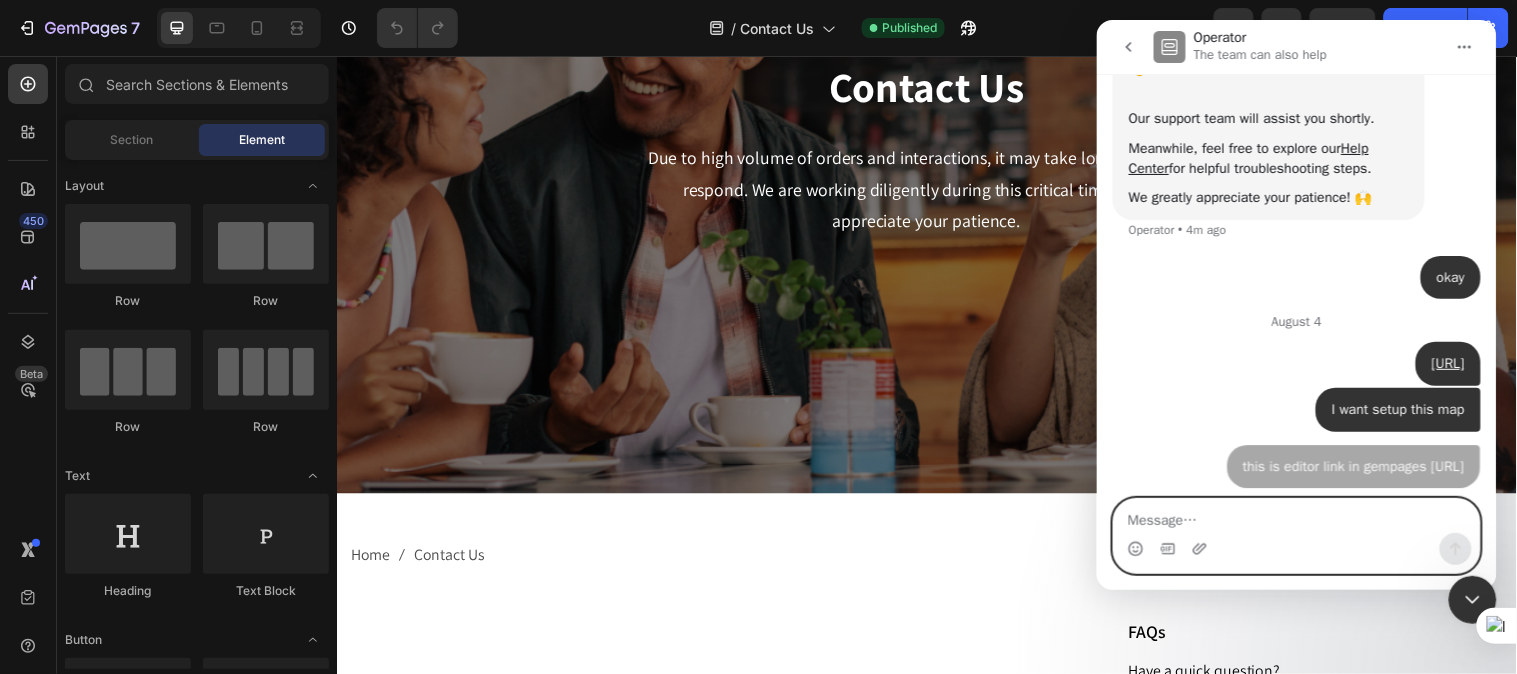scroll, scrollTop: 531, scrollLeft: 0, axis: vertical 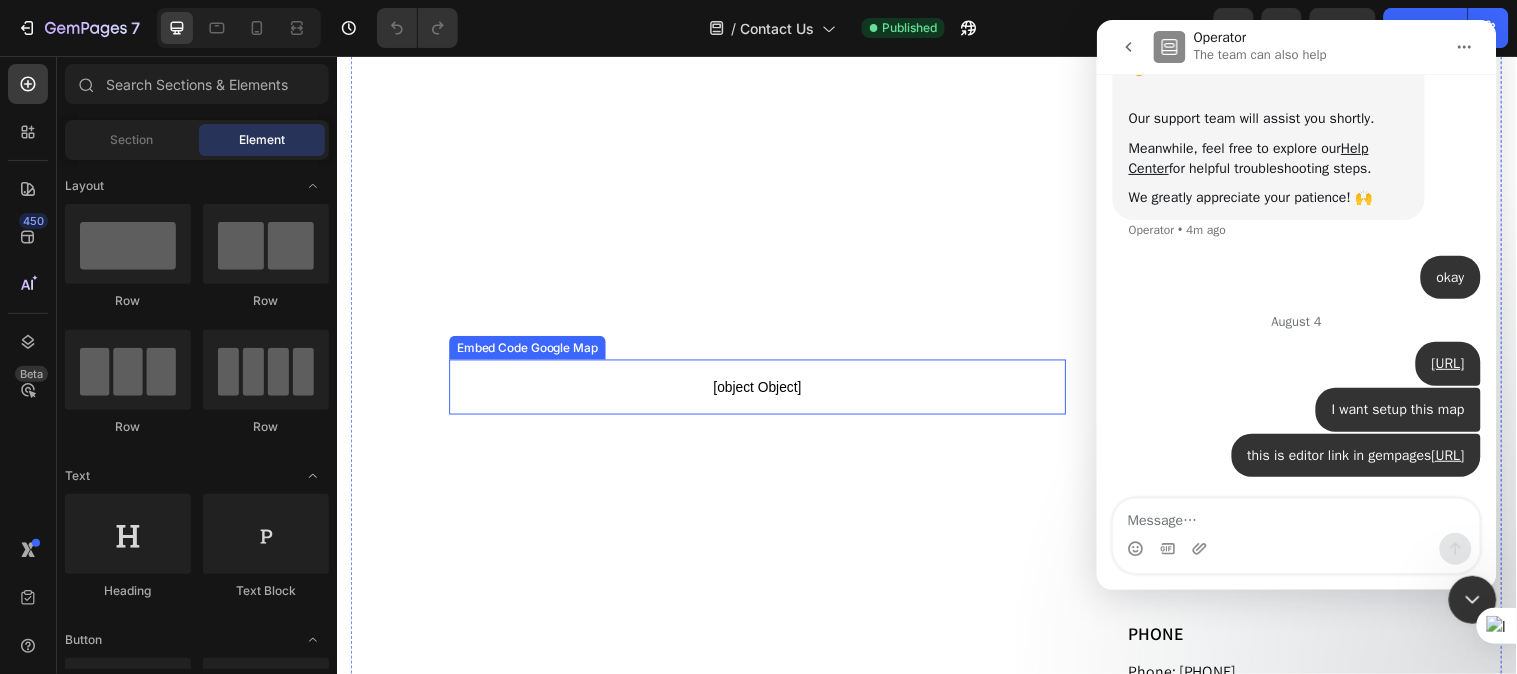 click on "[object Object]" at bounding box center (764, 392) 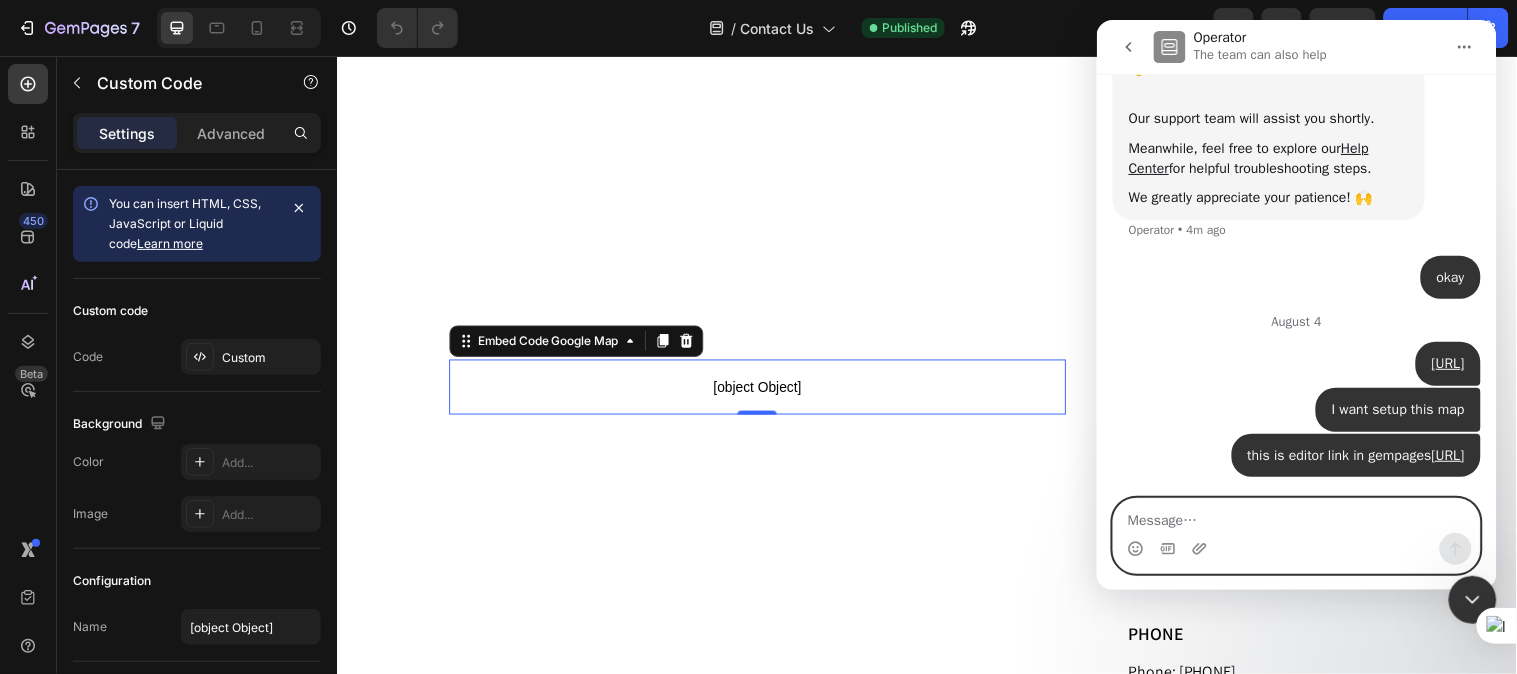 click at bounding box center [1296, 515] 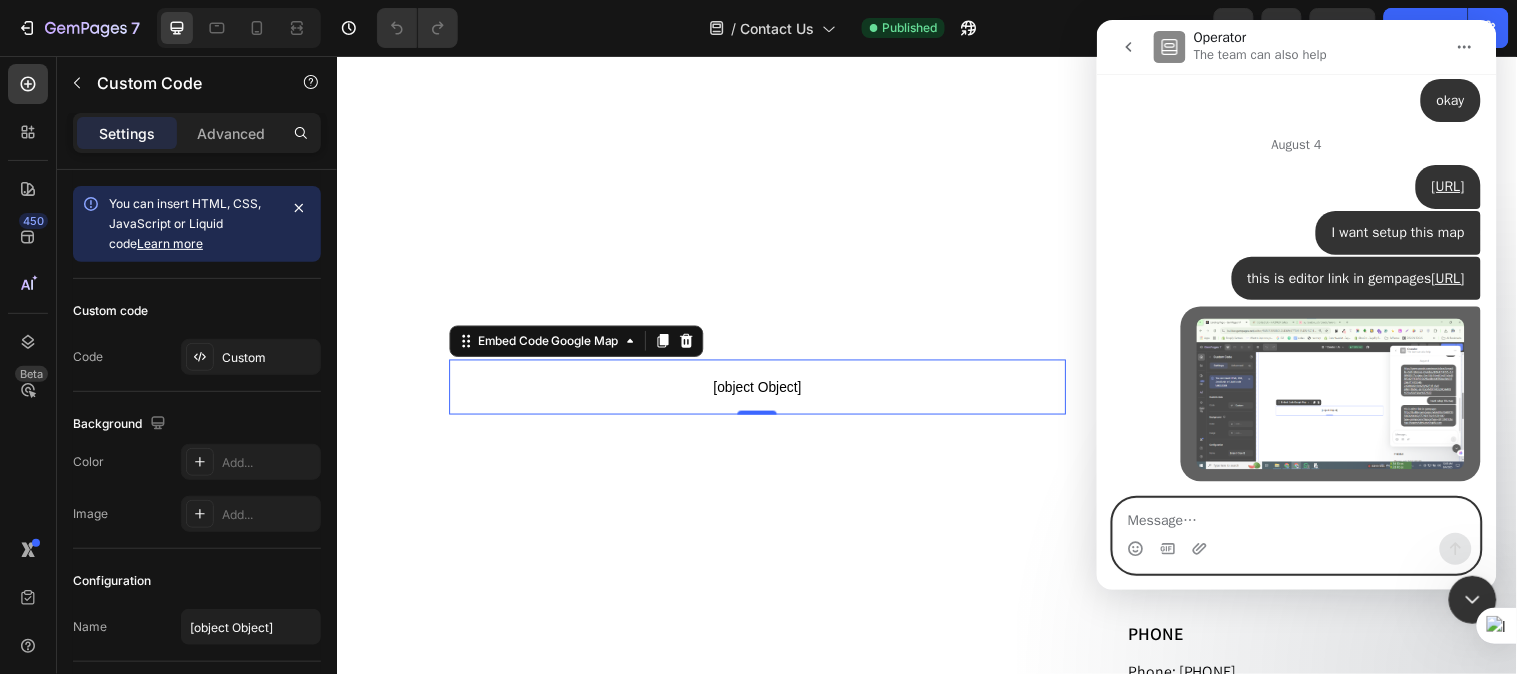 scroll, scrollTop: 707, scrollLeft: 0, axis: vertical 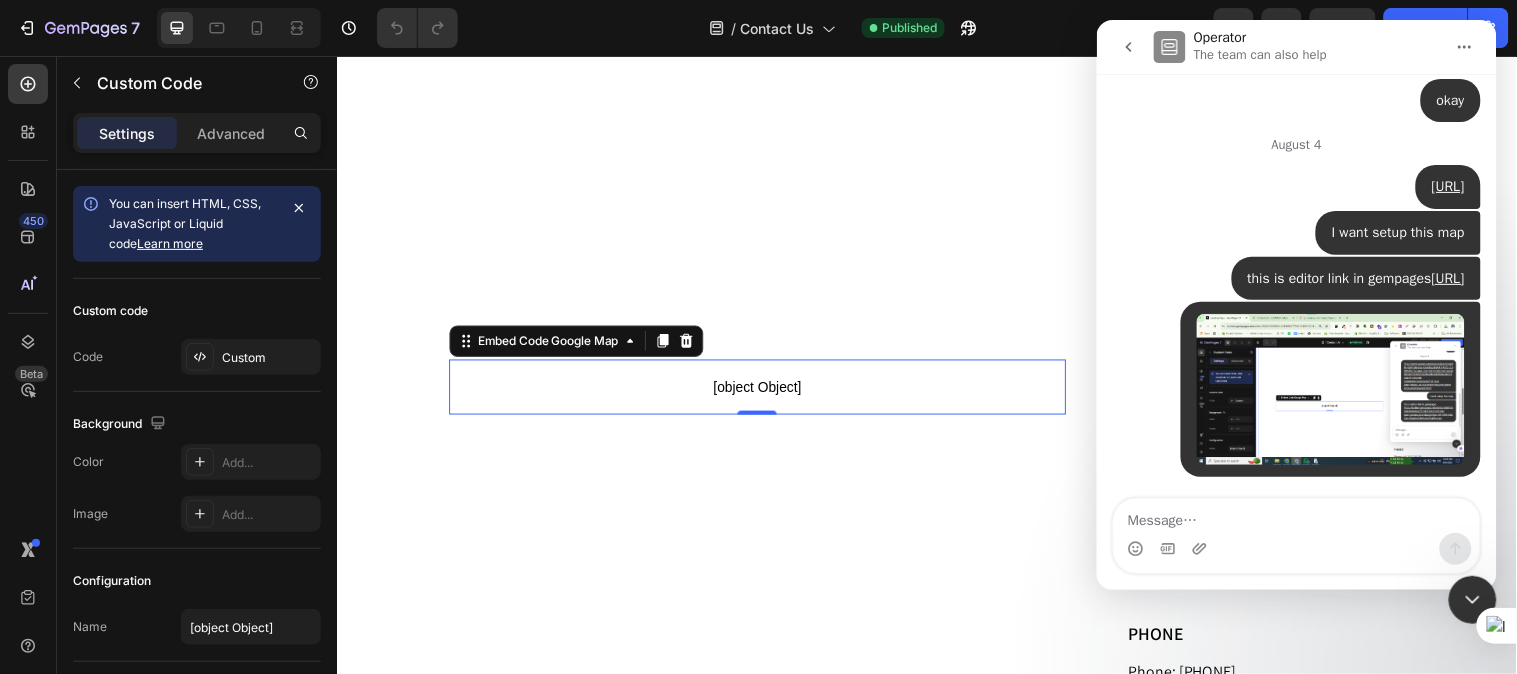 drag, startPoint x: 2898, startPoint y: 1195, endPoint x: 1816, endPoint y: 581, distance: 1244.074 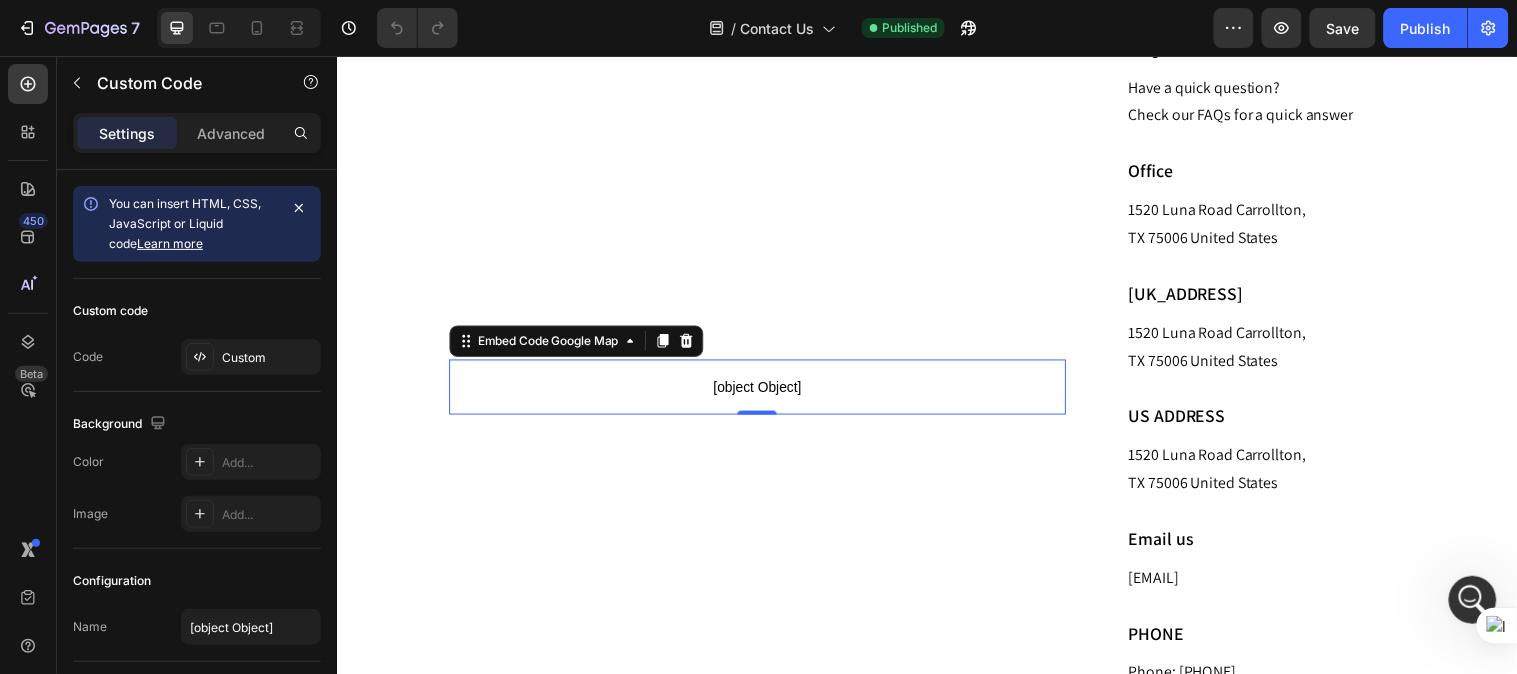 scroll, scrollTop: 0, scrollLeft: 0, axis: both 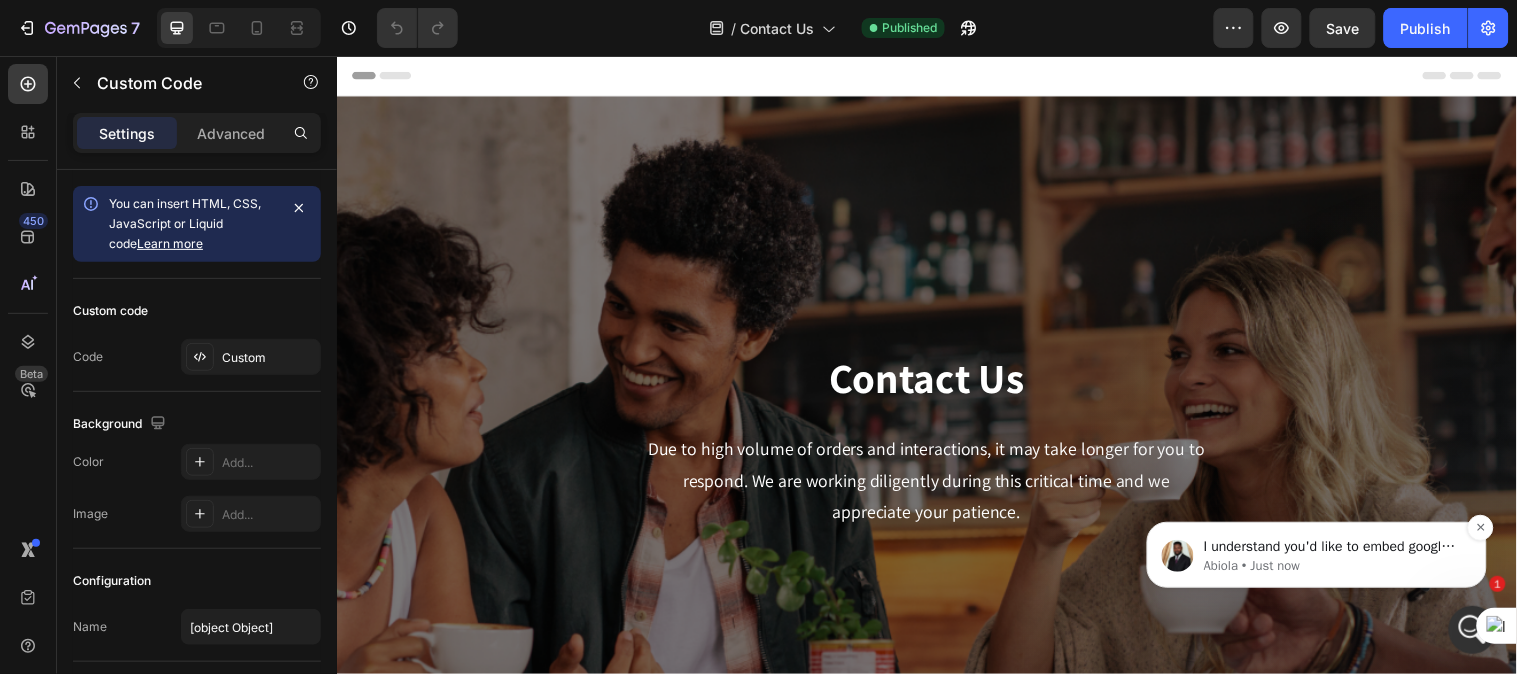 click on "I understand you'd like to embed google maps within your landing page" at bounding box center [1332, 546] 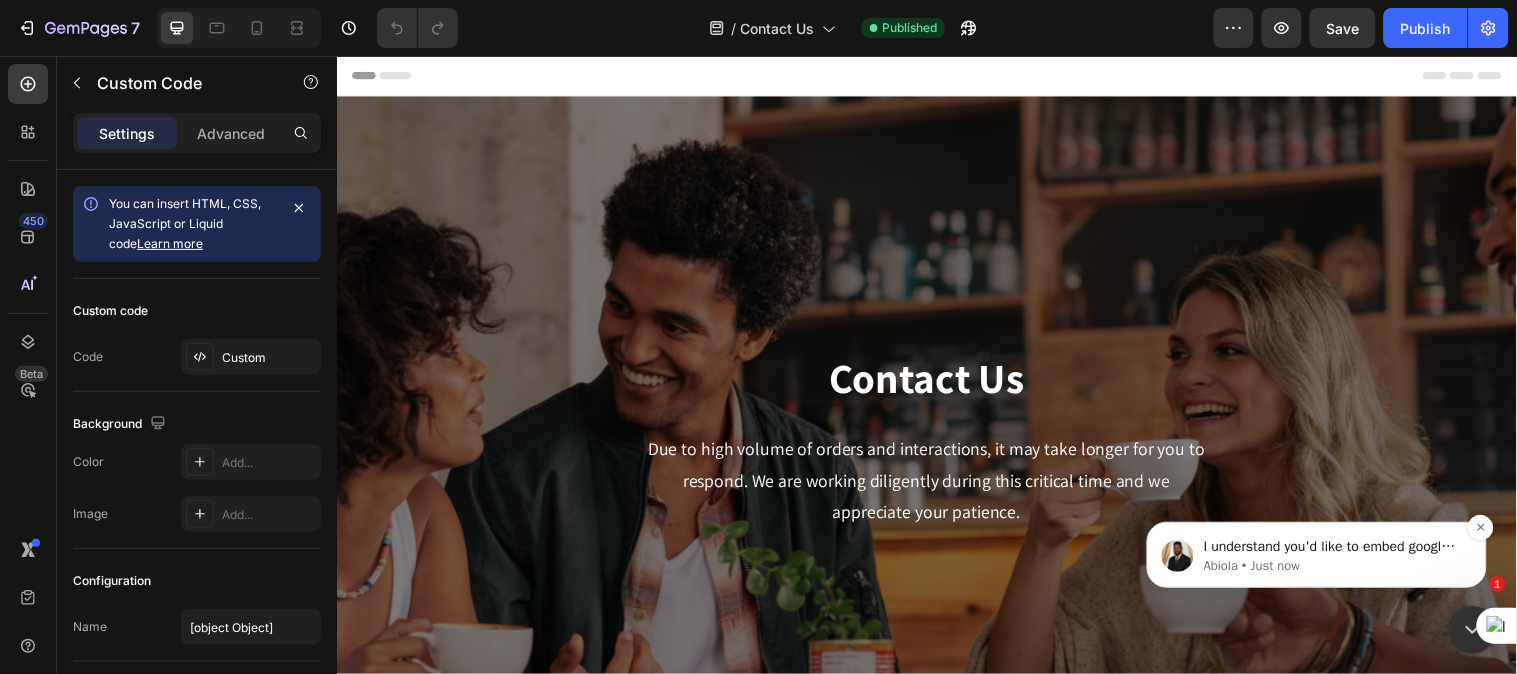 scroll, scrollTop: 0, scrollLeft: 0, axis: both 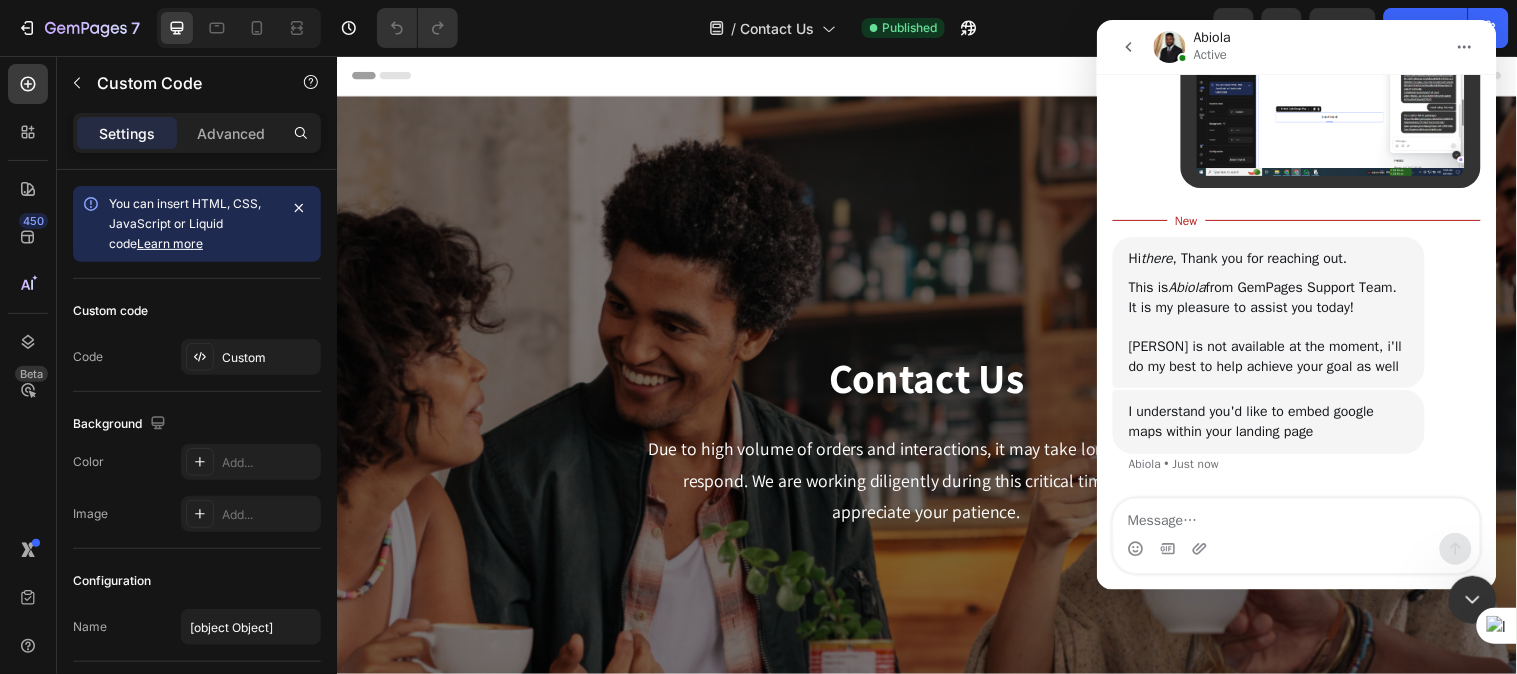 click at bounding box center (1296, 515) 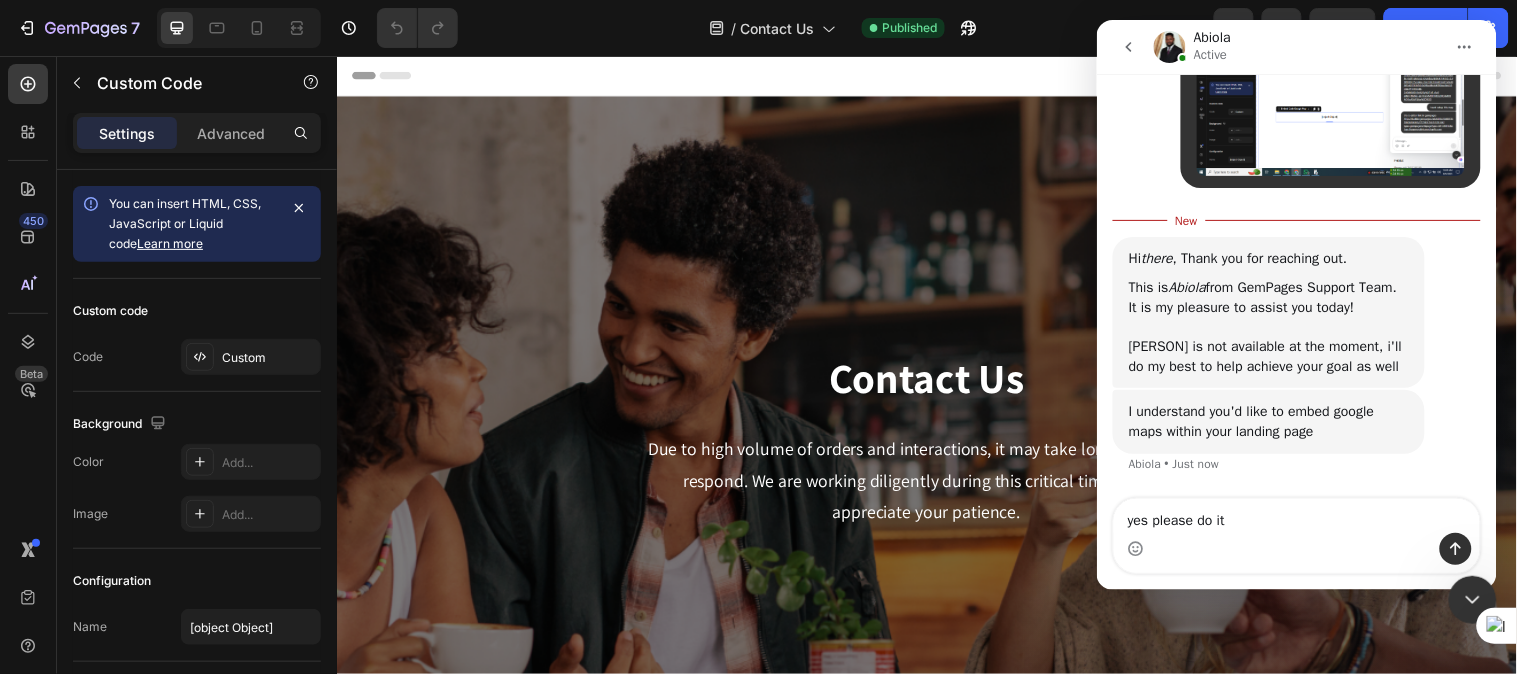 type on "yes please do it" 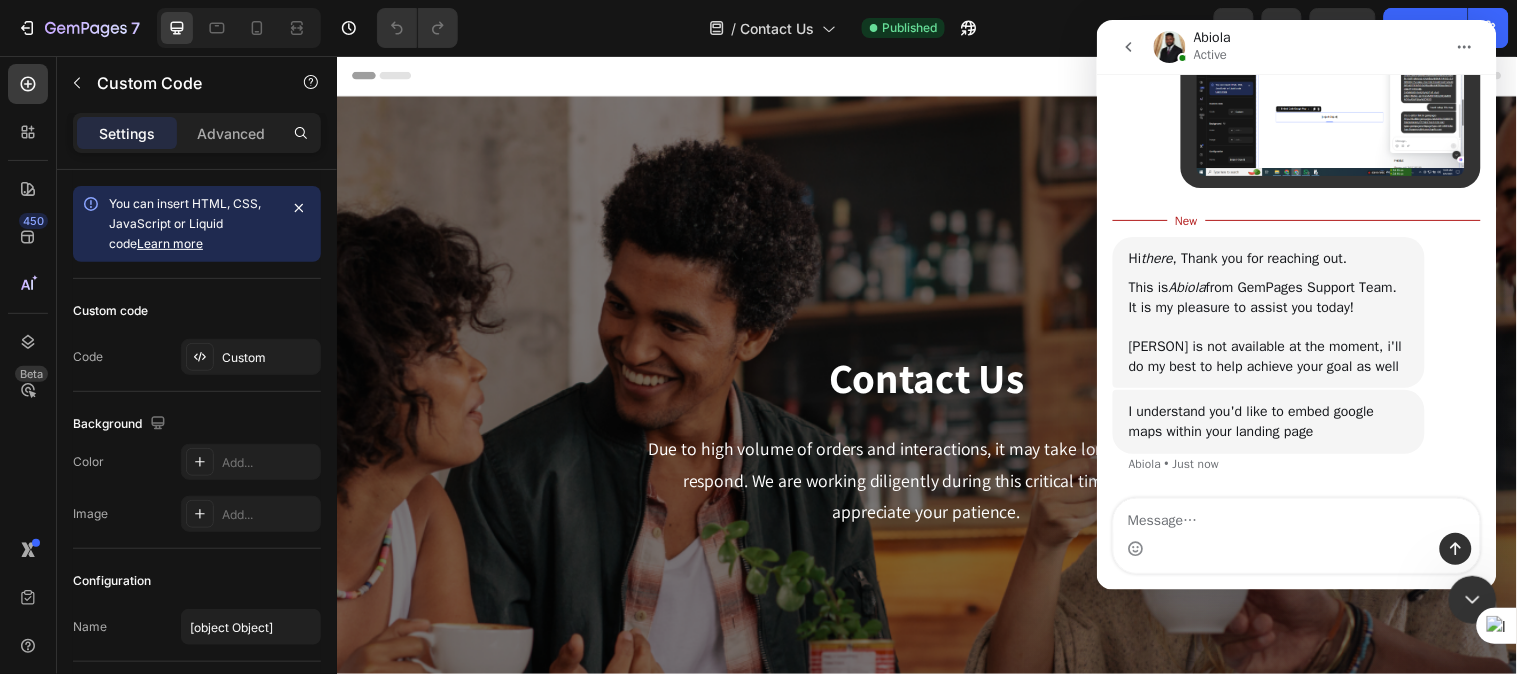 scroll, scrollTop: 2, scrollLeft: 0, axis: vertical 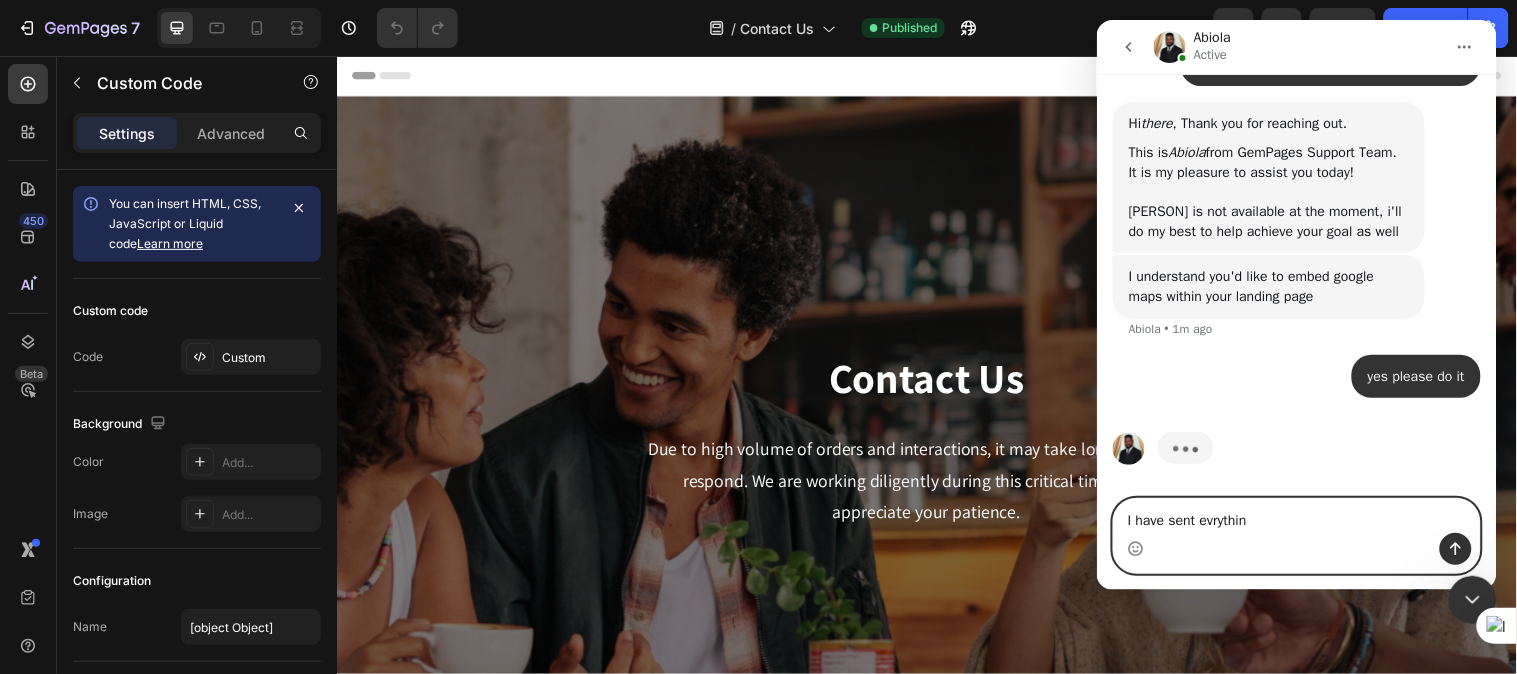 type on "I have sent evrything" 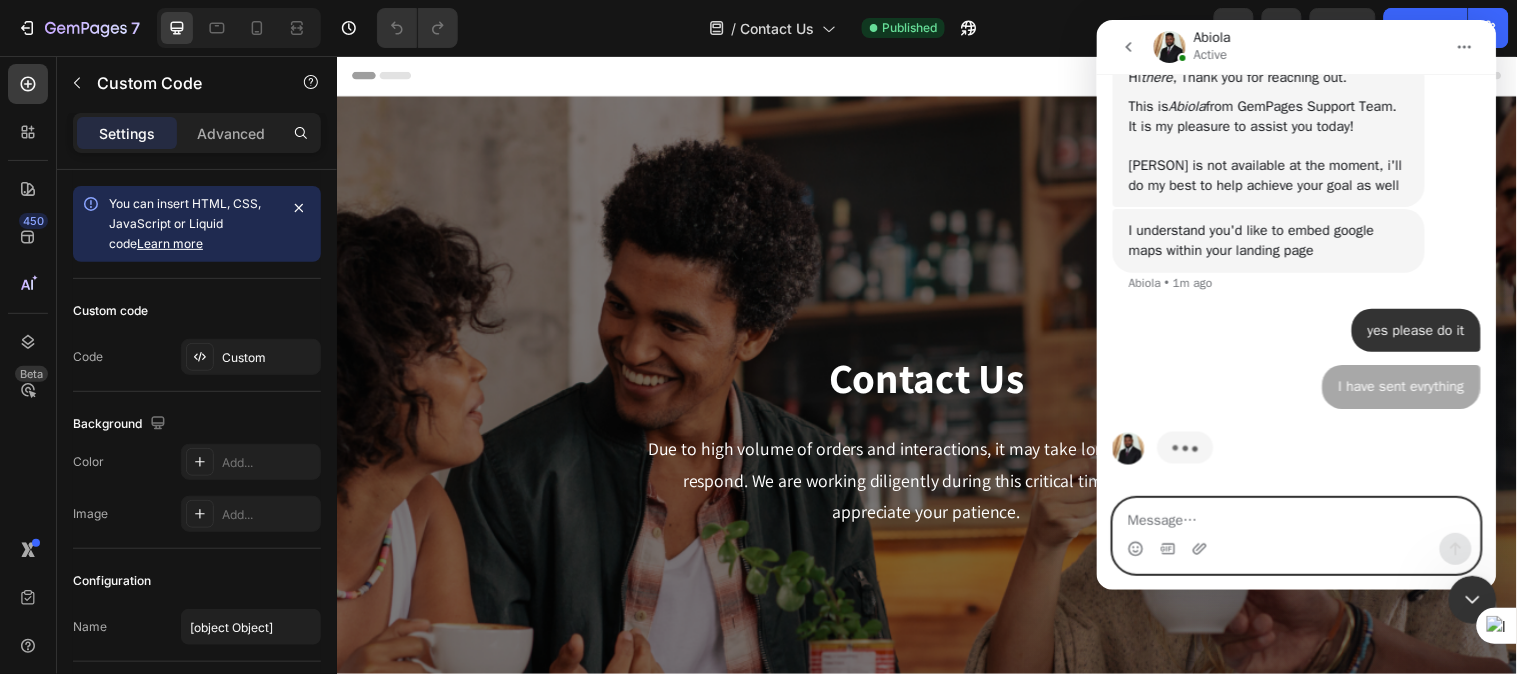 scroll, scrollTop: 1122, scrollLeft: 0, axis: vertical 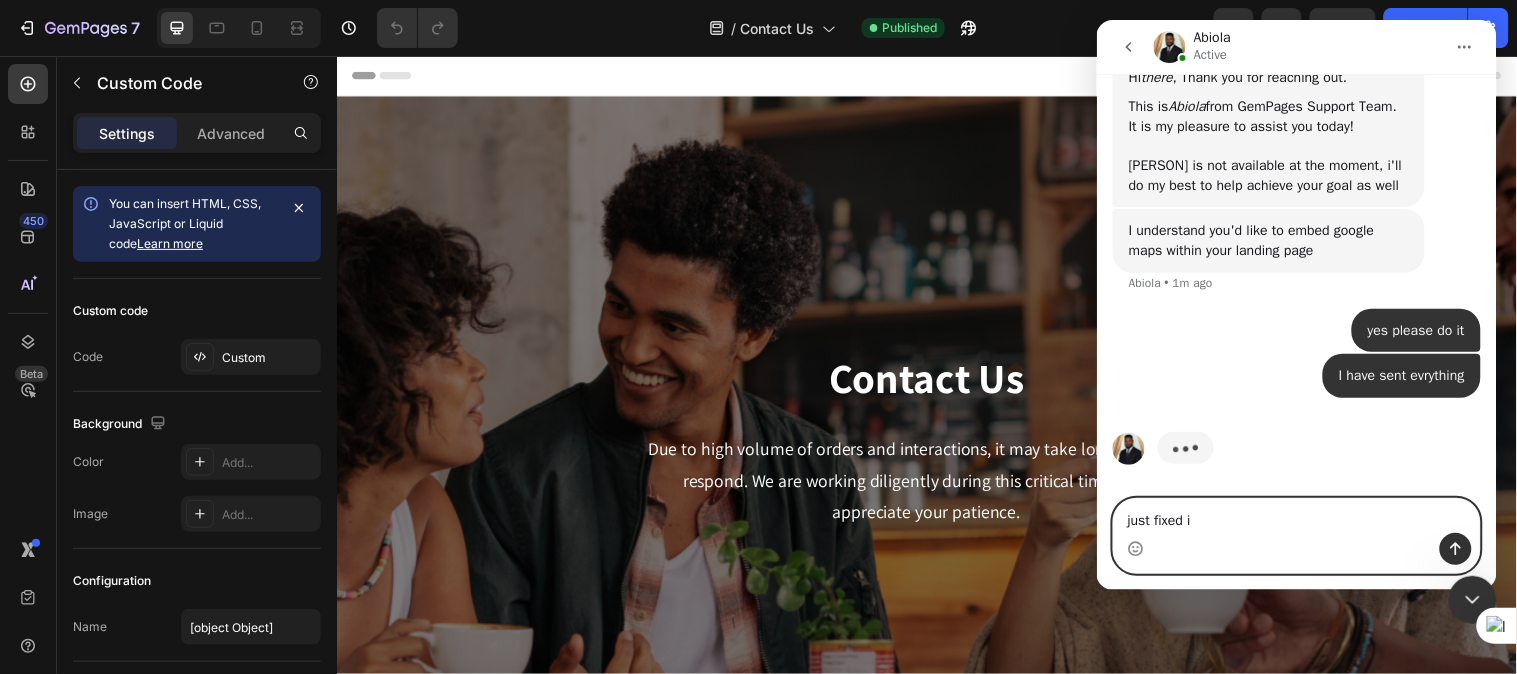 type on "just fixed it" 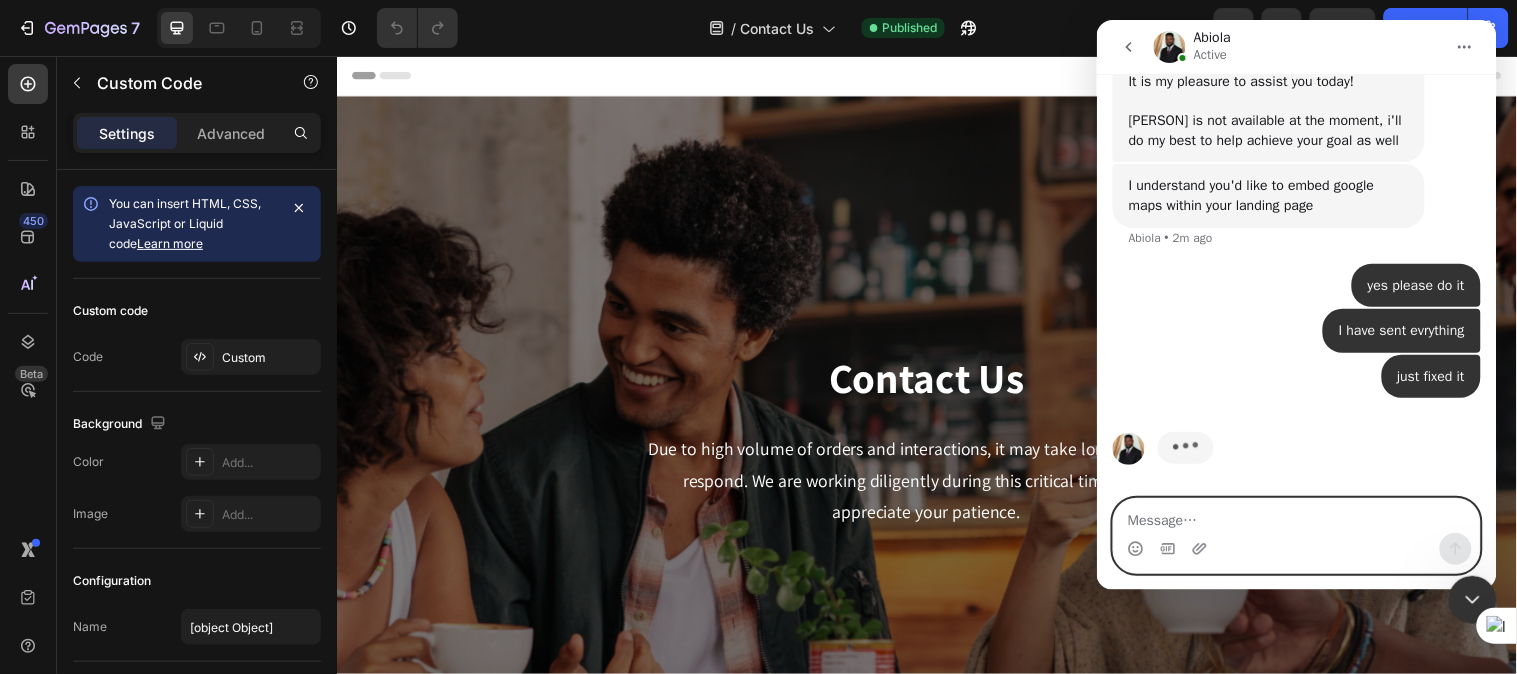 scroll, scrollTop: 1091, scrollLeft: 0, axis: vertical 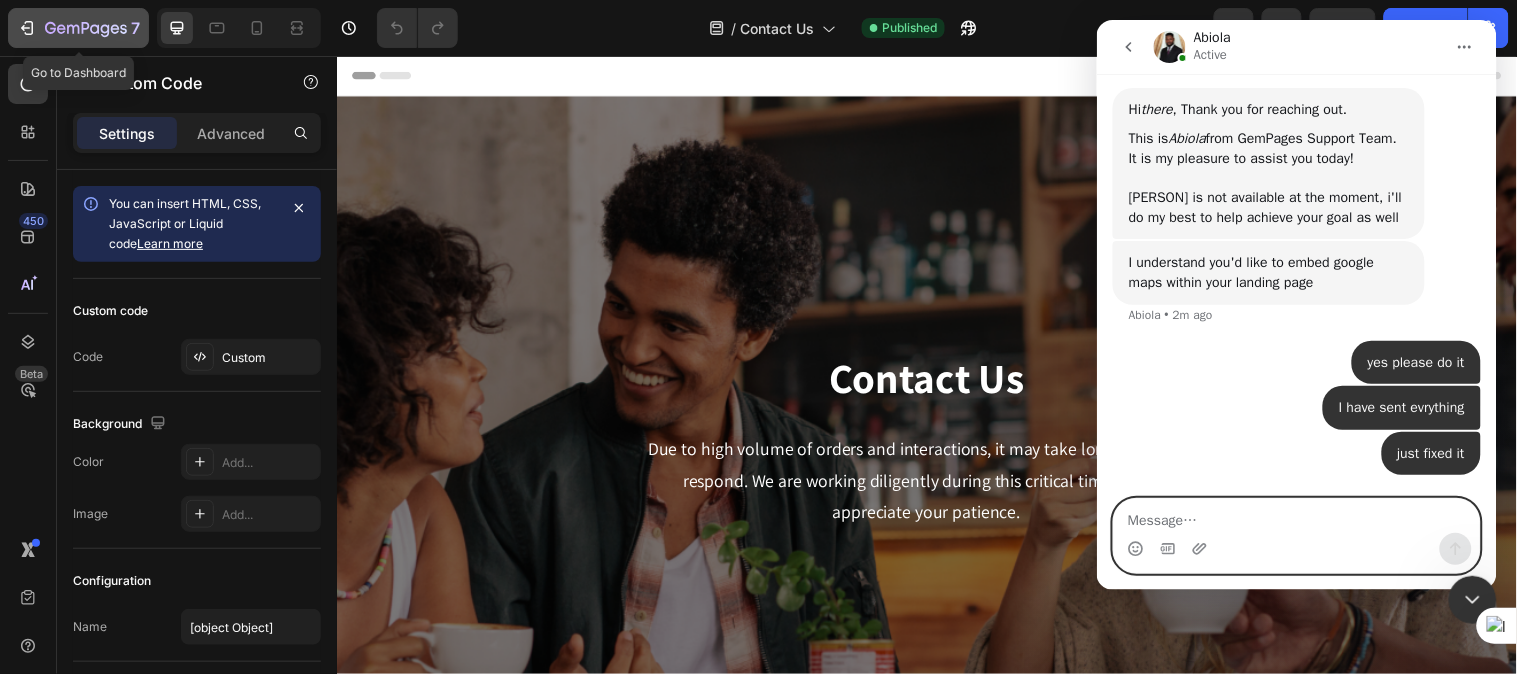 type 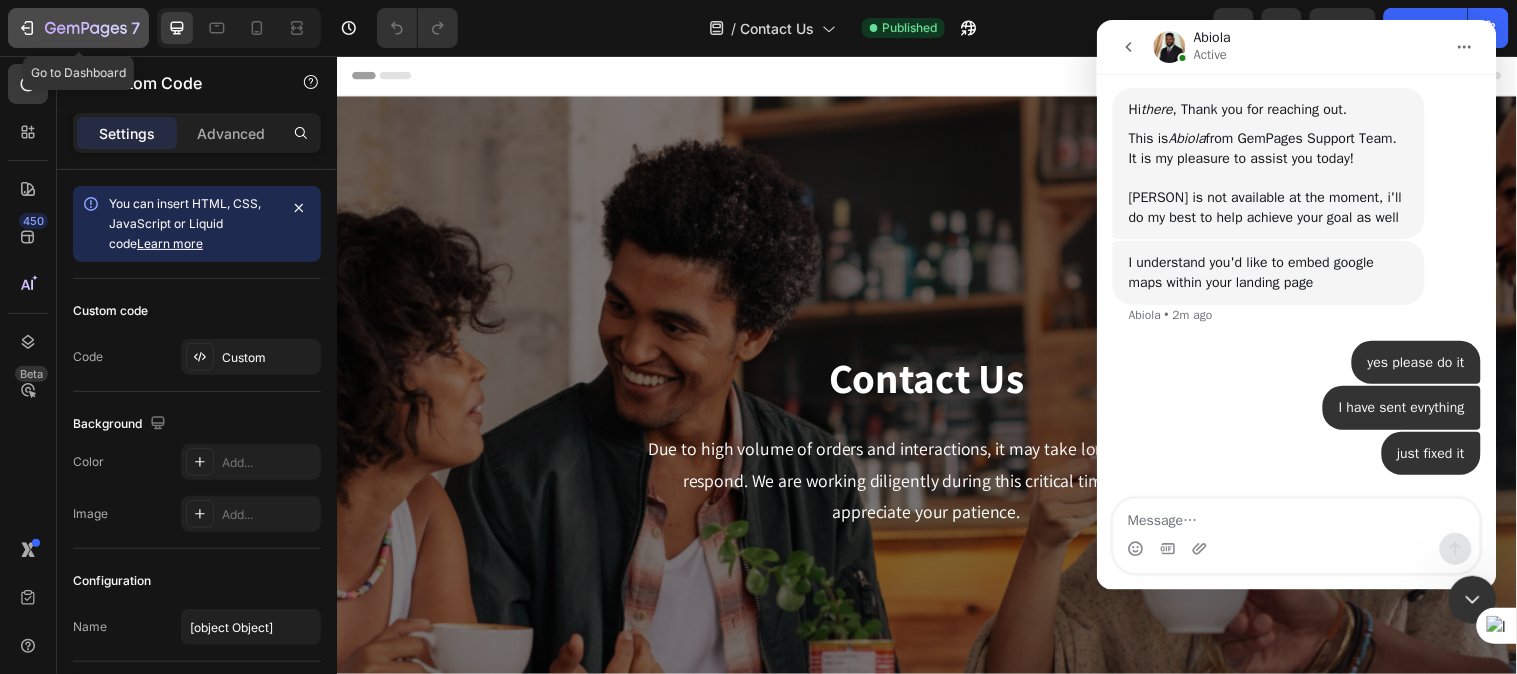 click 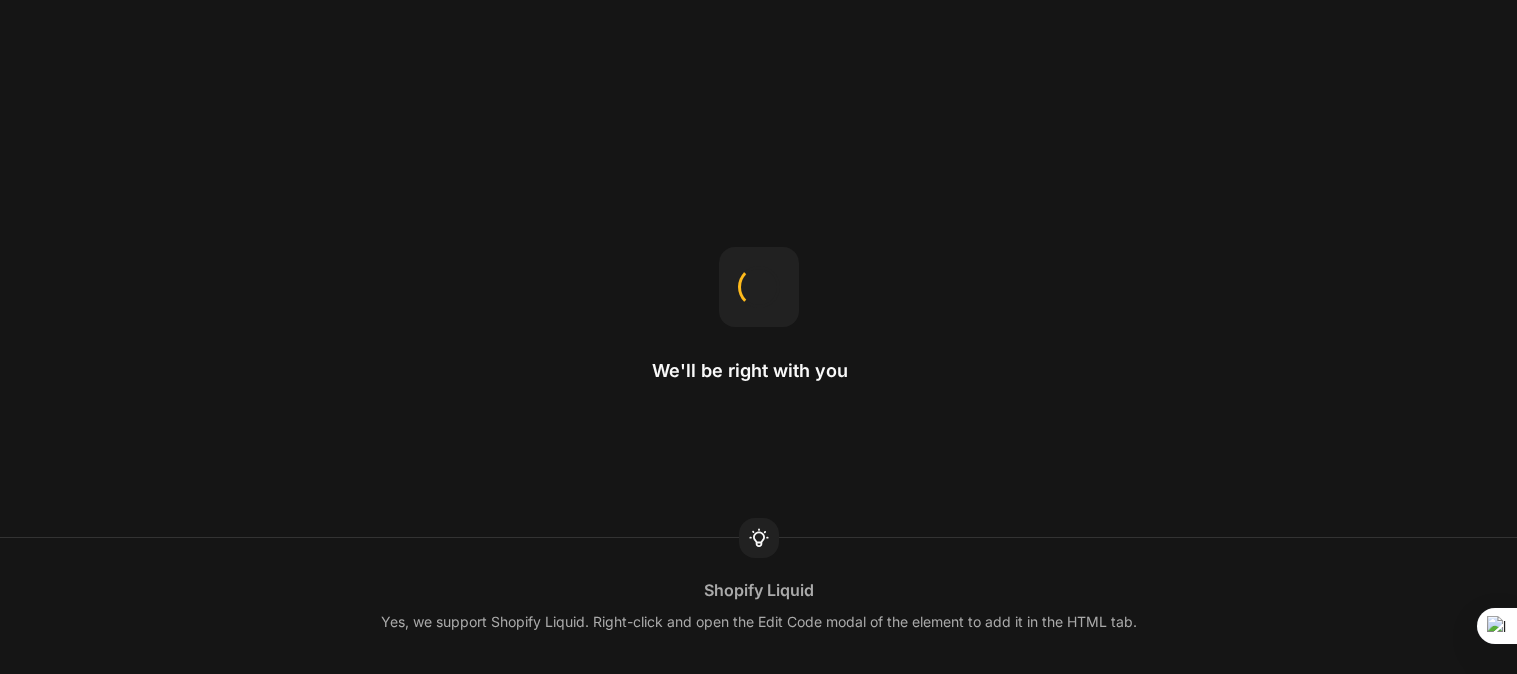scroll, scrollTop: 0, scrollLeft: 0, axis: both 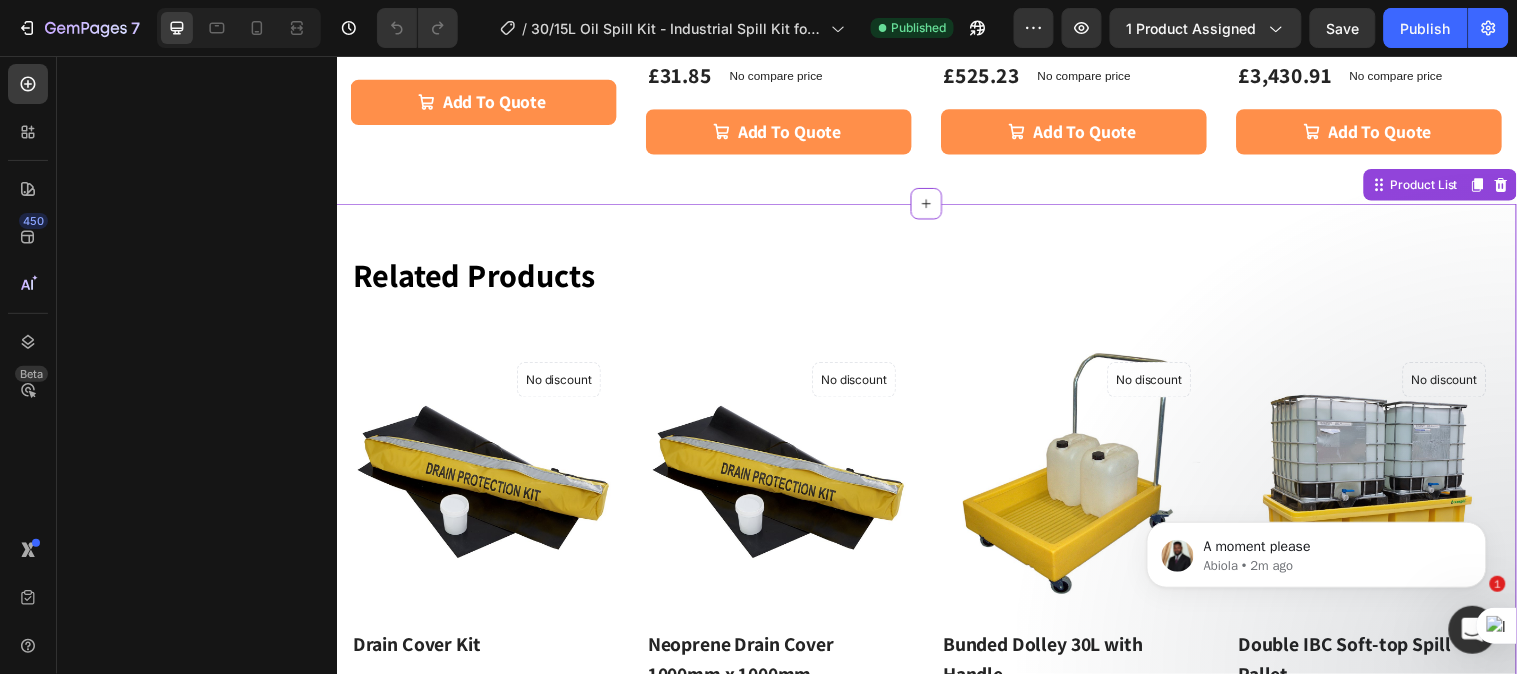 click on "Related Products" at bounding box center (936, 278) 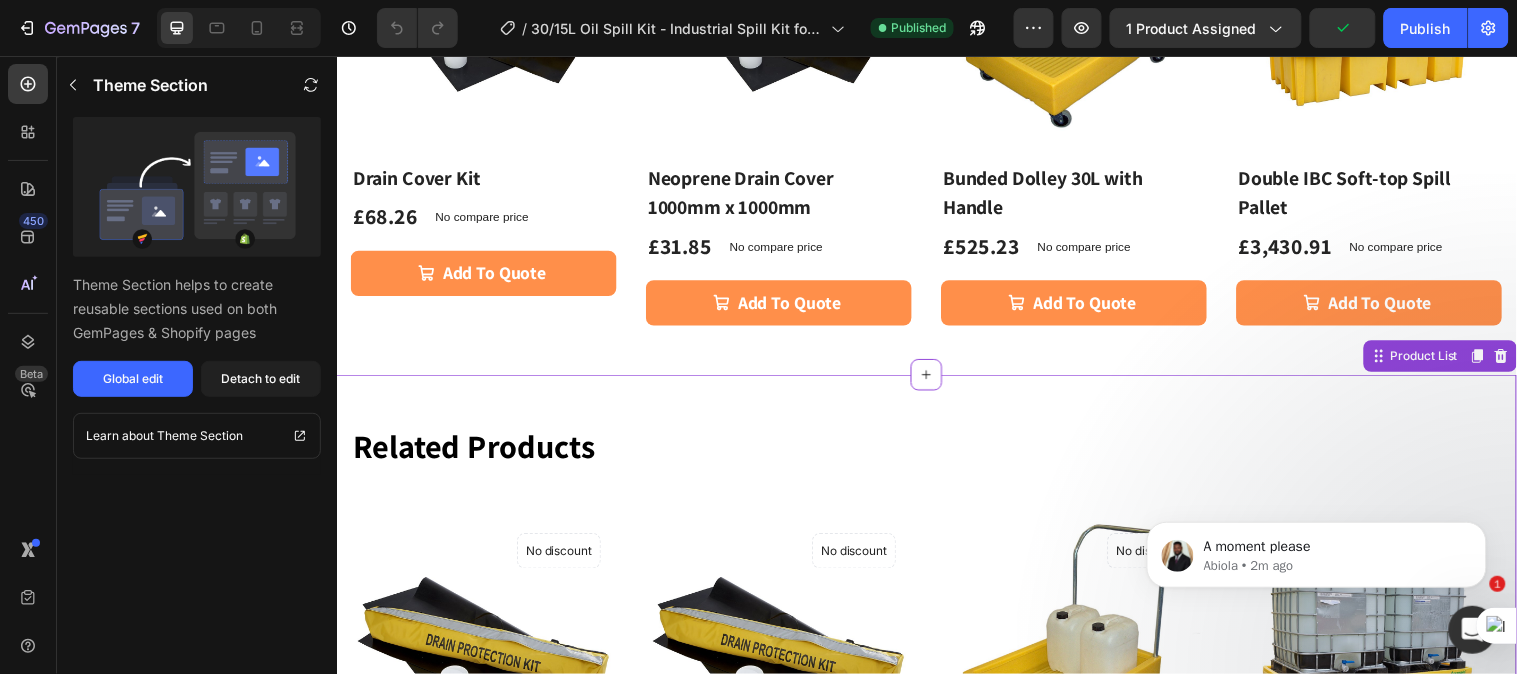 scroll, scrollTop: 1777, scrollLeft: 0, axis: vertical 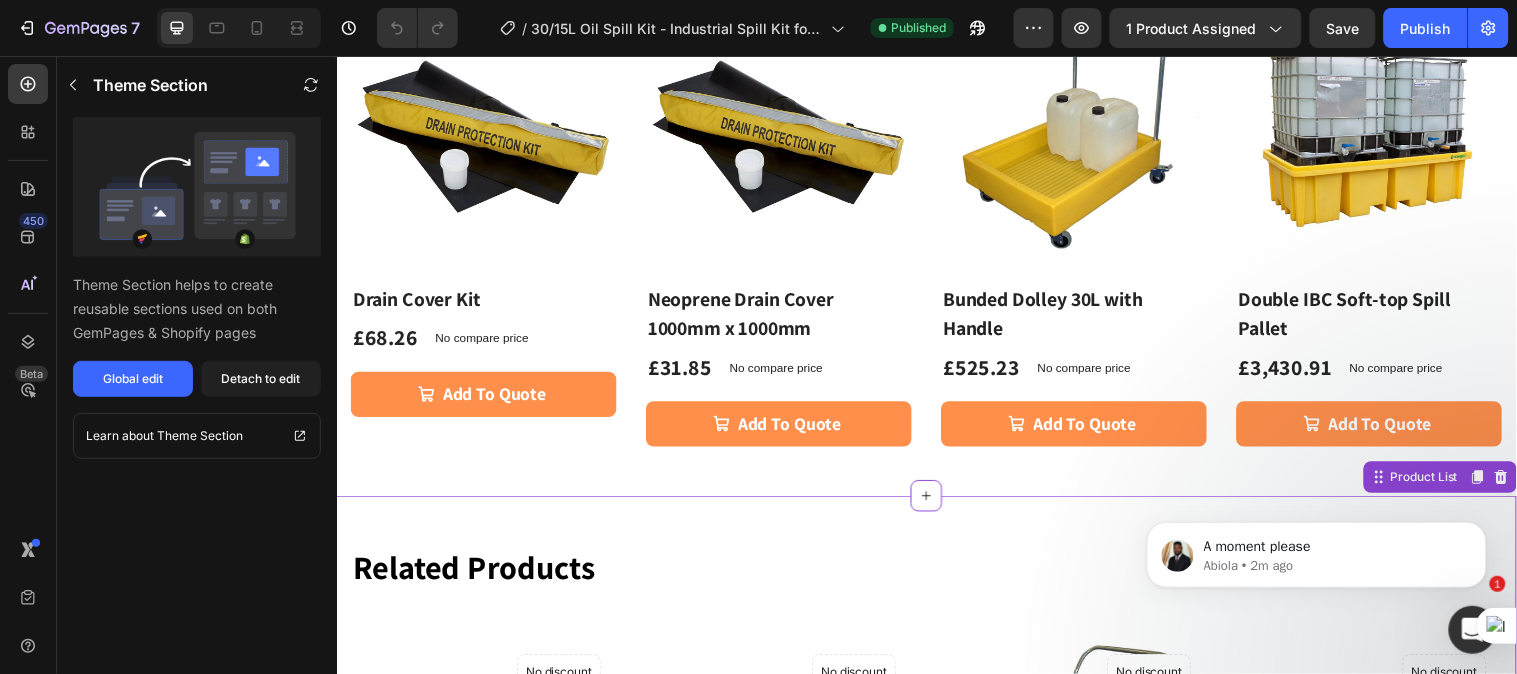 click on "Related Products Heading Row (P) Images No discount   Not be displayed when published Product Badge Row Drain Cover Kit (P) Title £68.26 (P) Price (P) Price No compare price (P) Price Row
add to Quote Add to Cart Row Product List (P) Images No discount   Not be displayed when published Product Badge Row Neoprene Drain Cover 1000mm x 1000mm (P) Title £31.85 (P) Price (P) Price No compare price (P) Price Row
add to Quote Add to Cart Row Product List (P) Images No discount   Not be displayed when published Product Badge Row Bunded Dolley 30L with Handle (P) Title £525.23 (P) Price (P) Price No compare price (P) Price Row
add to Quote Add to Cart Row Product List (P) Images No discount   Not be displayed when published Product Badge Row Double IBC Soft-top Spill Pallet (P) Title £3,430.91 (P) Price (P) Price No compare price (P) Price Row
add to Quote Add to Cart Row Product List Product List Row Product List" at bounding box center (936, 827) 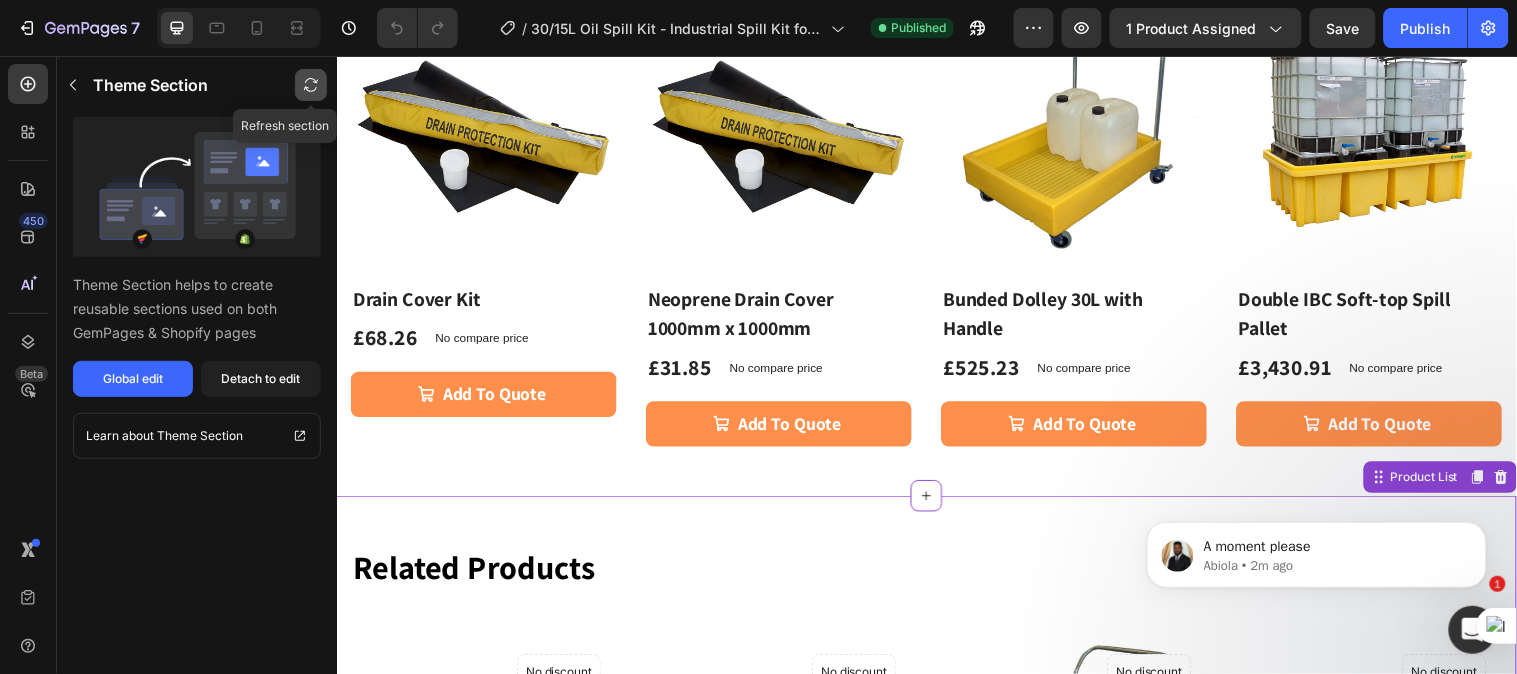 click 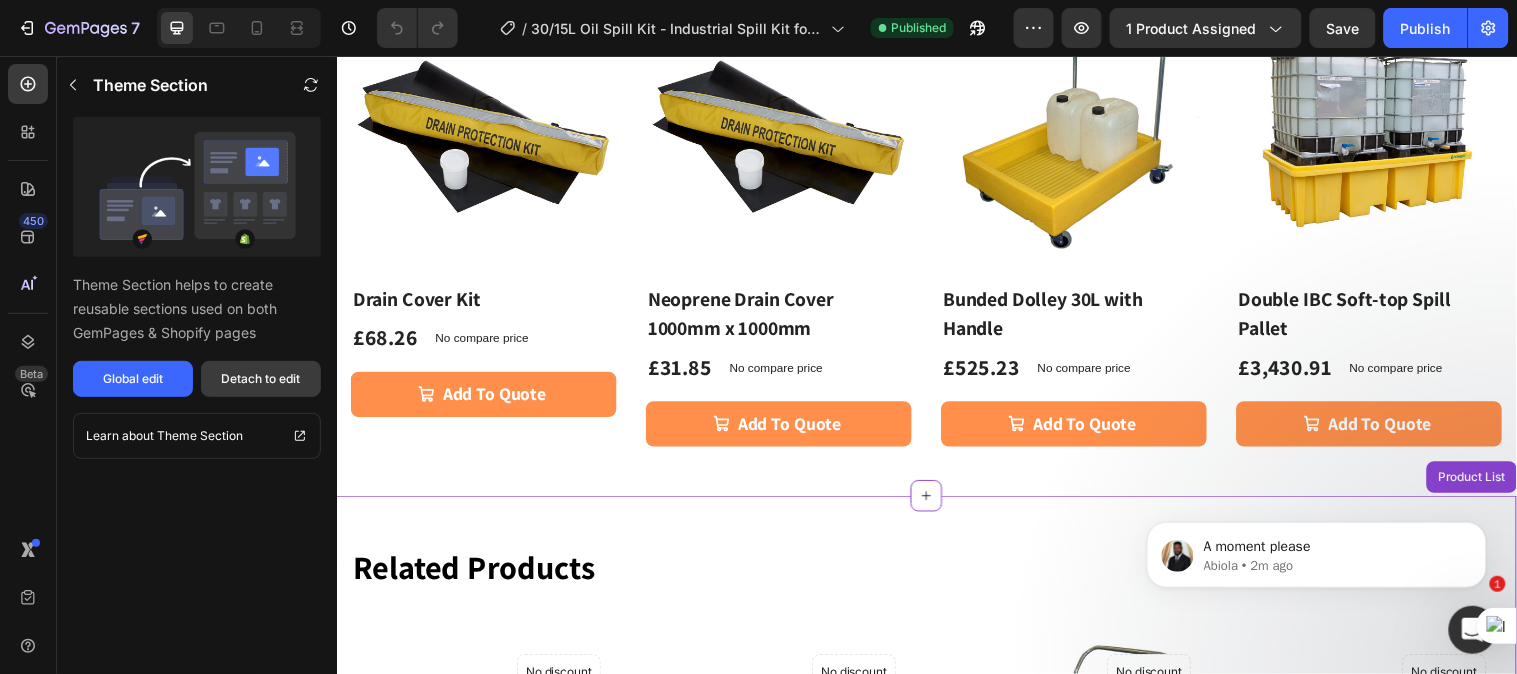 drag, startPoint x: 284, startPoint y: 378, endPoint x: 51, endPoint y: 340, distance: 236.07838 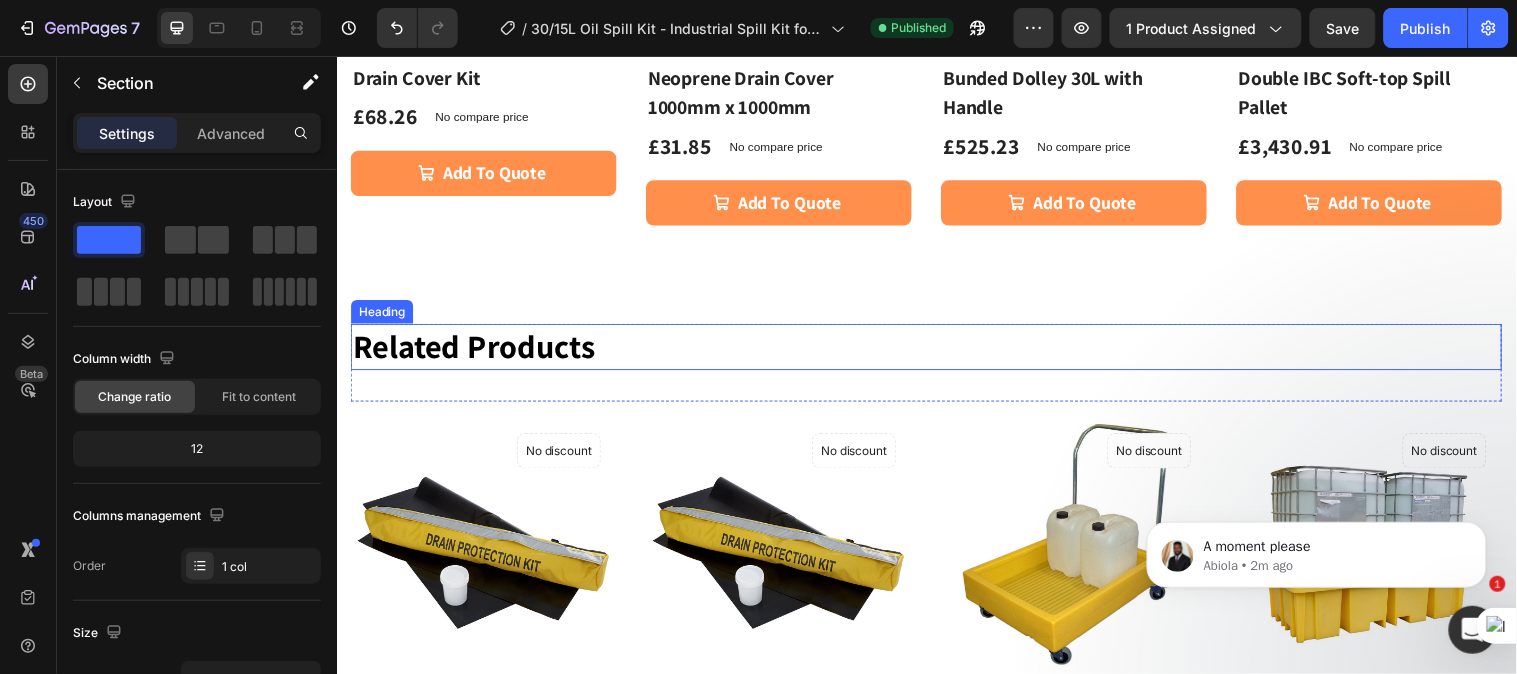 scroll, scrollTop: 2074, scrollLeft: 0, axis: vertical 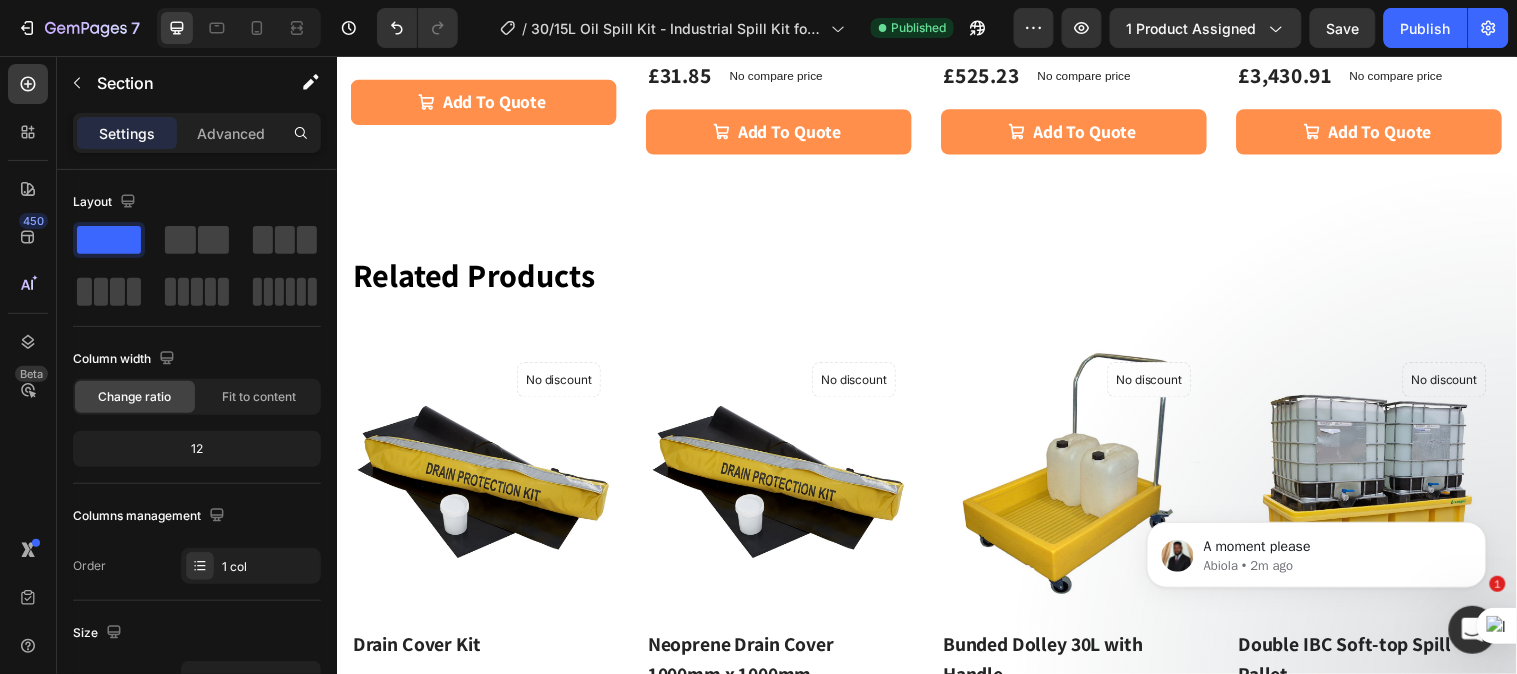 click on "Related Products Heading Row (P) Images No discount   Not be displayed when published Product Badge Row Drain Cover Kit (P) Title £68.26 (P) Price (P) Price No compare price (P) Price Row
add to Quote Add to Cart Row Product List (P) Images No discount   Not be displayed when published Product Badge Row Neoprene Drain Cover 1000mm x 1000mm (P) Title £31.85 (P) Price (P) Price No compare price (P) Price Row
add to Quote Add to Cart Row Product List (P) Images No discount   Not be displayed when published Product Badge Row Bunded Dolley 30L with Handle (P) Title £525.23 (P) Price (P) Price No compare price (P) Price Row
add to Quote Add to Cart Row Product List (P) Images No discount   Not be displayed when published Product Badge Row Double IBC Soft-top Spill Pallet (P) Title £3,430.91 (P) Price (P) Price No compare price (P) Price Row
add to Quote Add to Cart Row Product List Product List Row Section 5" at bounding box center [936, 530] 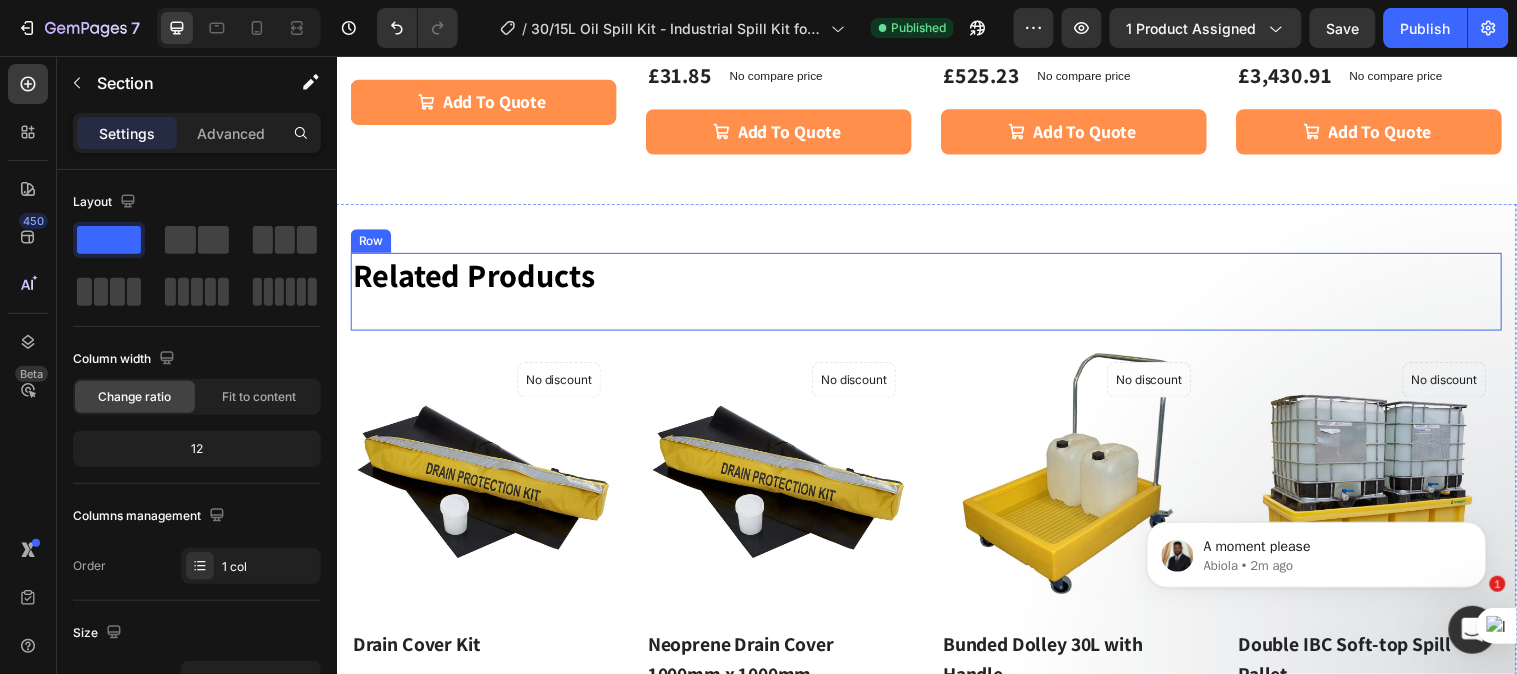 click on "Related Products Heading" at bounding box center [936, 294] 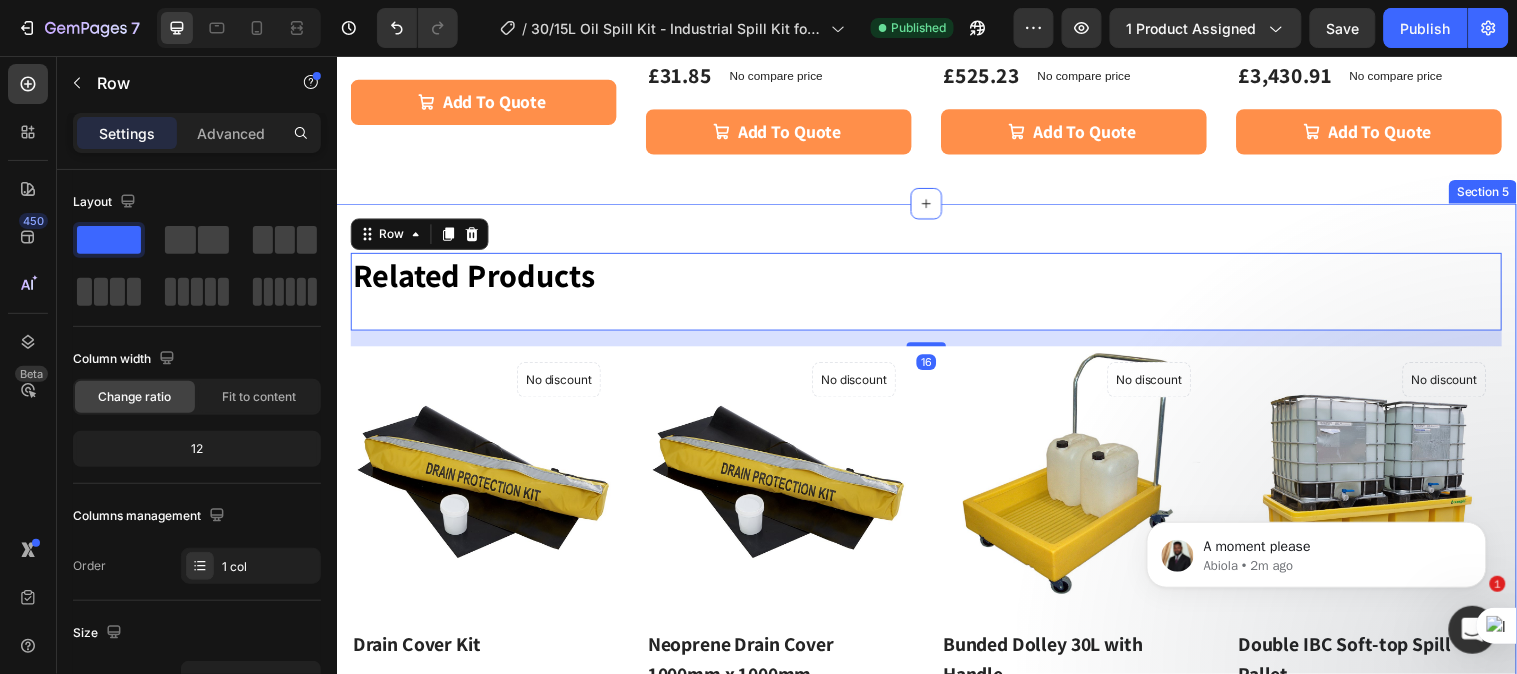 drag, startPoint x: 806, startPoint y: 230, endPoint x: 828, endPoint y: 236, distance: 22.803509 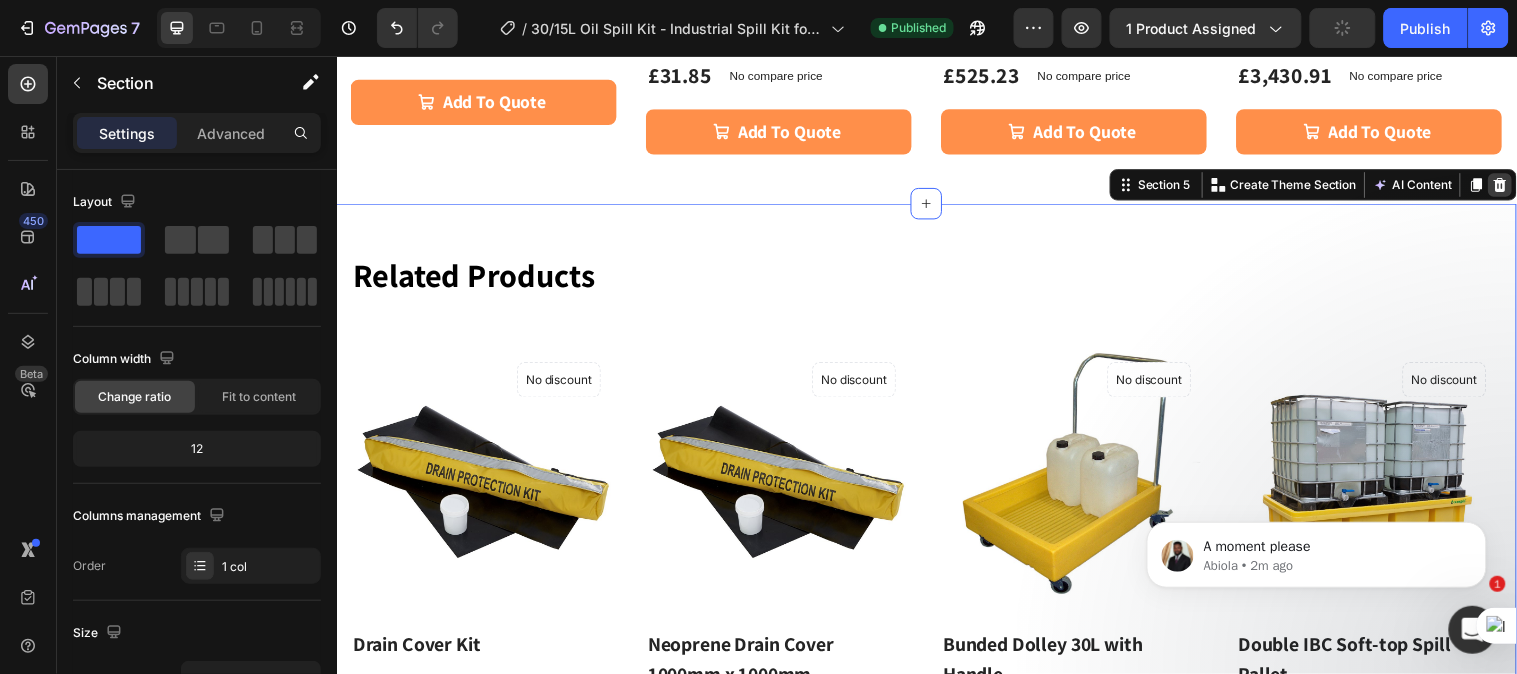 click 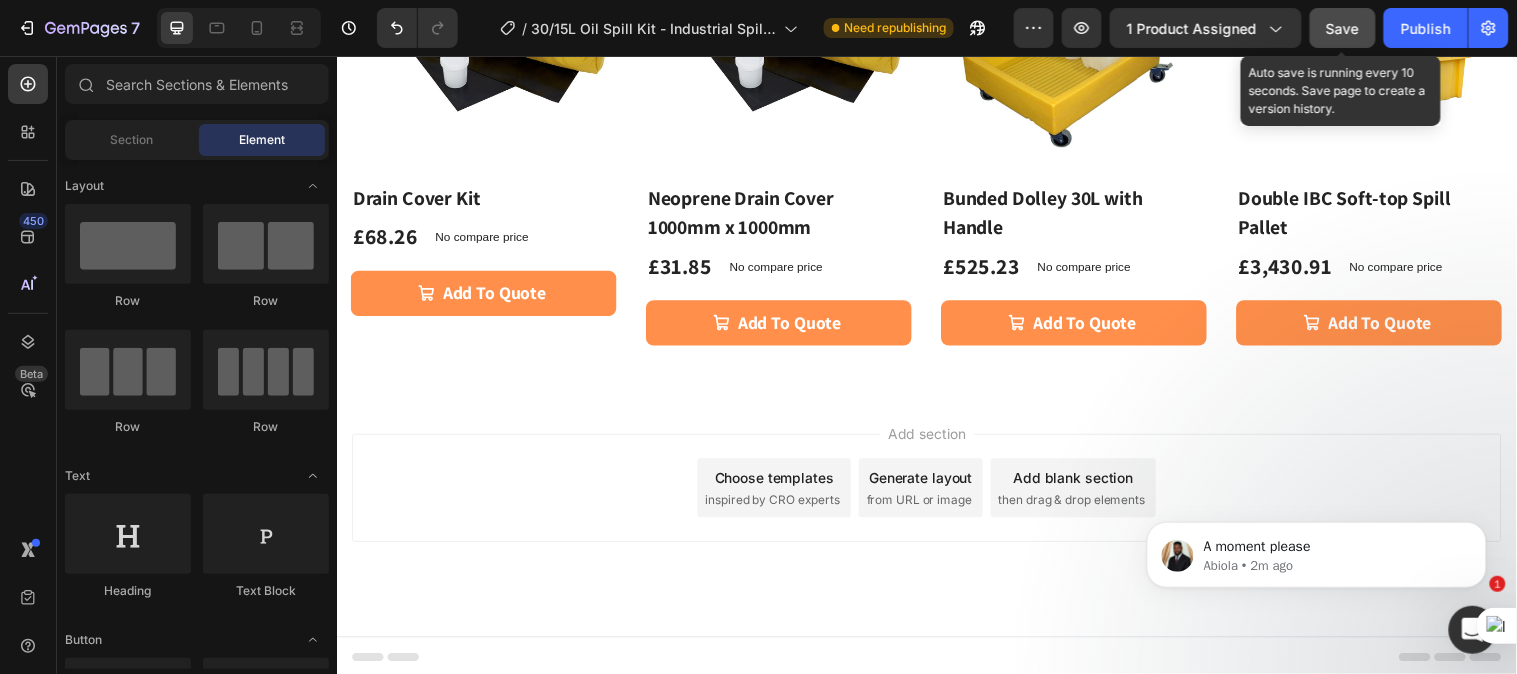 click on "Save" 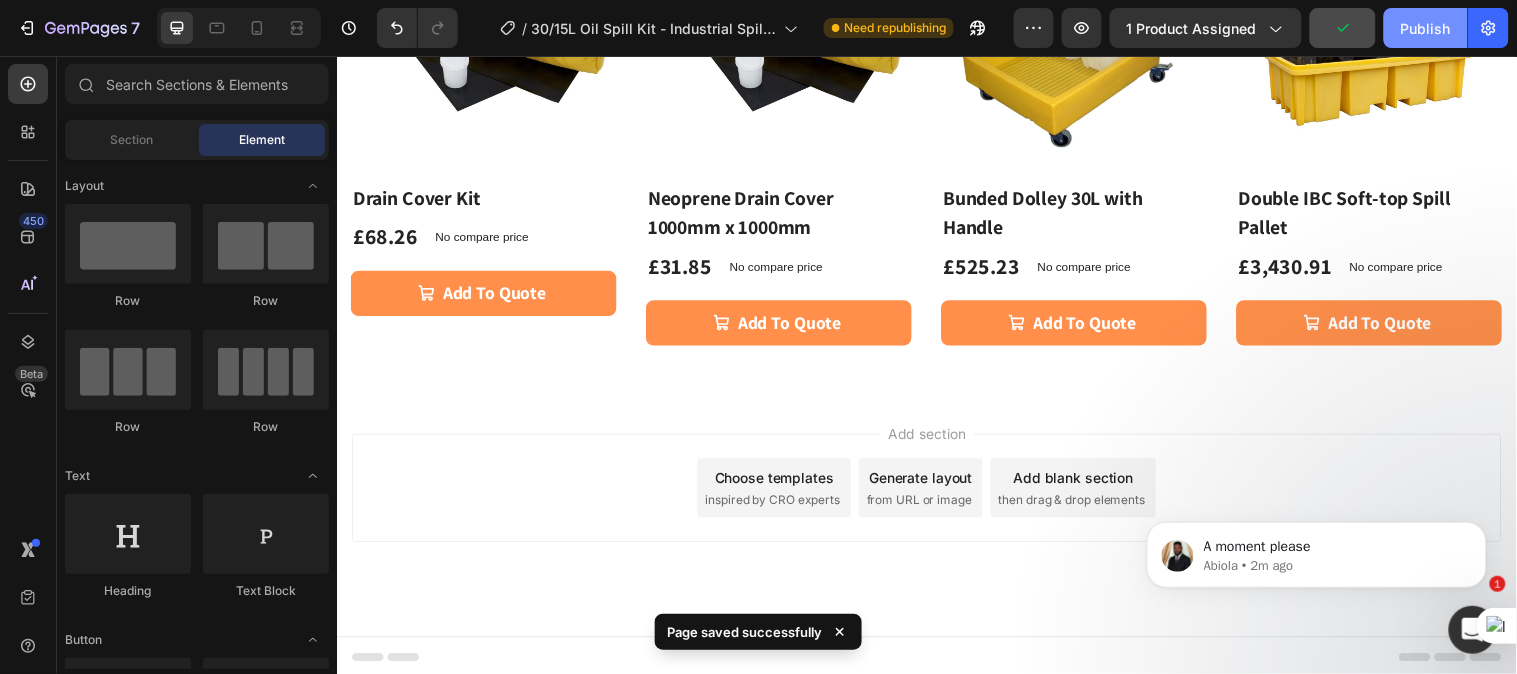 click on "Publish" at bounding box center [1426, 28] 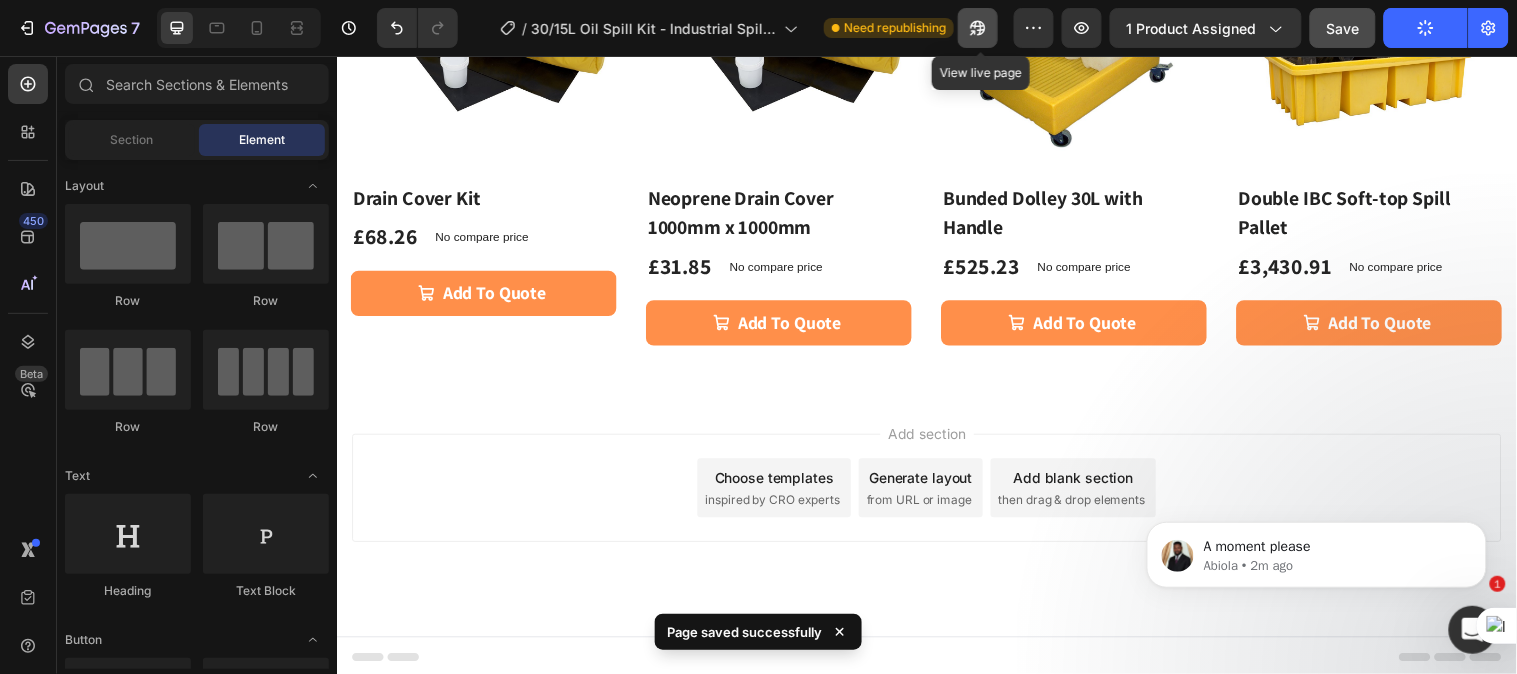 click 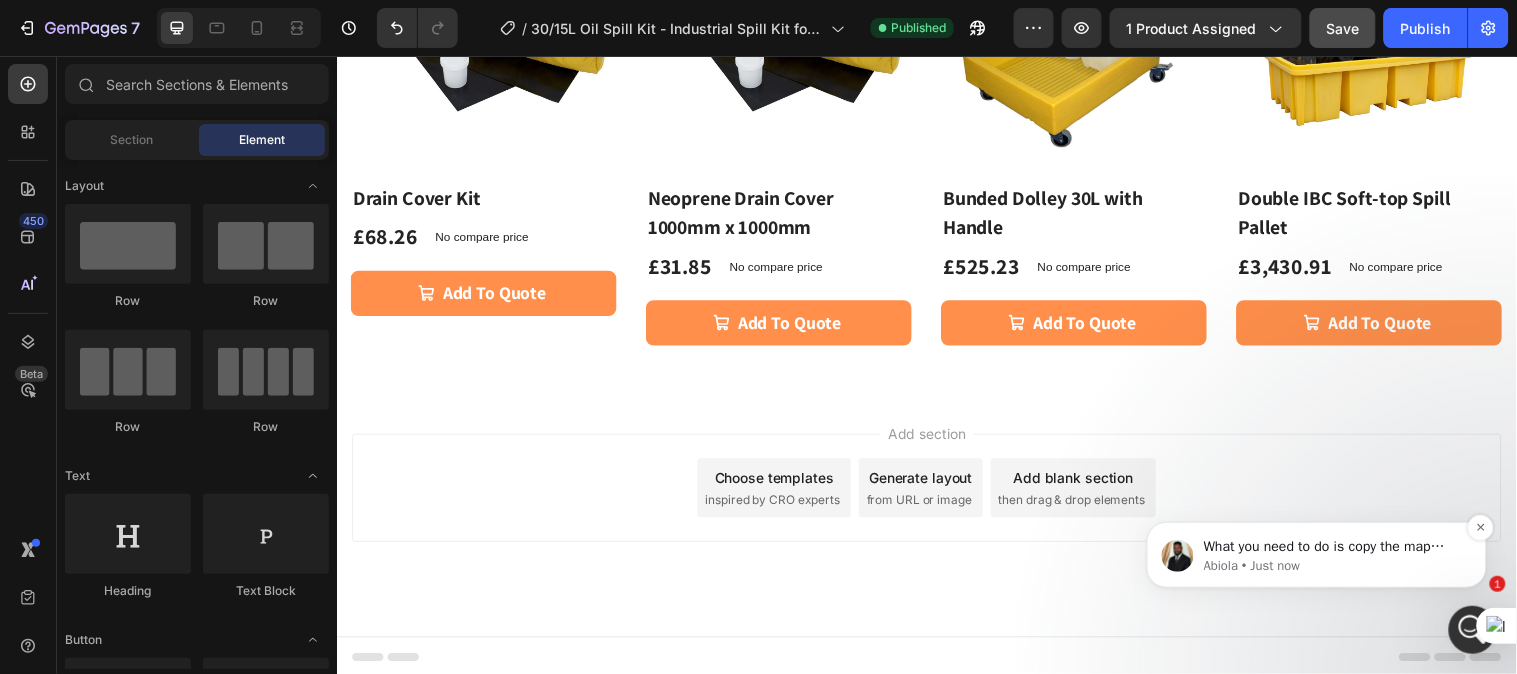 click on "What you need to do is copy the map embed HTML code and paste into the HTML tab of a custom code element and you'll be good to go.  See how I did it here: https://www.loom.com/share/66634f95f7c14c33a3da003a26405492?sid=a6f41721-26e0-414f-a0f7-258b9a663dbf  I hope this helps" at bounding box center (1332, 546) 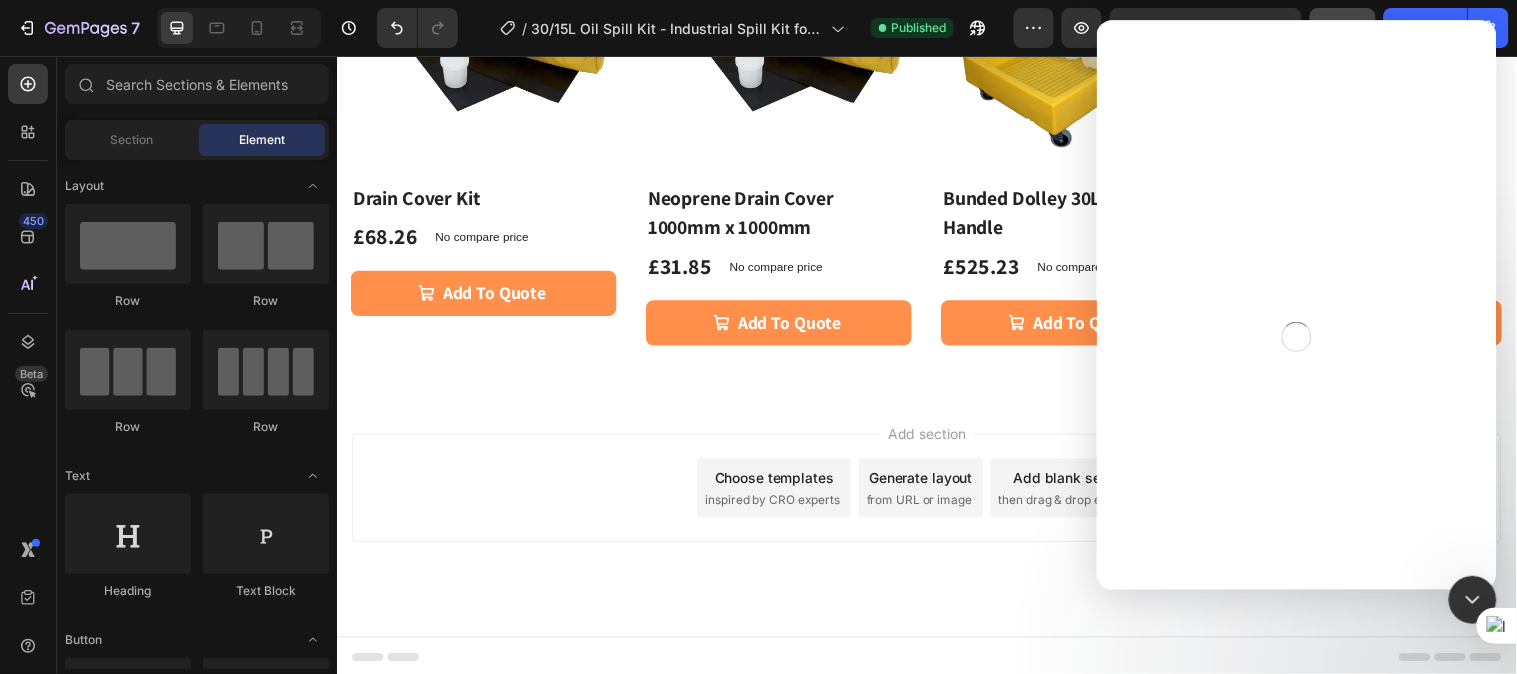 scroll, scrollTop: 0, scrollLeft: 0, axis: both 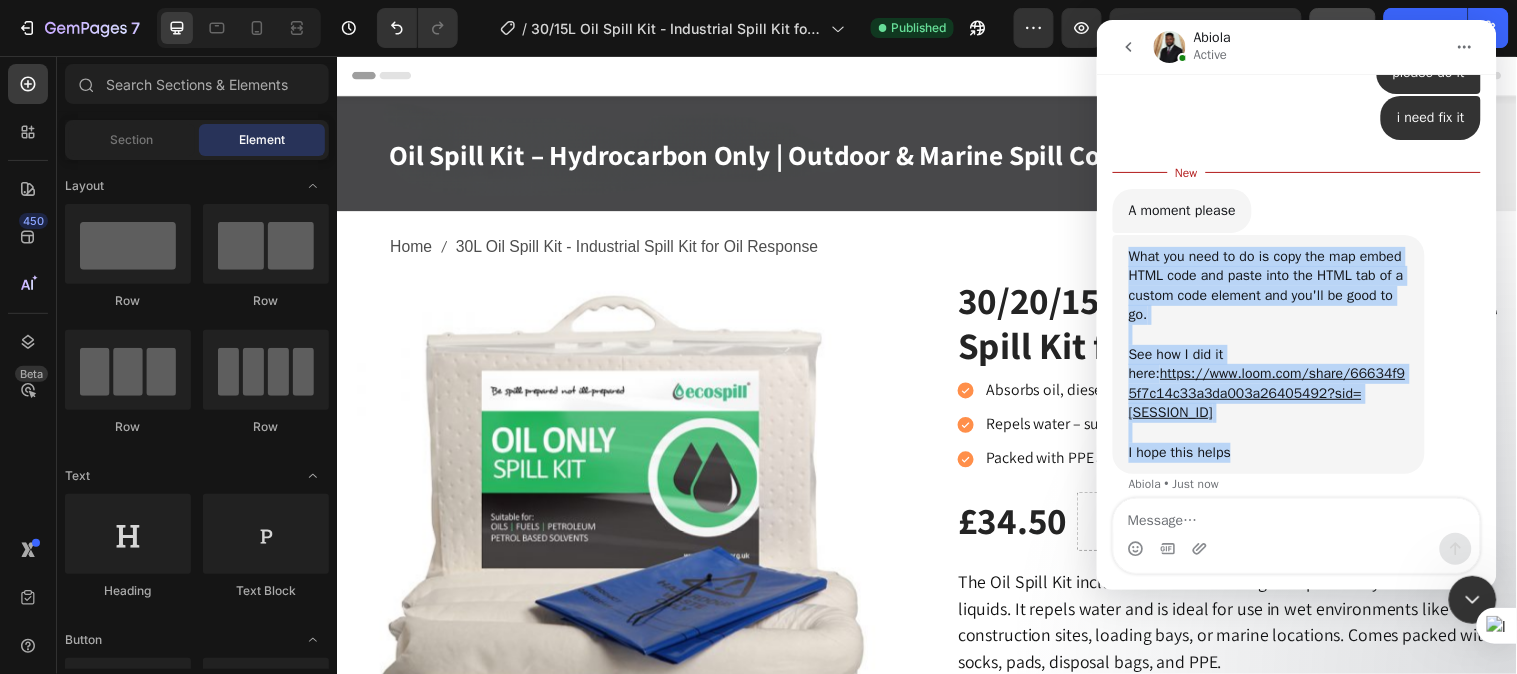 drag, startPoint x: 1250, startPoint y: 434, endPoint x: 1124, endPoint y: 231, distance: 238.92467 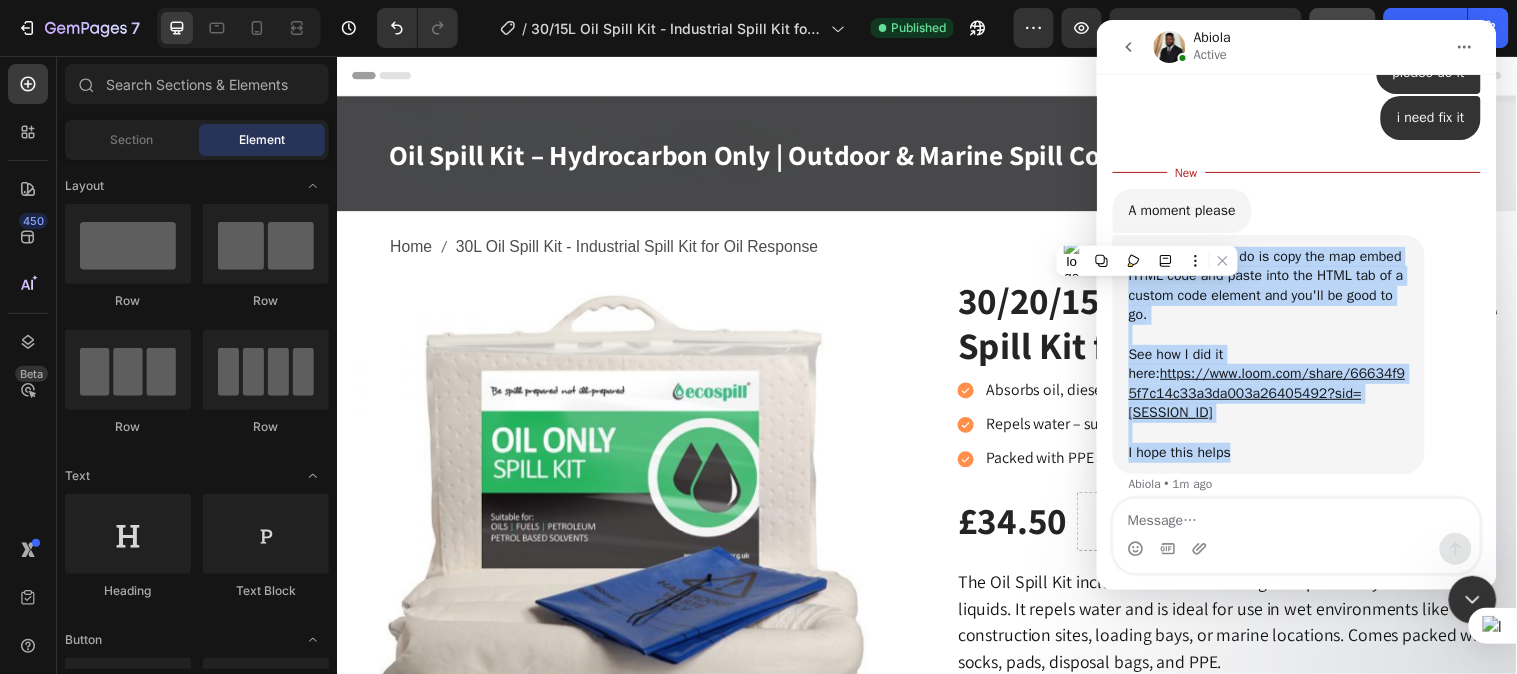 copy on "What you need to do is copy the map embed HTML code and paste into the HTML tab of a custom code element and you'll be good to go. See how I did it here:  https://www.loom.com/share/66634f95f7c14c33a3da003a26405492?sid=a6f41721-26e0-414f-a0f7-258b9a663dbf I hope this helps" 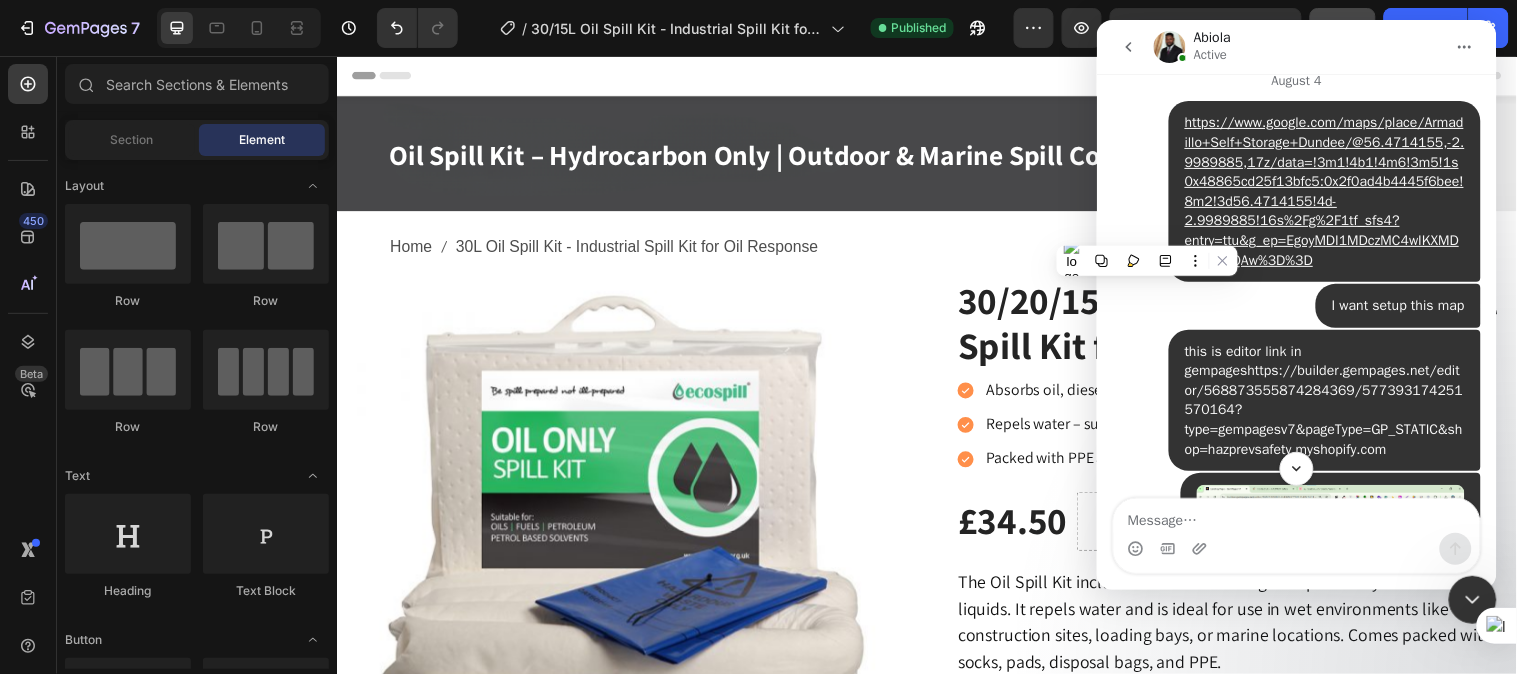 scroll, scrollTop: 514, scrollLeft: 0, axis: vertical 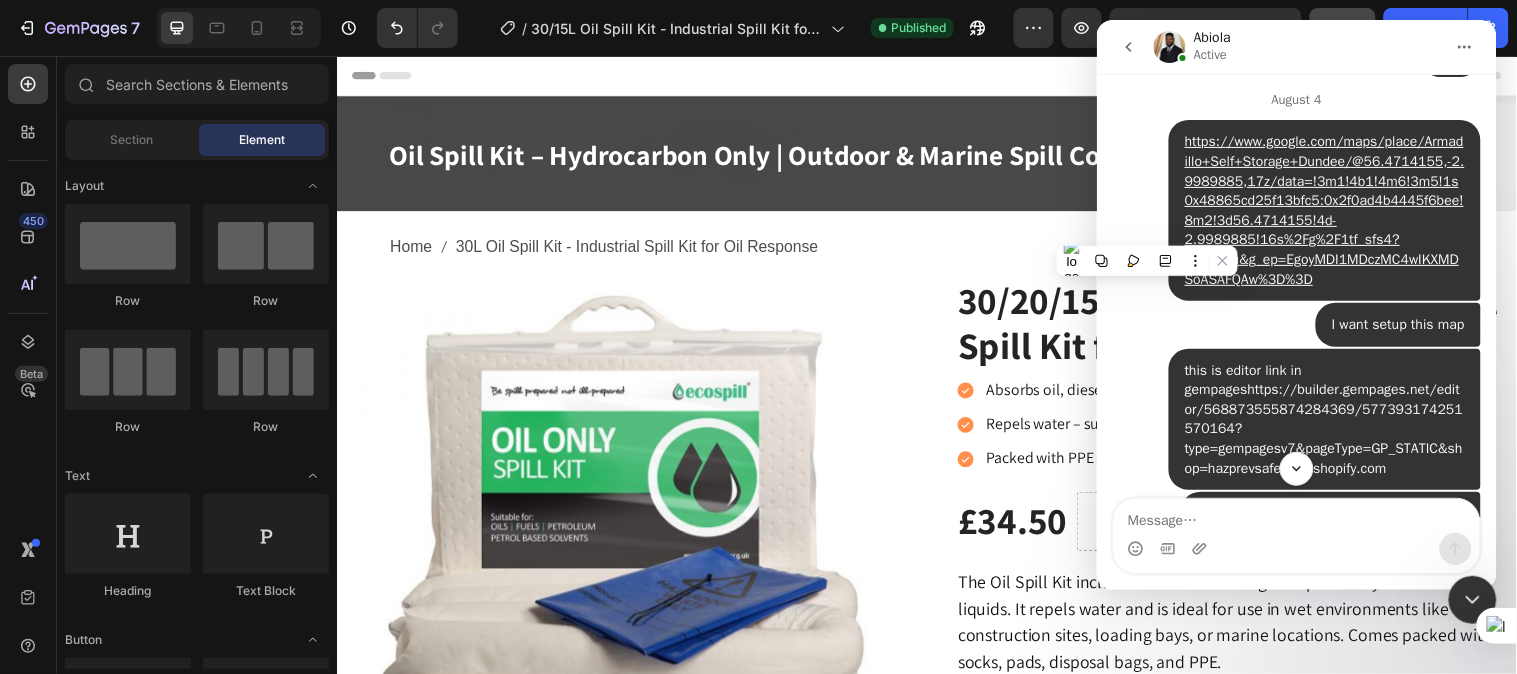 click on "https://builder.gempages.net/editor/568873555874284369/577393174251570164?type=gempagesv7&pageType=GP_STATIC&shop=hazprevsafety.myshopify.com" at bounding box center [1323, 427] 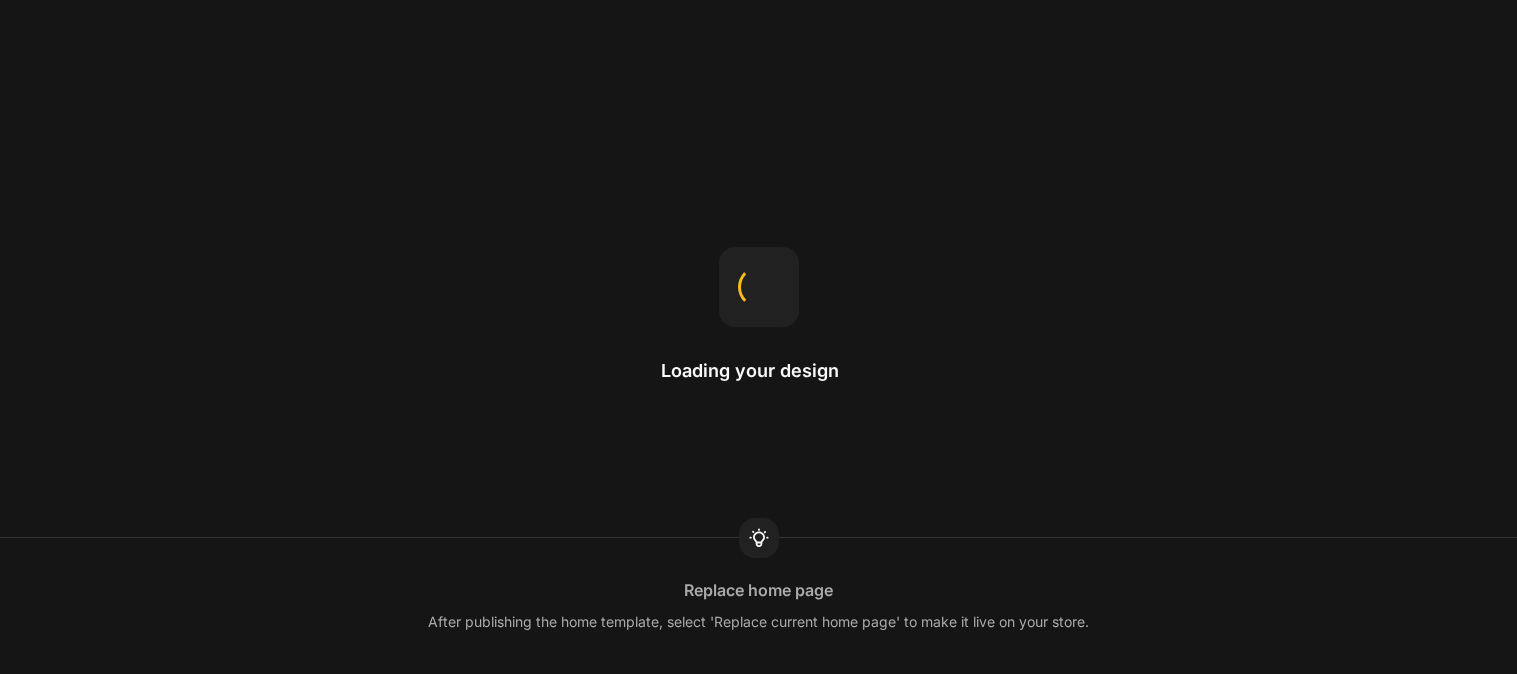 scroll, scrollTop: 0, scrollLeft: 0, axis: both 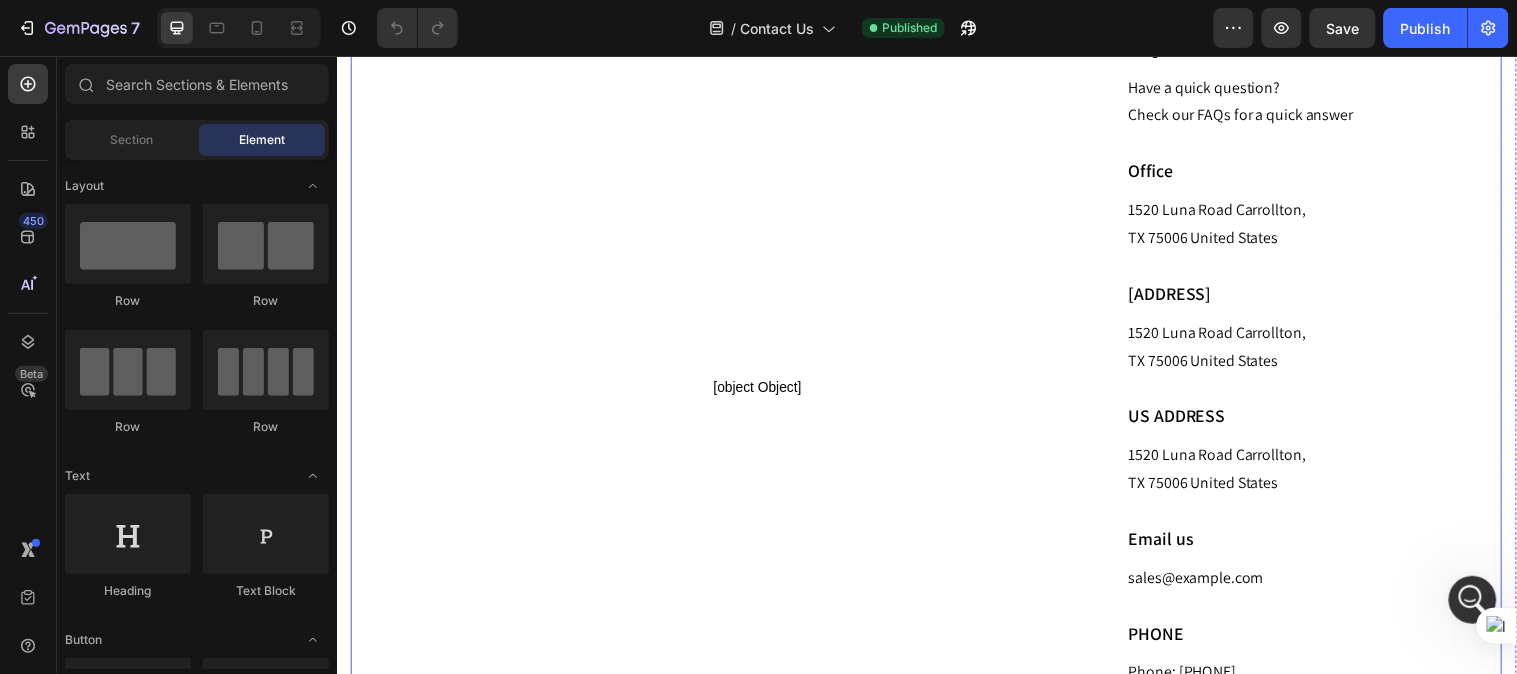 drag, startPoint x: 759, startPoint y: 359, endPoint x: 753, endPoint y: 380, distance: 21.84033 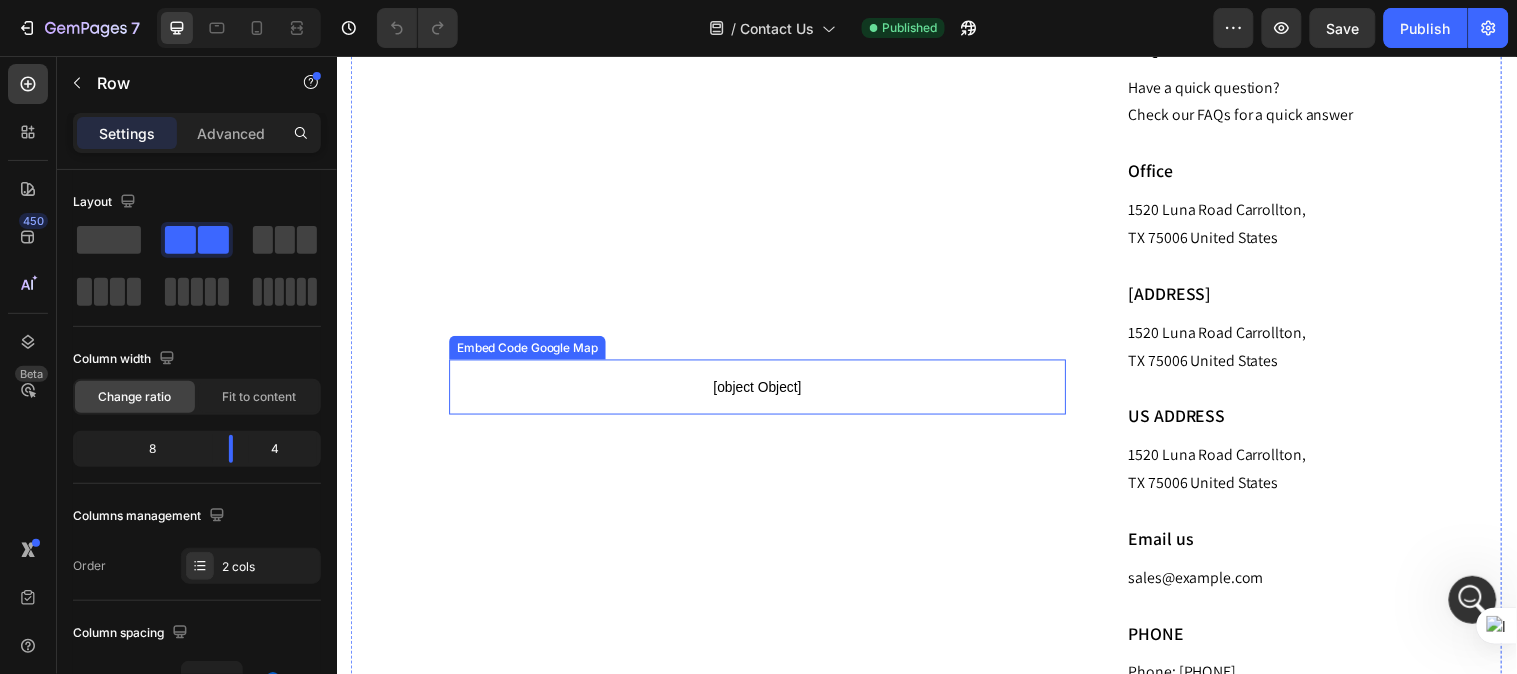 click on "[object Object]" at bounding box center (764, 392) 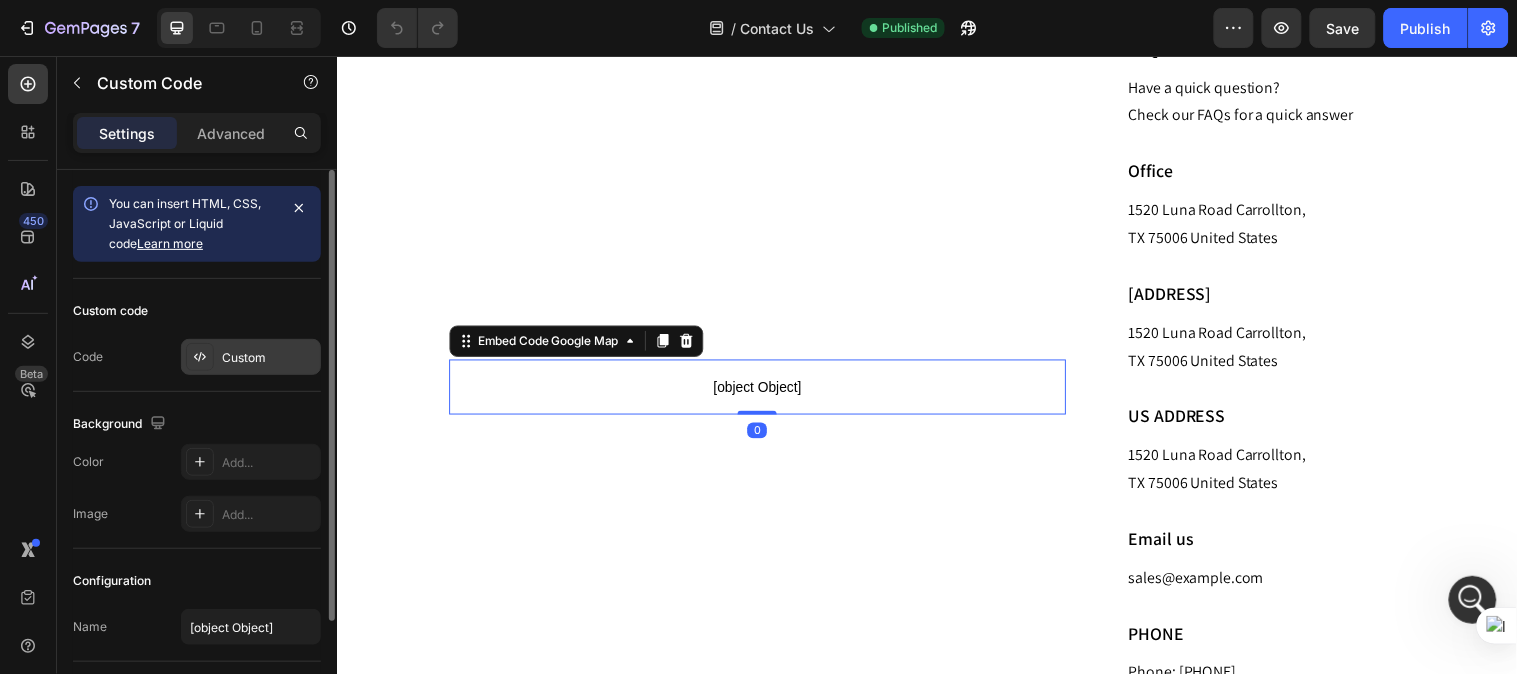 click on "Custom" at bounding box center [269, 358] 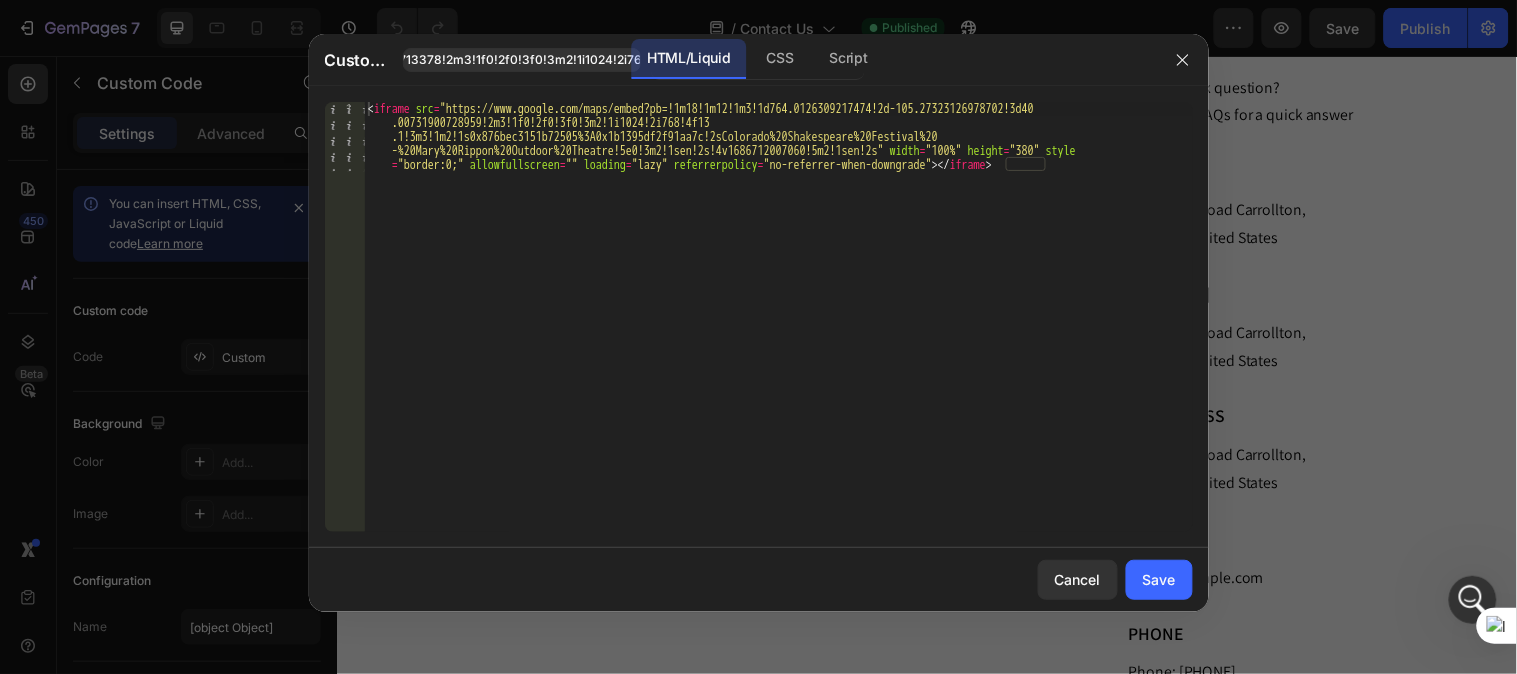 type 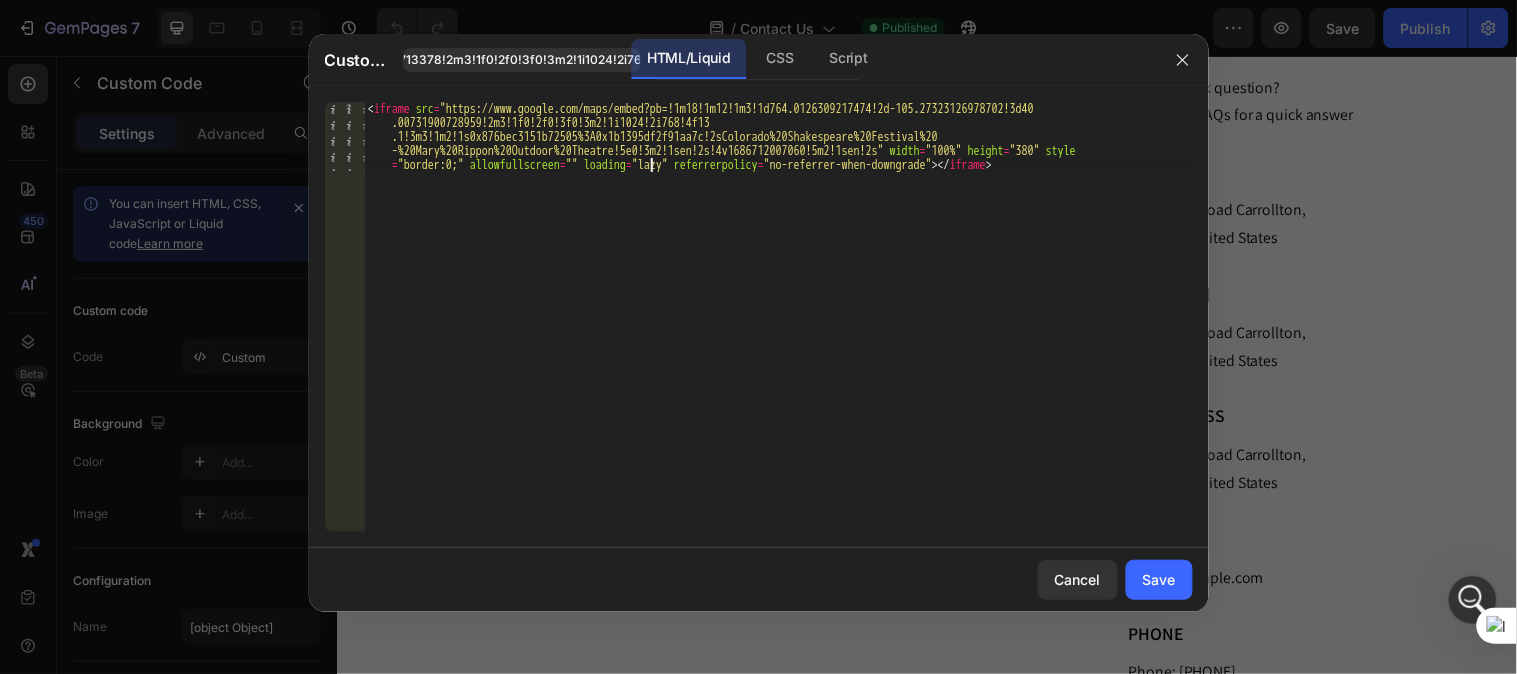 click on "< iframe   src = "https://www.google.com/maps/embed?pb=!1m18!1m12!1m3!1d764.0126309217474!2d-105.27323126978702!3d40      .00731900728959!2m3!1f0!2f0!3f0!3m2!1i1024!2i768!4f13      .1!3m3!1m2!1s0x876bec3151b72505%3A0x1b1395df2f91aa7c!2sColorado%20Shakespeare%20Festival%20      -%20Mary%20Rippon%20Outdoor%20Theatre!5e0!3m2!1sen!2s!4v1686712007060!5m2!1sen!2s"   width = "100%"   height = "380"   style      = "border:0;"   allowfullscreen = ""   loading = "lazy"   referrerpolicy = "no-referrer-when-downgrade" > </ iframe >" at bounding box center [778, 387] 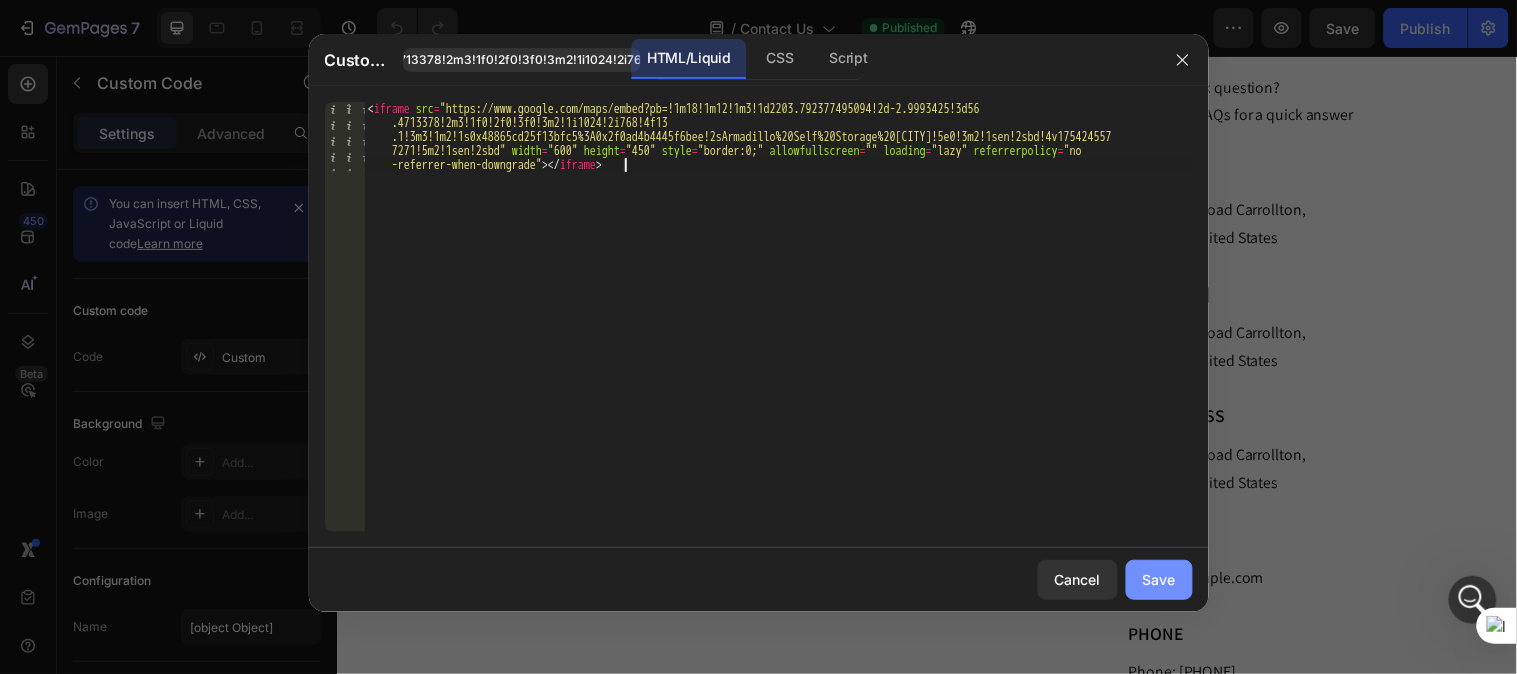 click on "Save" at bounding box center (1159, 579) 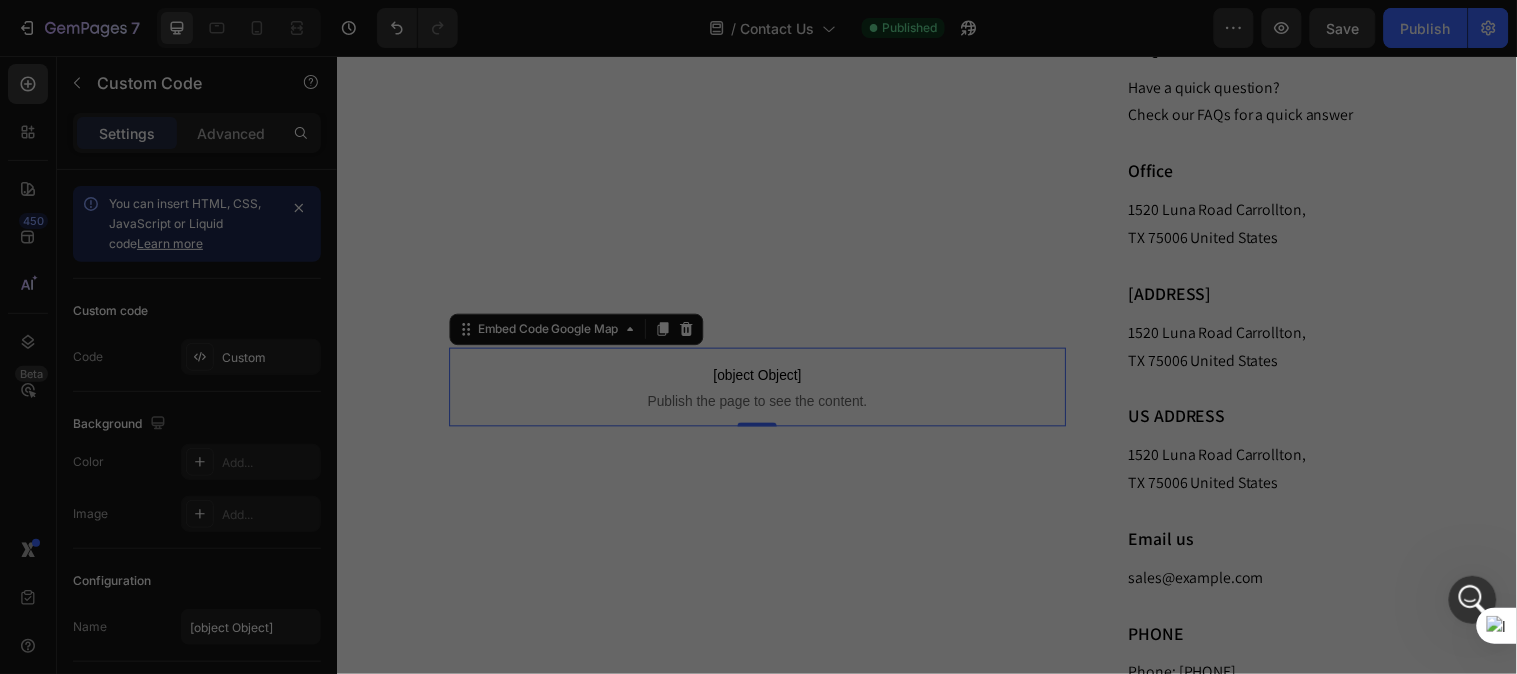 scroll, scrollTop: 876, scrollLeft: 0, axis: vertical 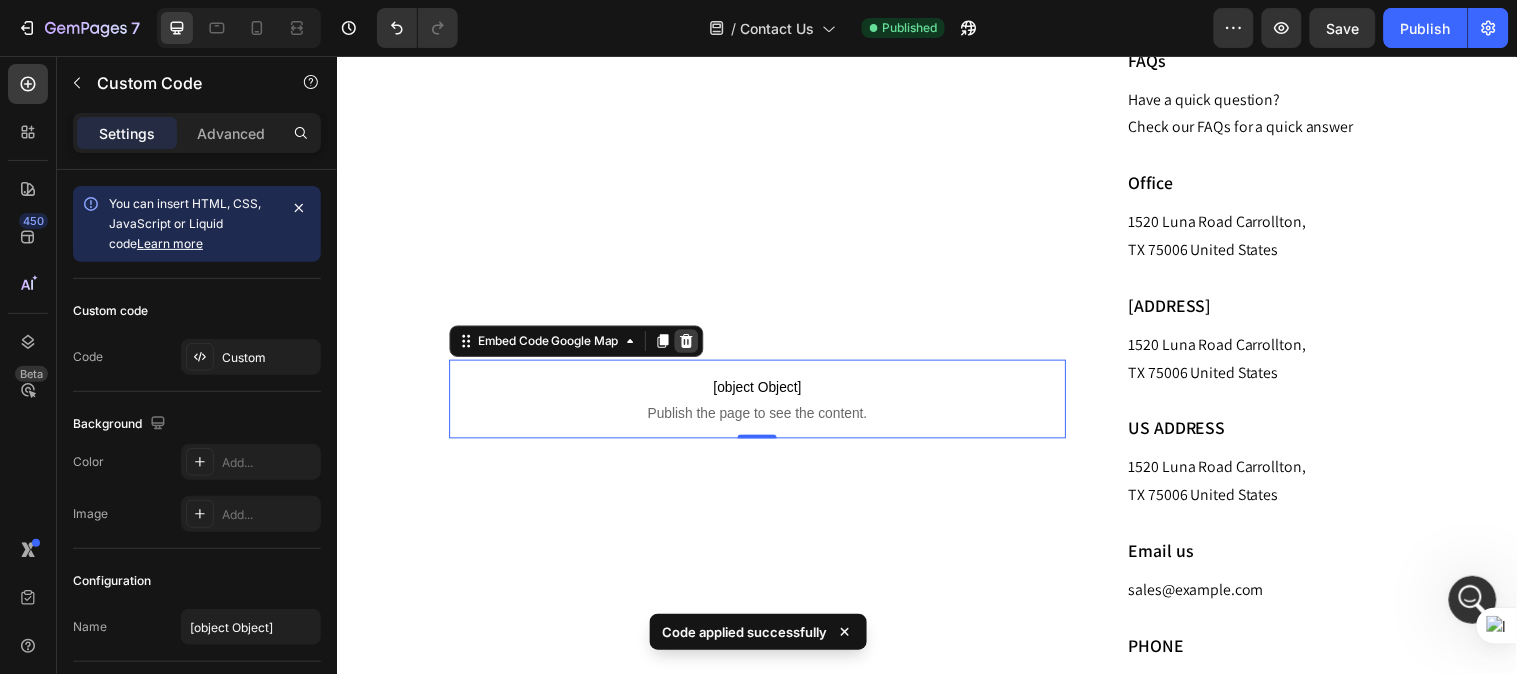 click 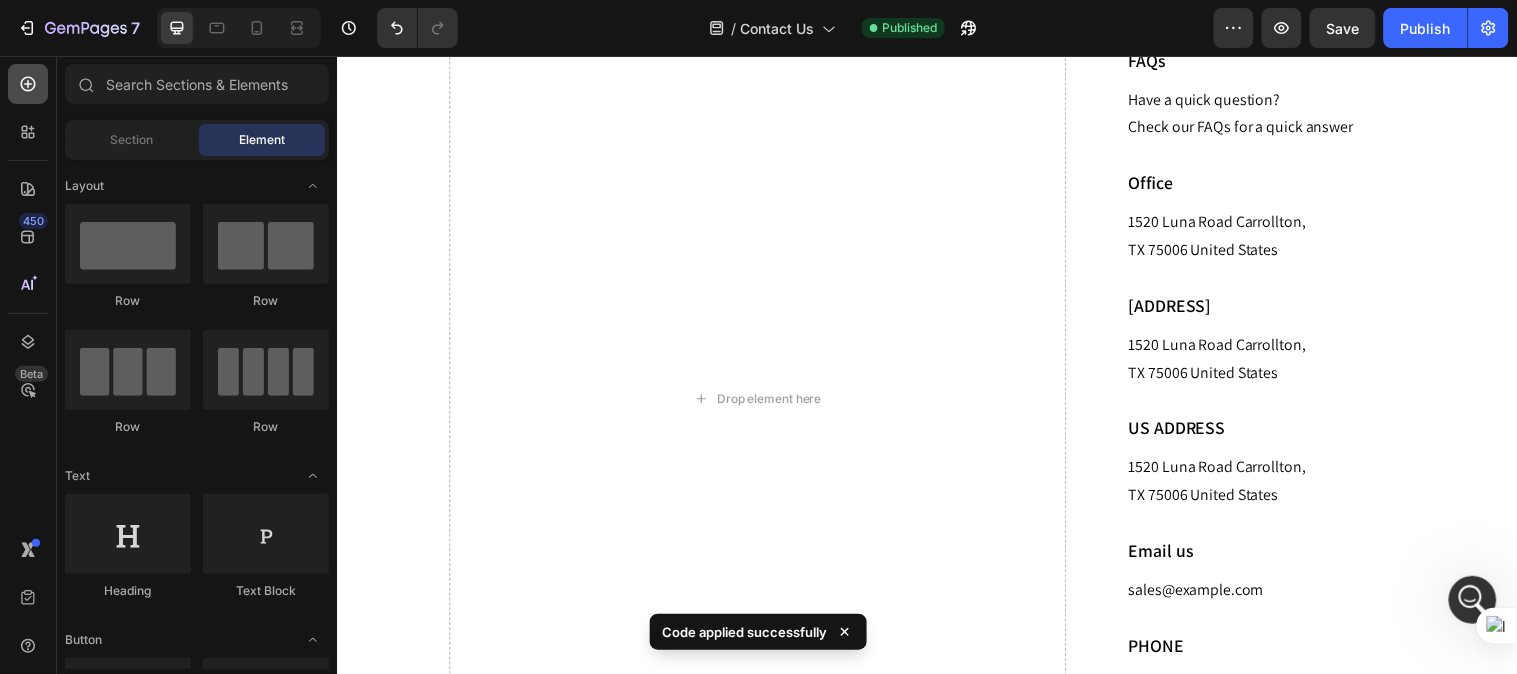 click 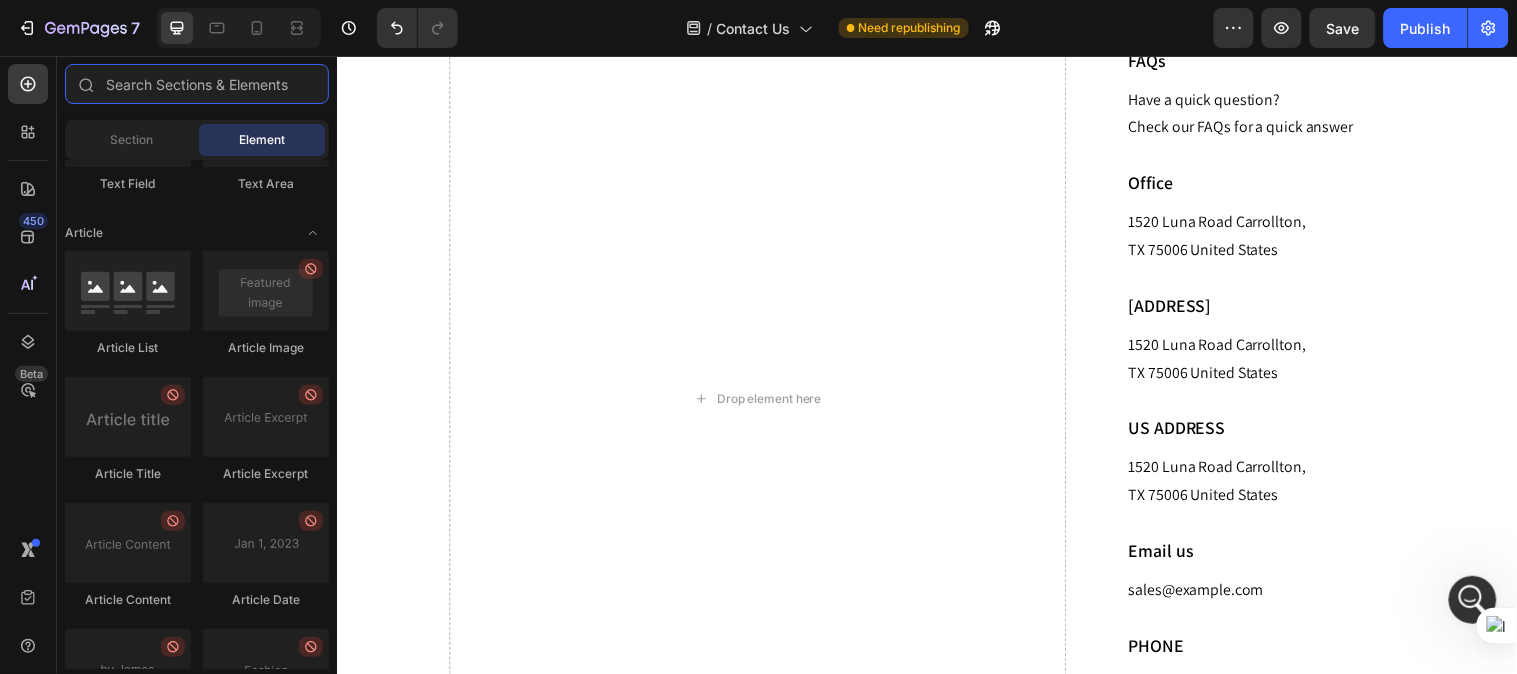scroll, scrollTop: 5415, scrollLeft: 0, axis: vertical 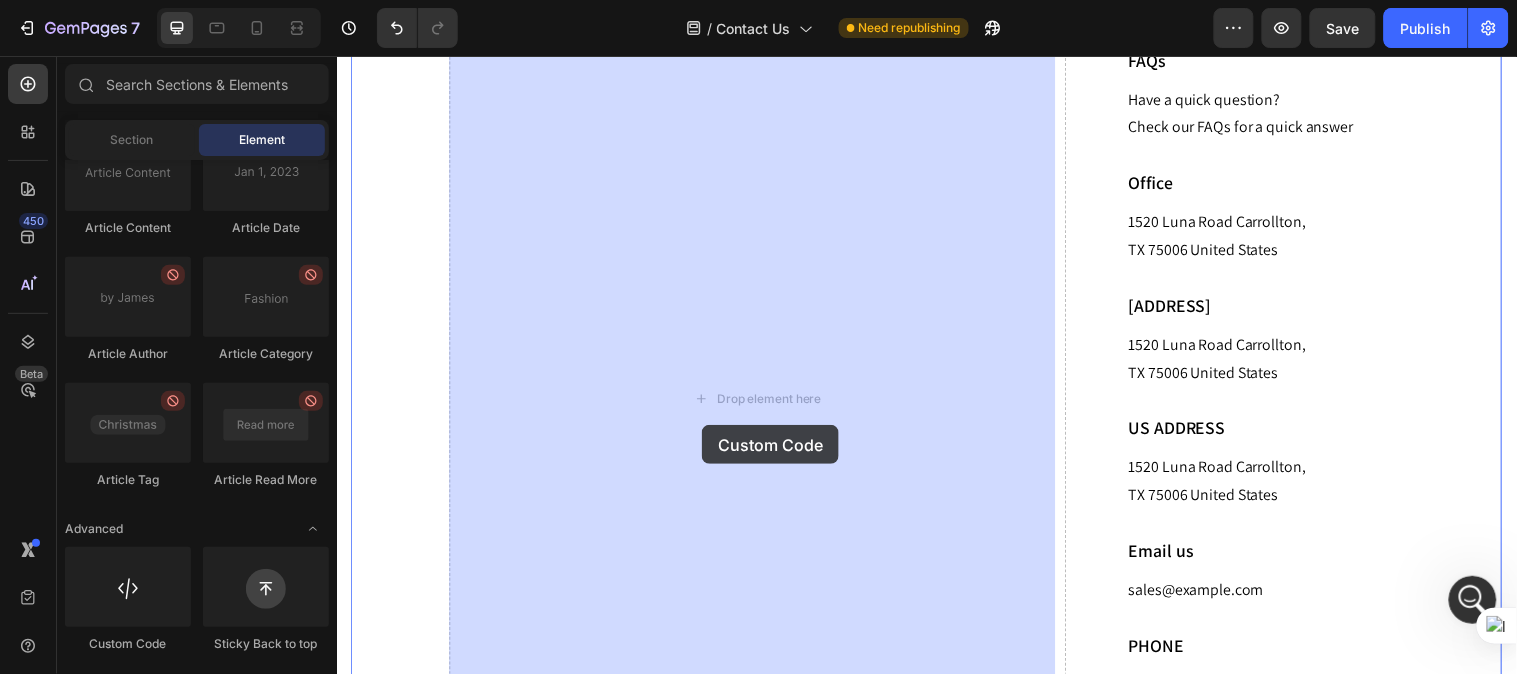 drag, startPoint x: 463, startPoint y: 676, endPoint x: 710, endPoint y: 425, distance: 352.15054 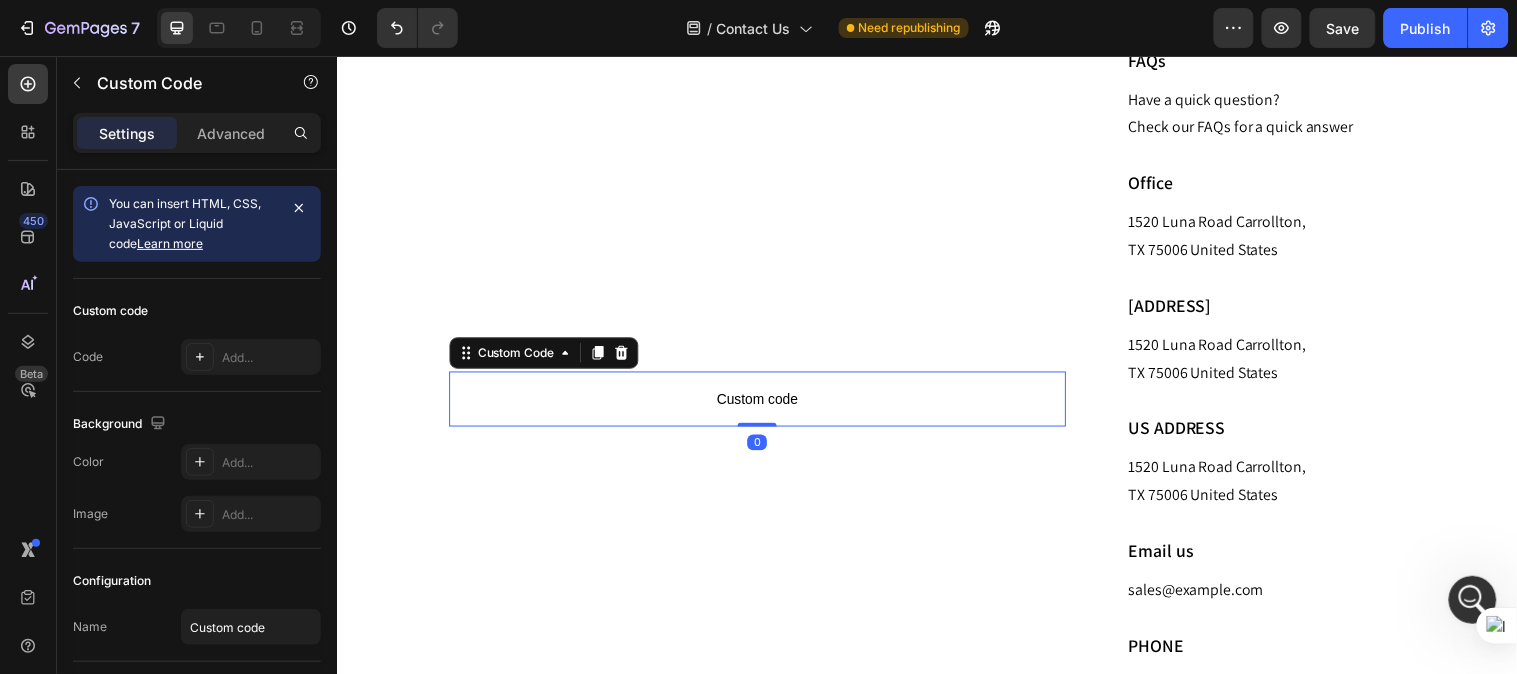 drag, startPoint x: 718, startPoint y: 397, endPoint x: 499, endPoint y: 409, distance: 219.32852 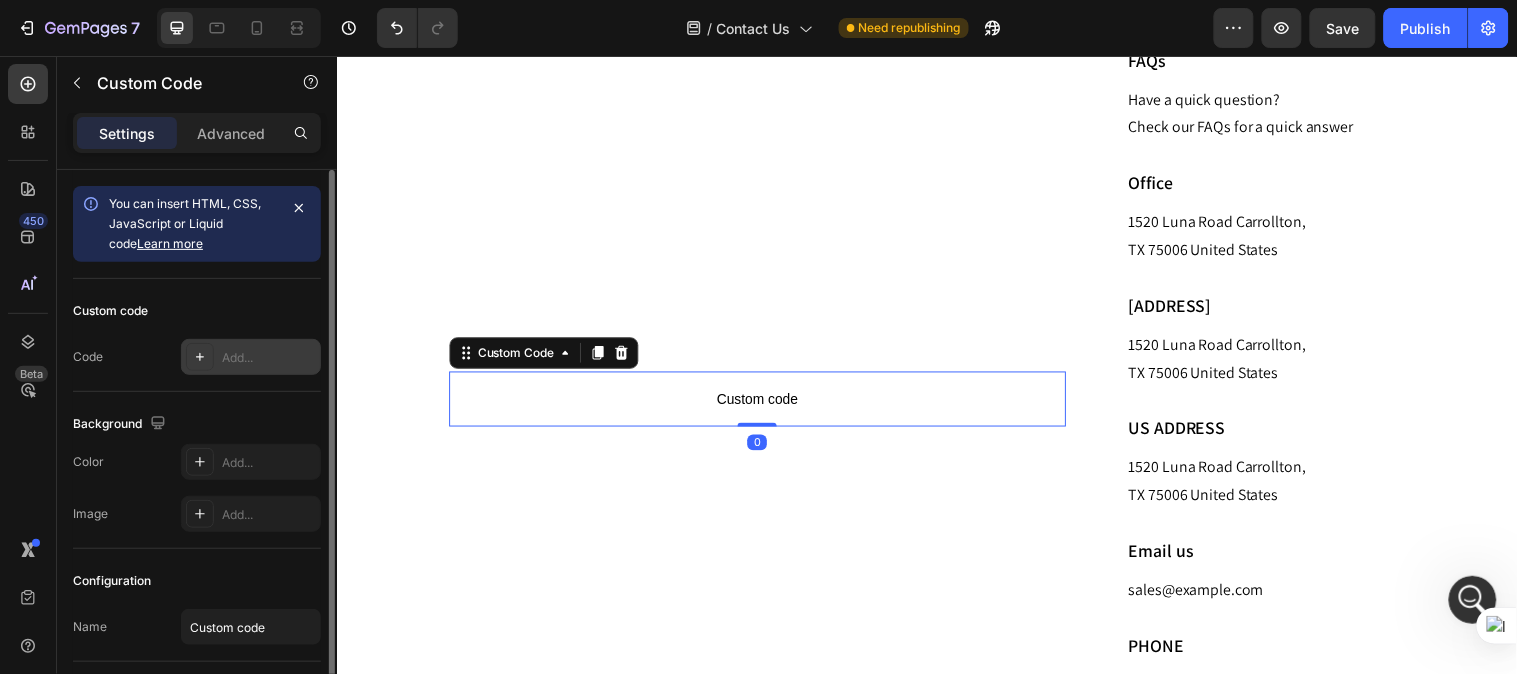 click on "Add..." at bounding box center [269, 358] 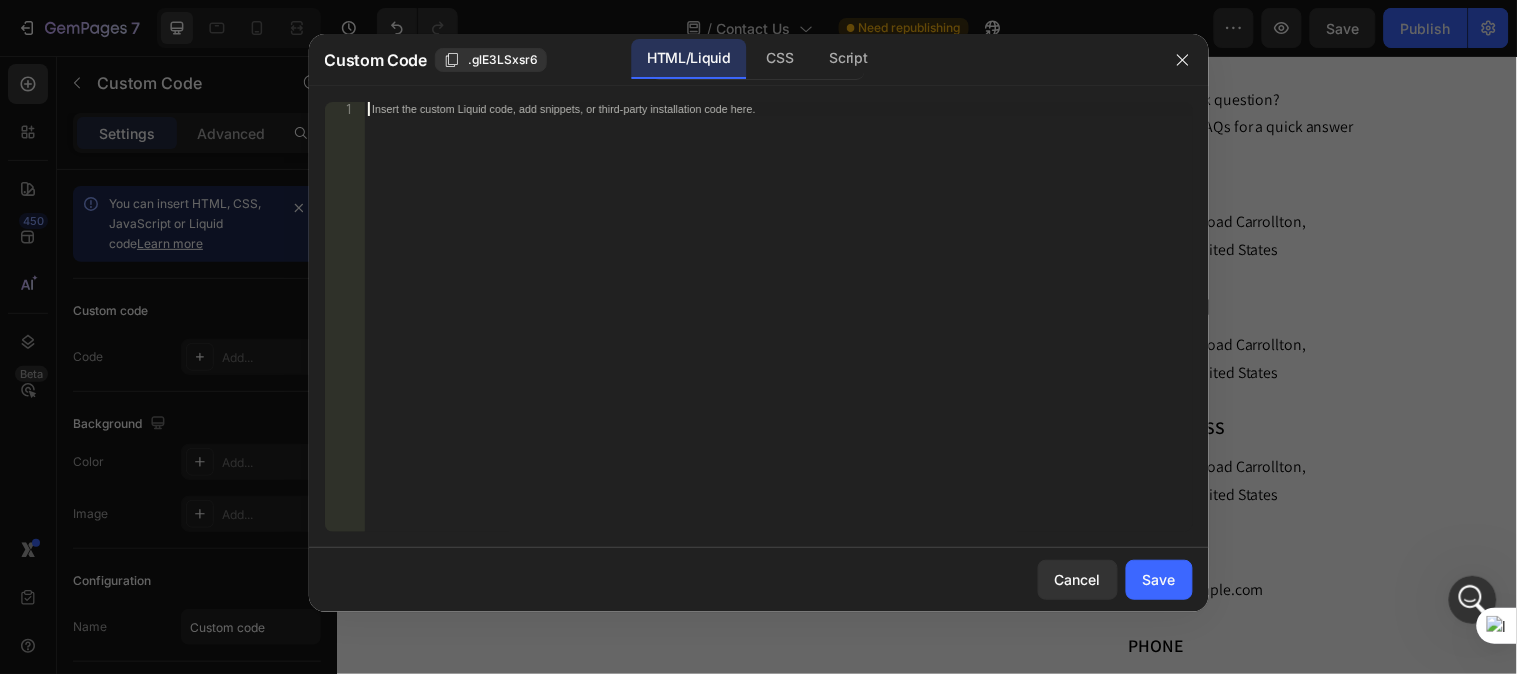 click on "Insert the custom Liquid code, add snippets, or third-party installation code here." at bounding box center (778, 331) 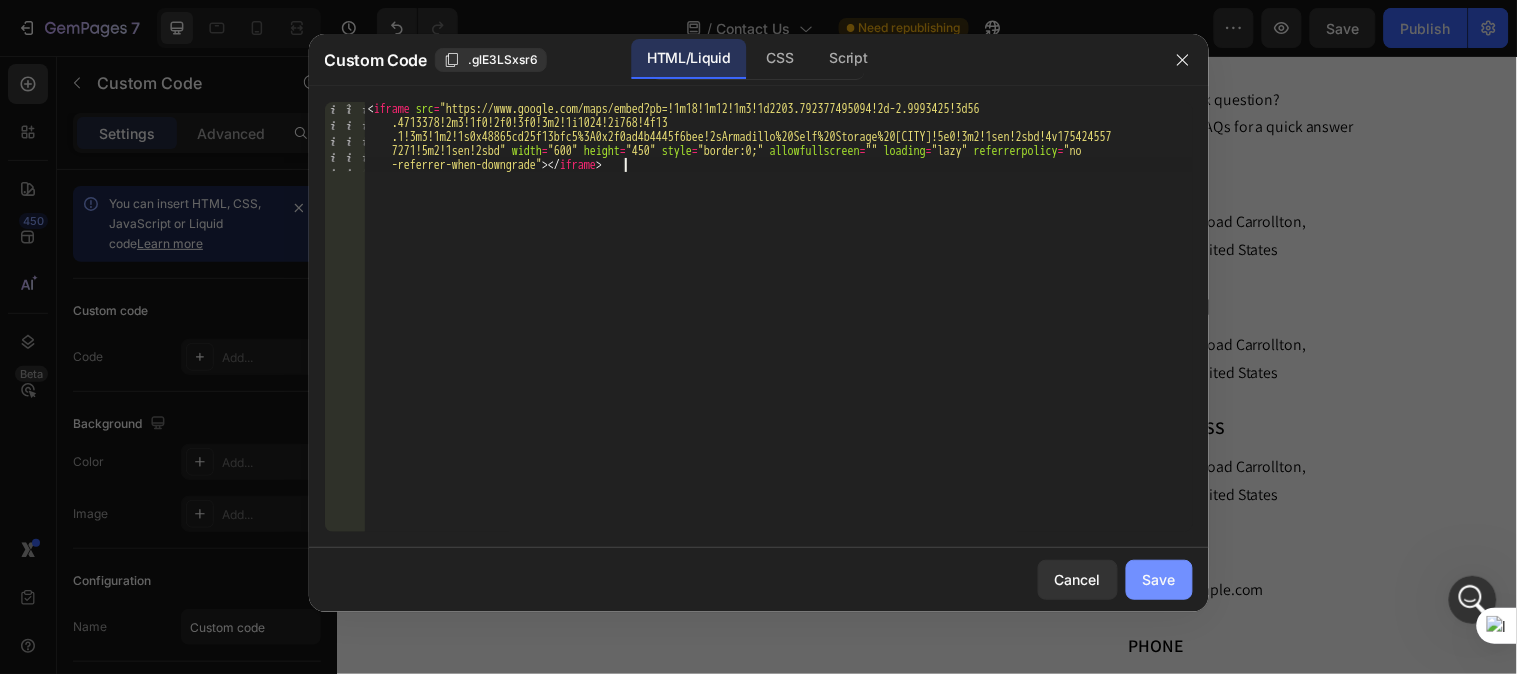click on "Save" 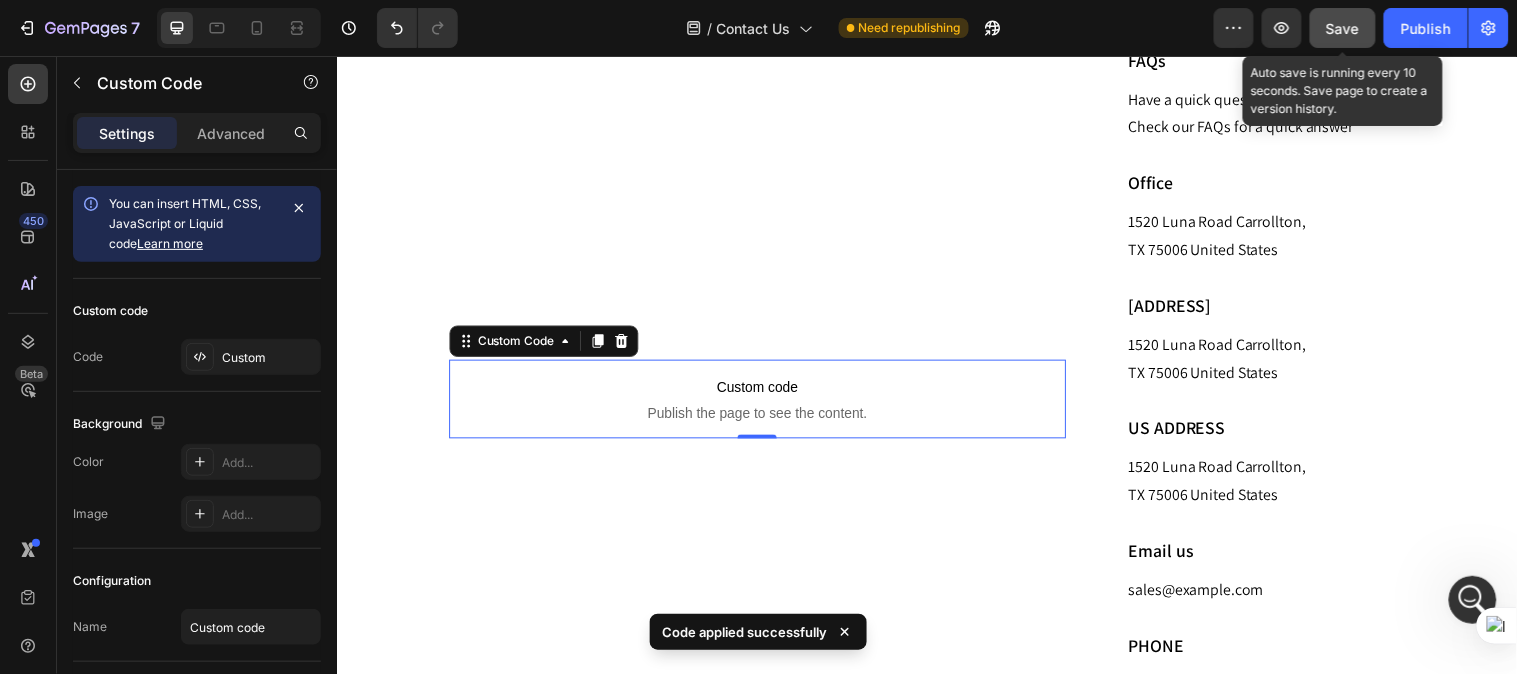 drag, startPoint x: 1352, startPoint y: 28, endPoint x: 1376, endPoint y: 24, distance: 24.33105 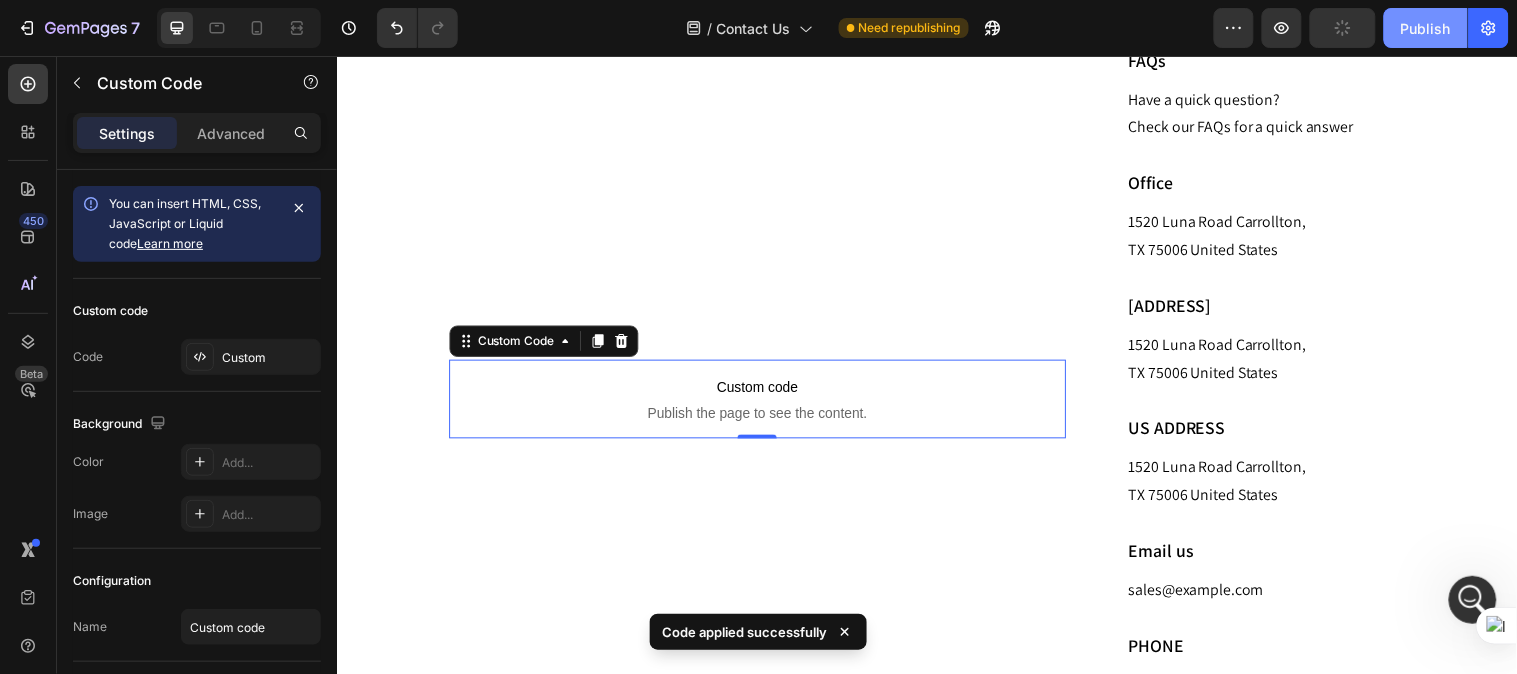 click on "Publish" at bounding box center [1426, 28] 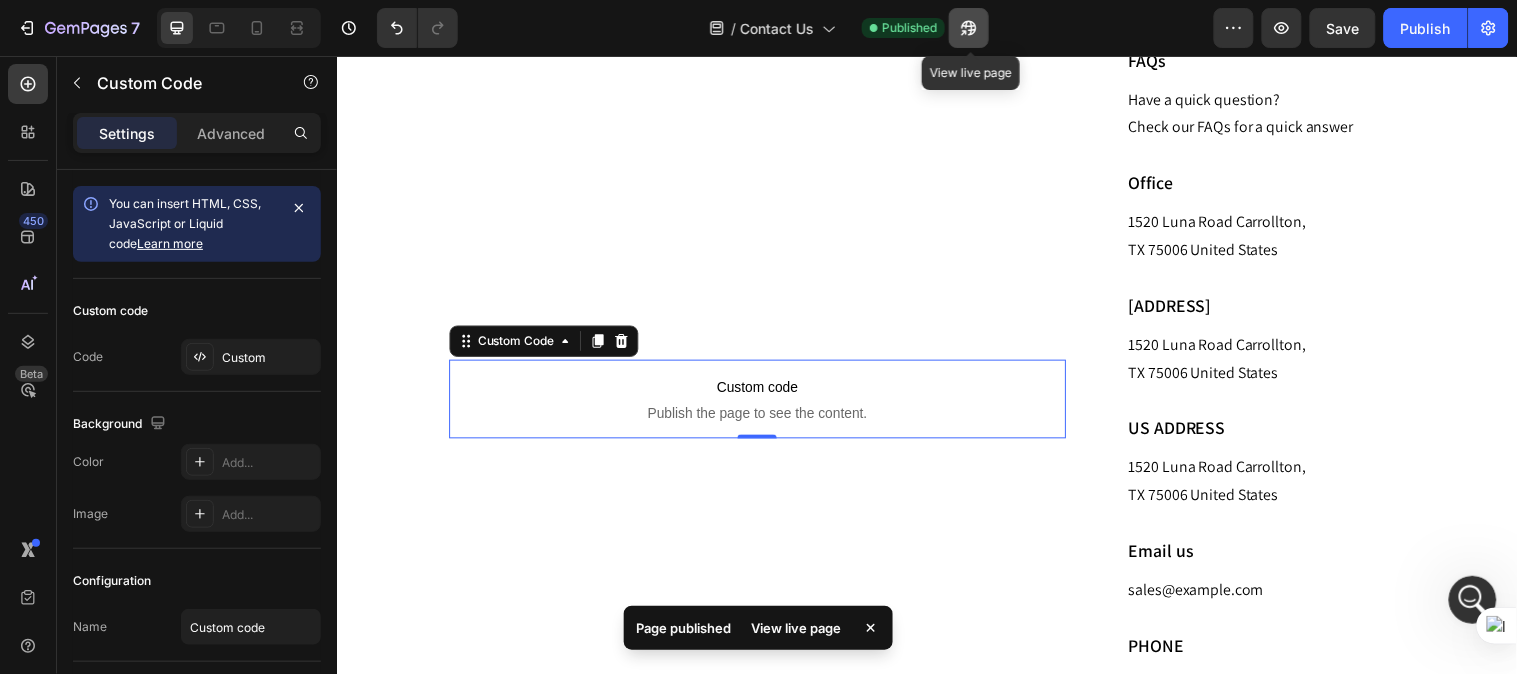 click 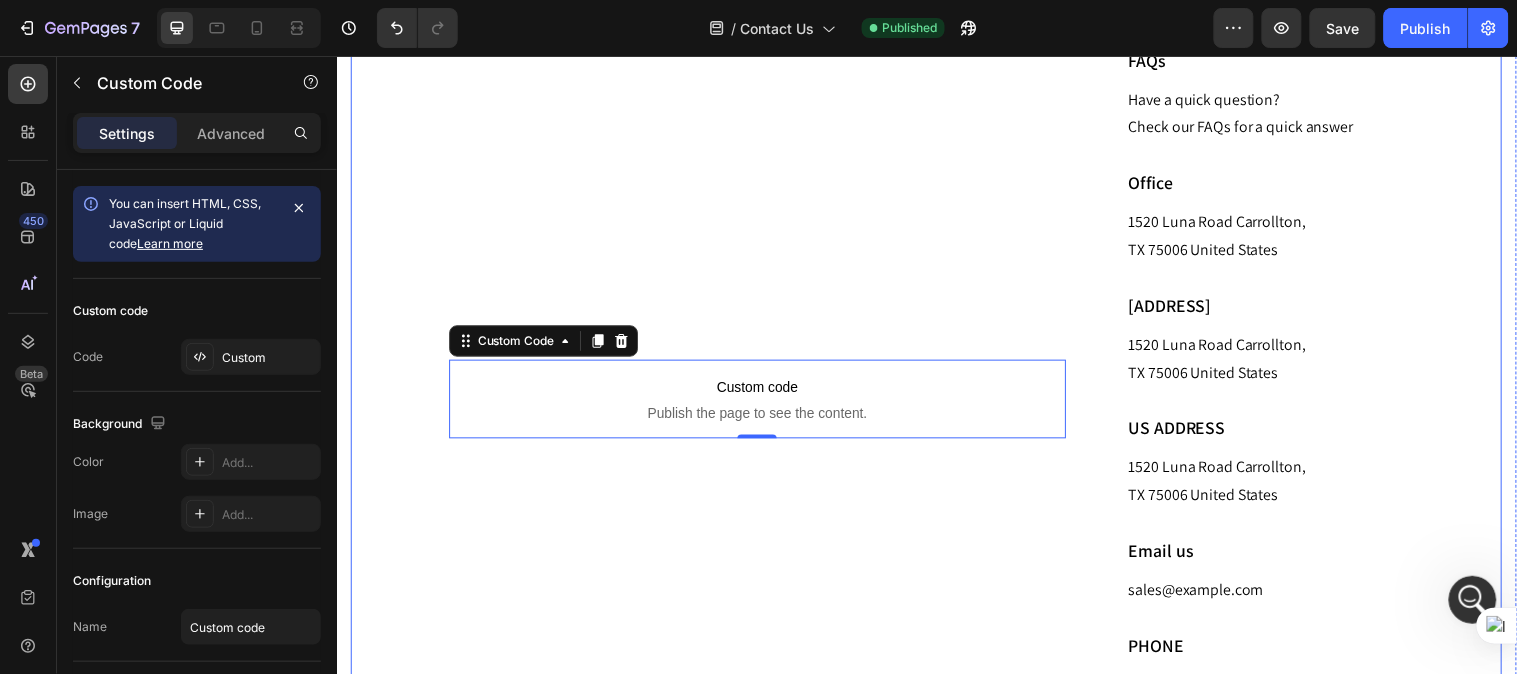 drag, startPoint x: 790, startPoint y: 330, endPoint x: 572, endPoint y: 369, distance: 221.46106 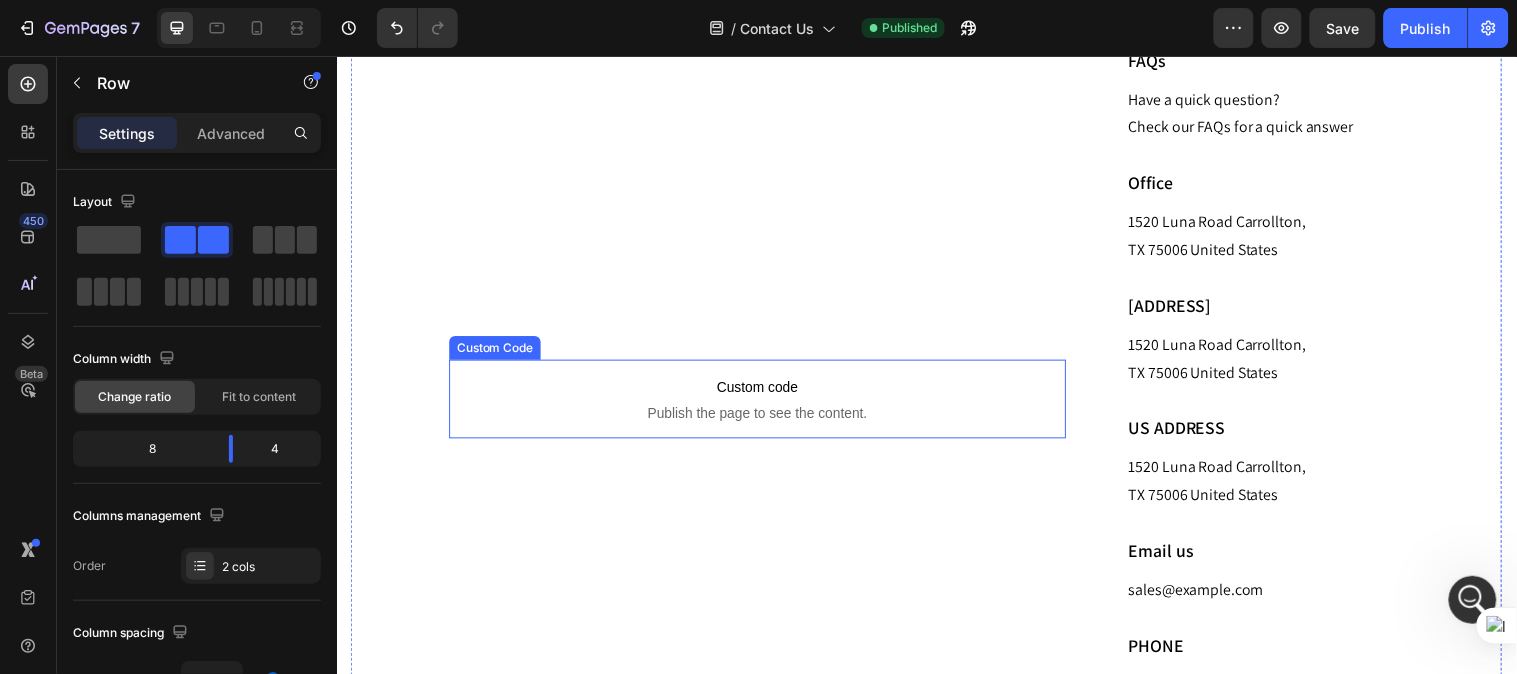 click on "Custom code
Publish the page to see the content." at bounding box center (764, 404) 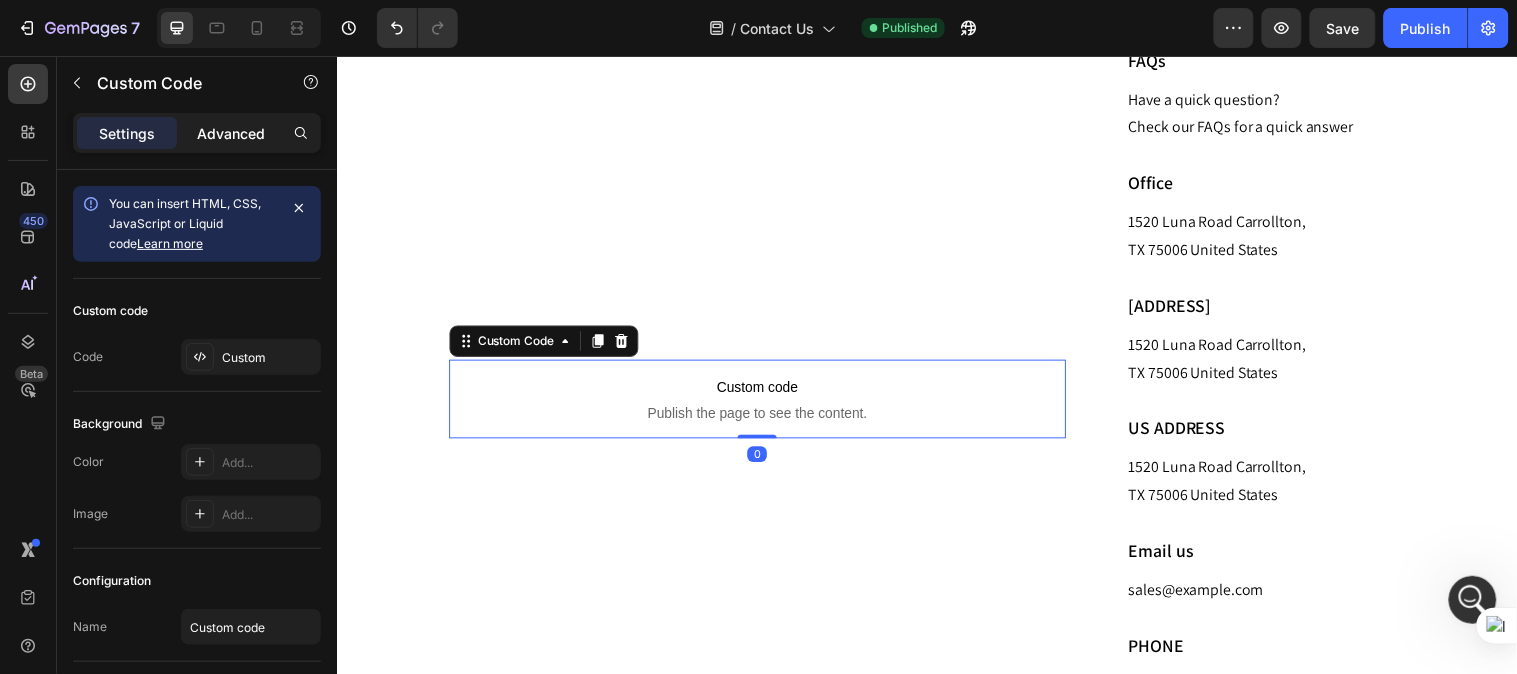 click on "Advanced" at bounding box center (231, 133) 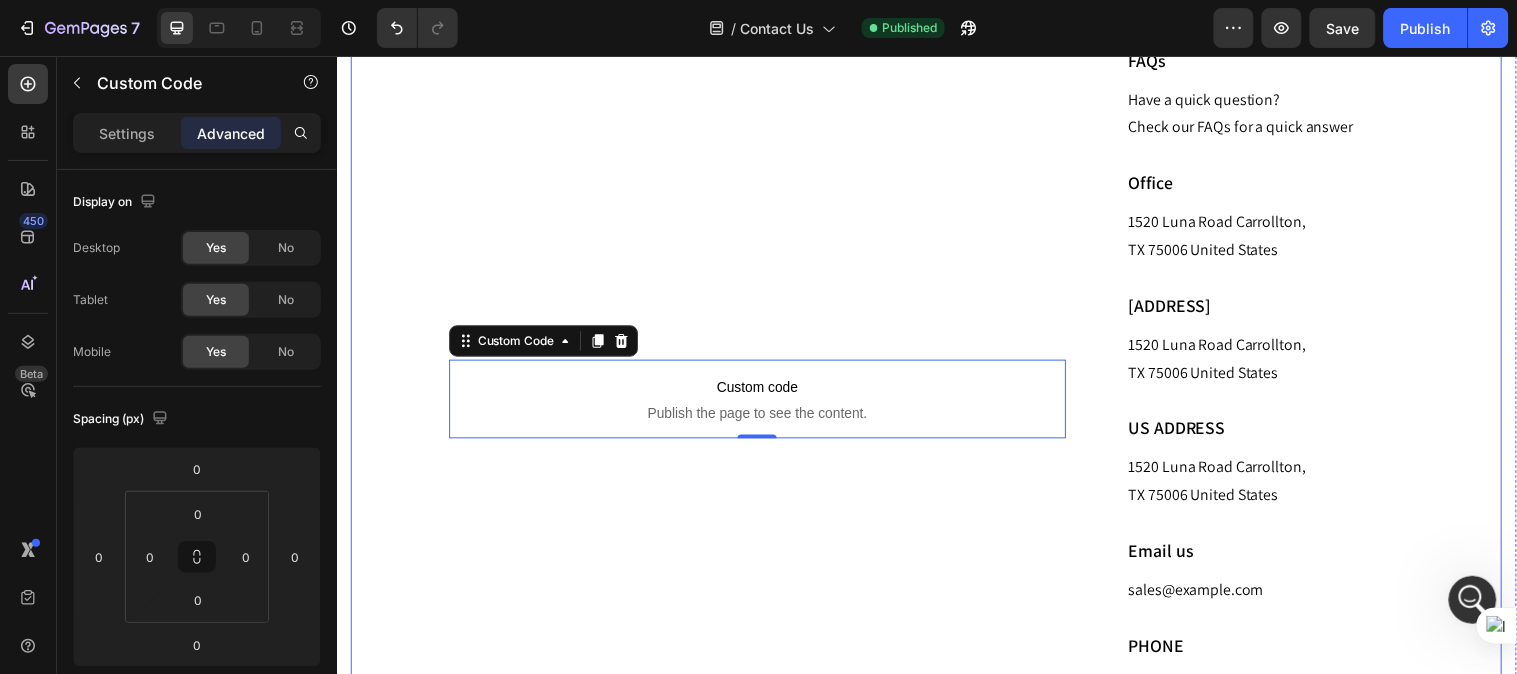 click on "Custom code
Publish the page to see the content.
Custom Code   0" at bounding box center (764, 404) 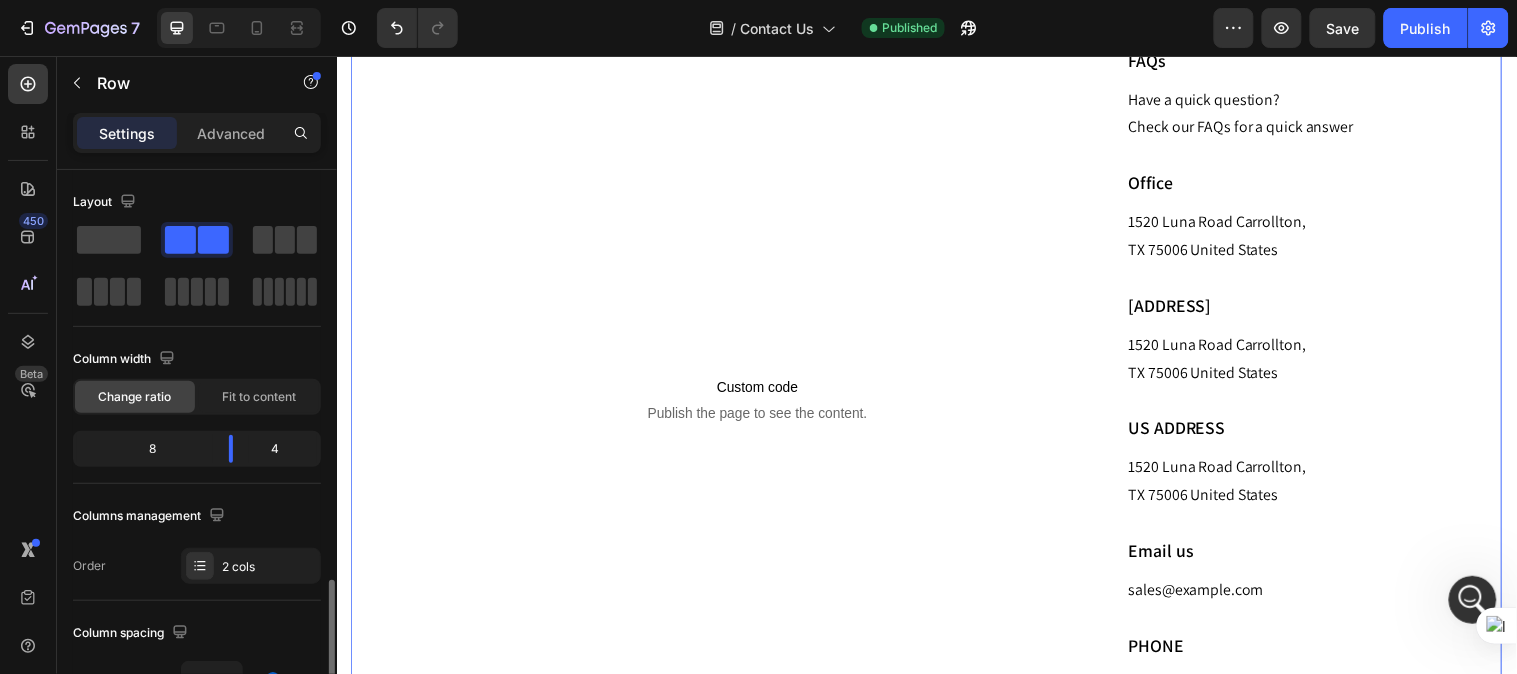 scroll, scrollTop: 296, scrollLeft: 0, axis: vertical 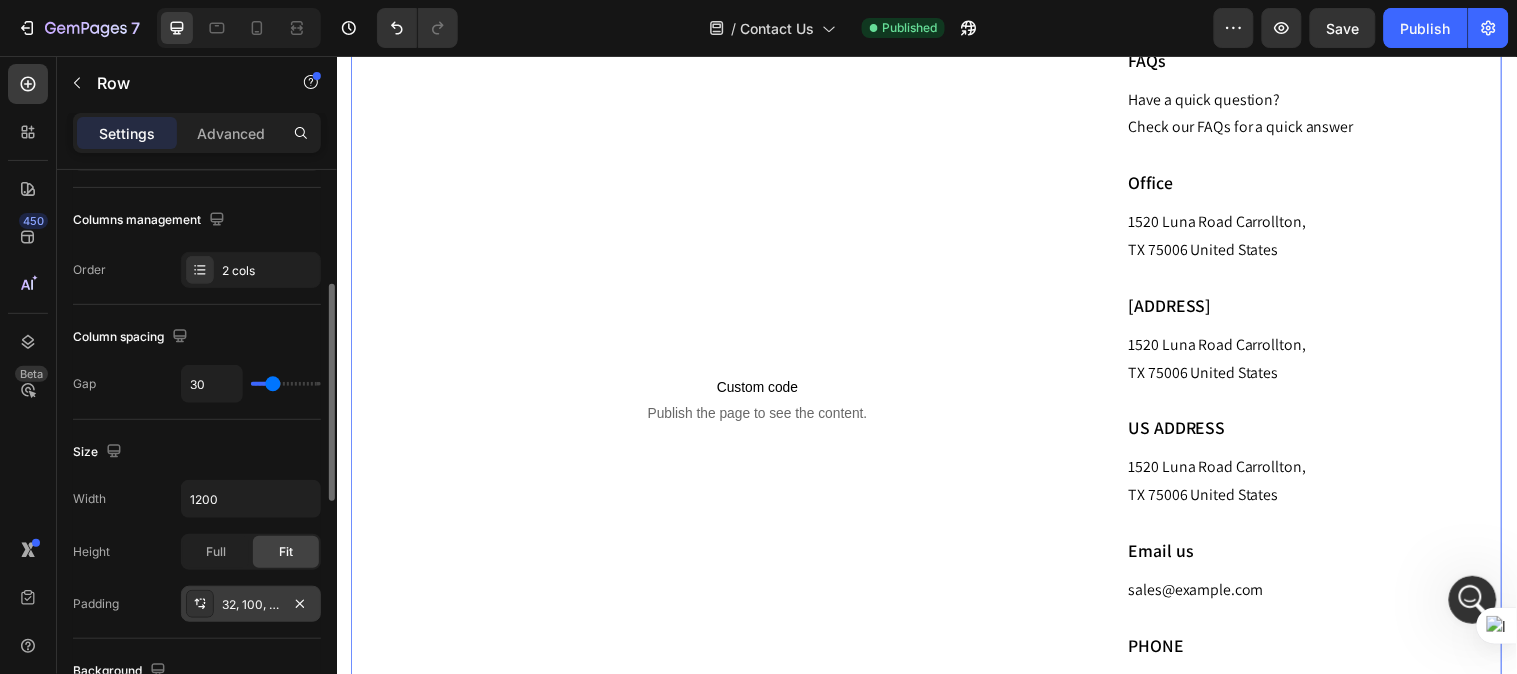 click on "32, 100, 32, 100" at bounding box center [251, 605] 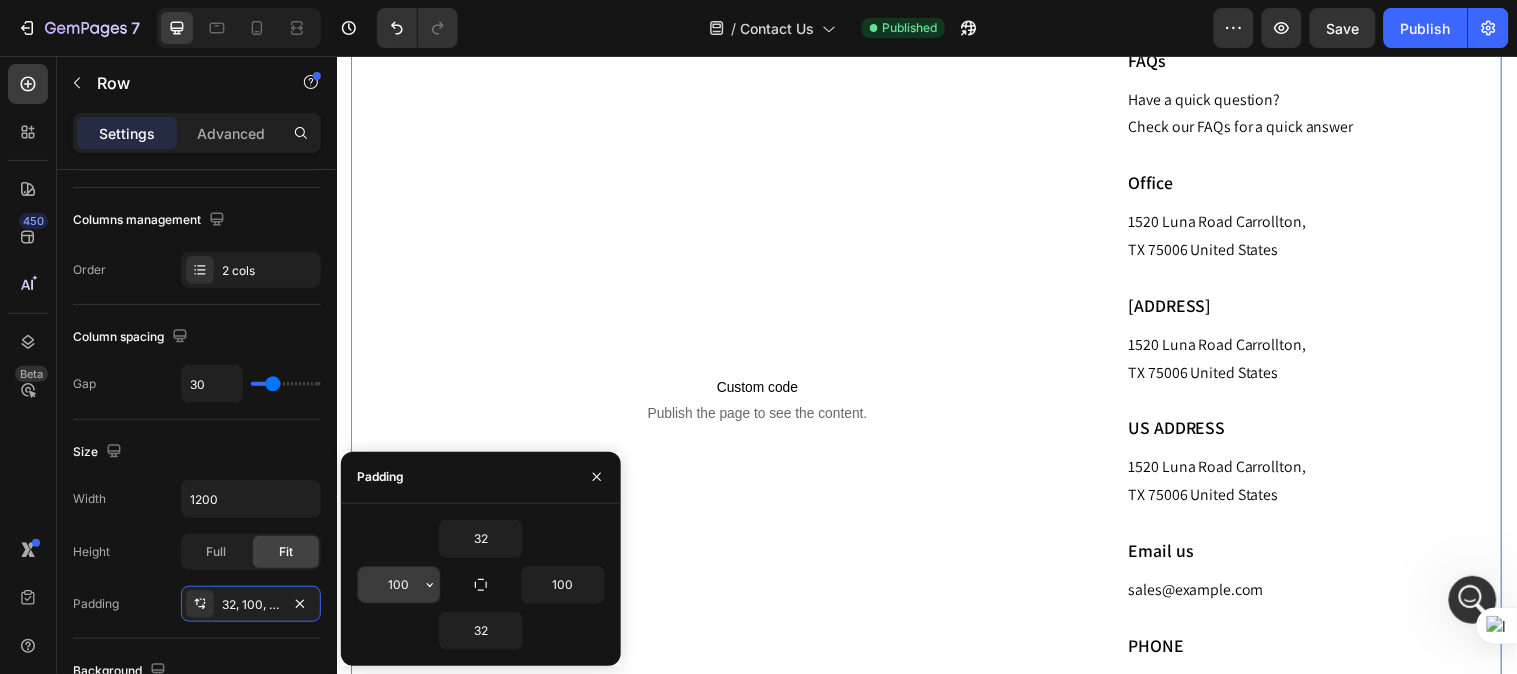 click on "100" at bounding box center (399, 585) 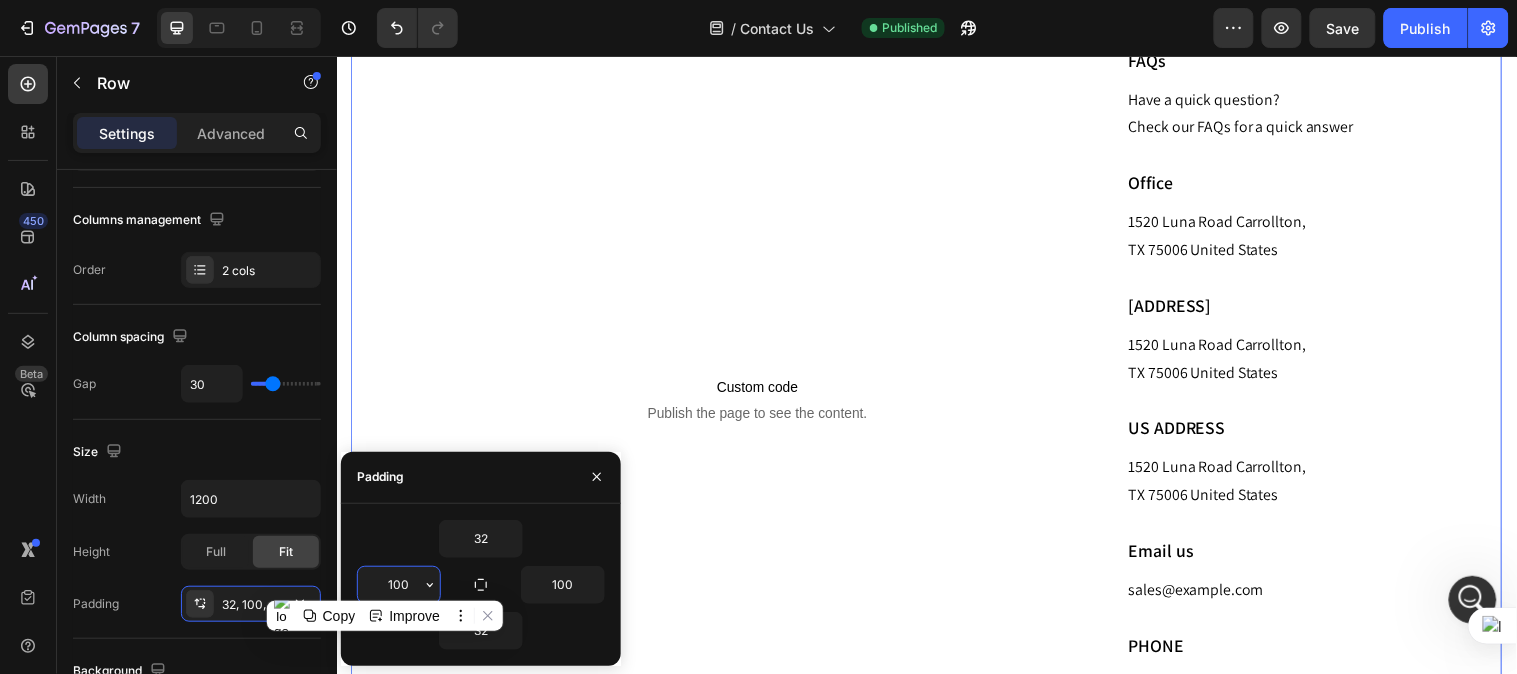 click on "100" at bounding box center (399, 585) 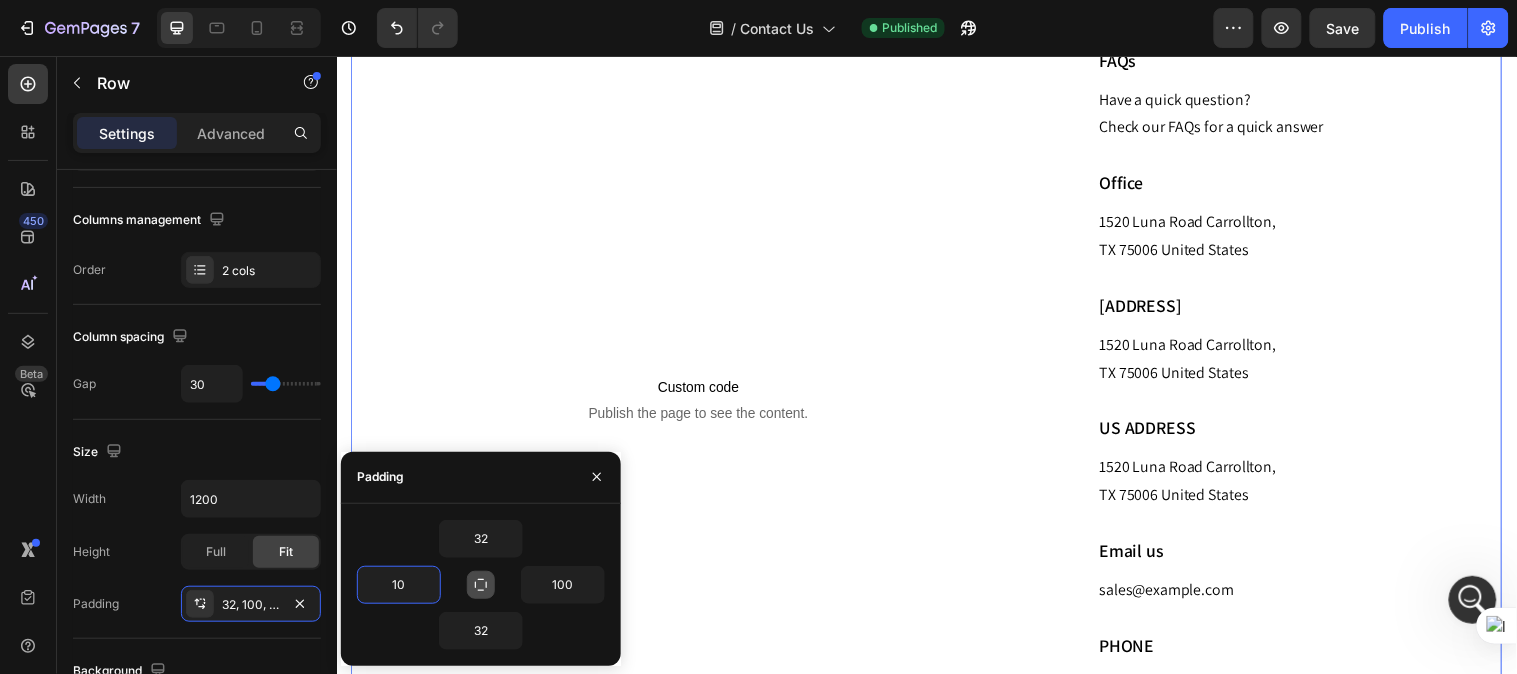 click 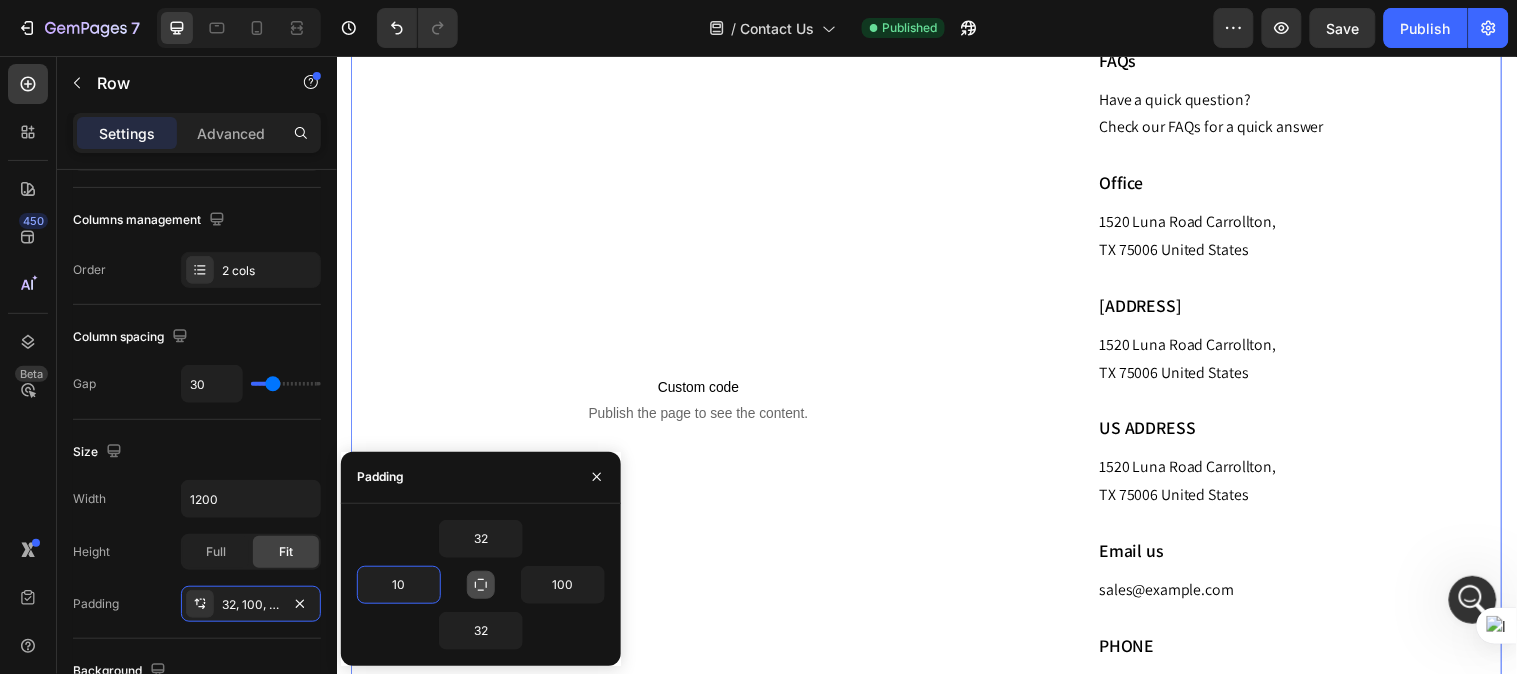 type on "32" 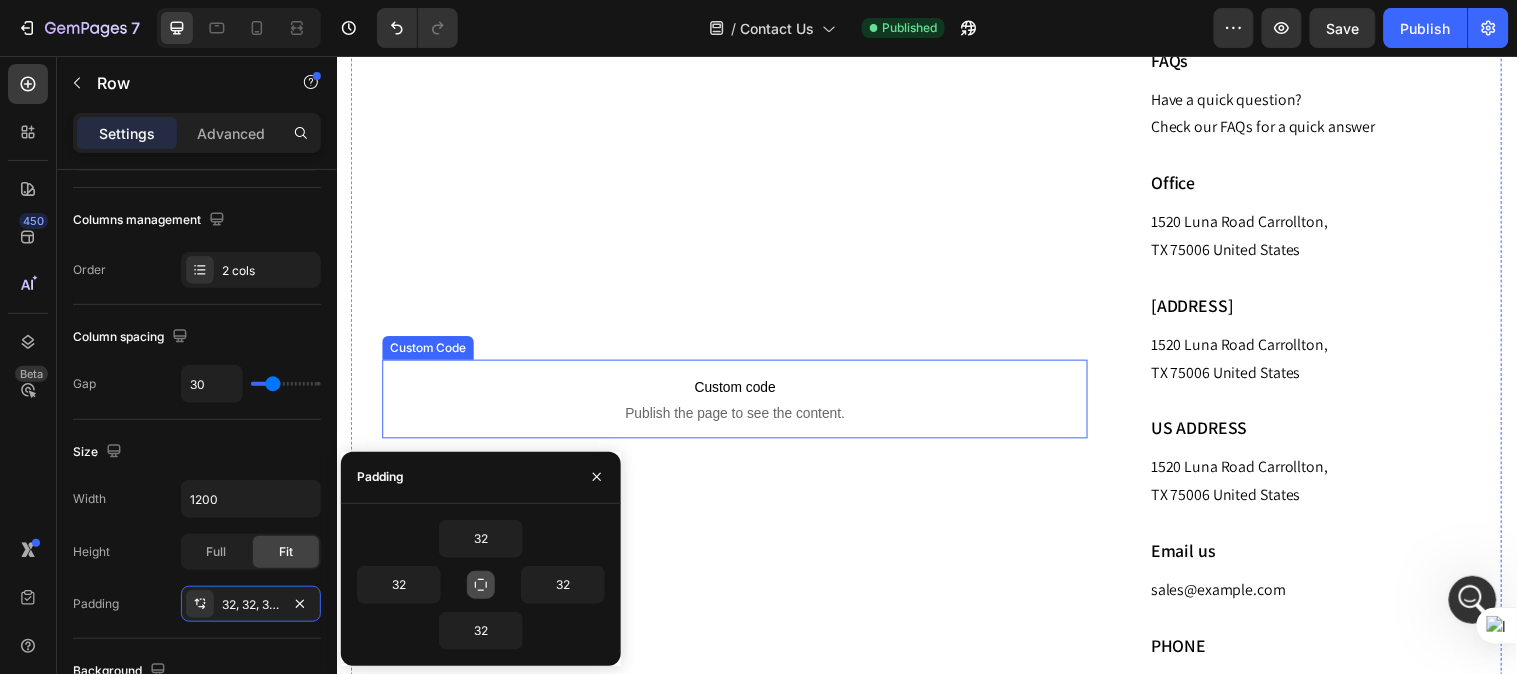 click on "Custom code" at bounding box center [741, 392] 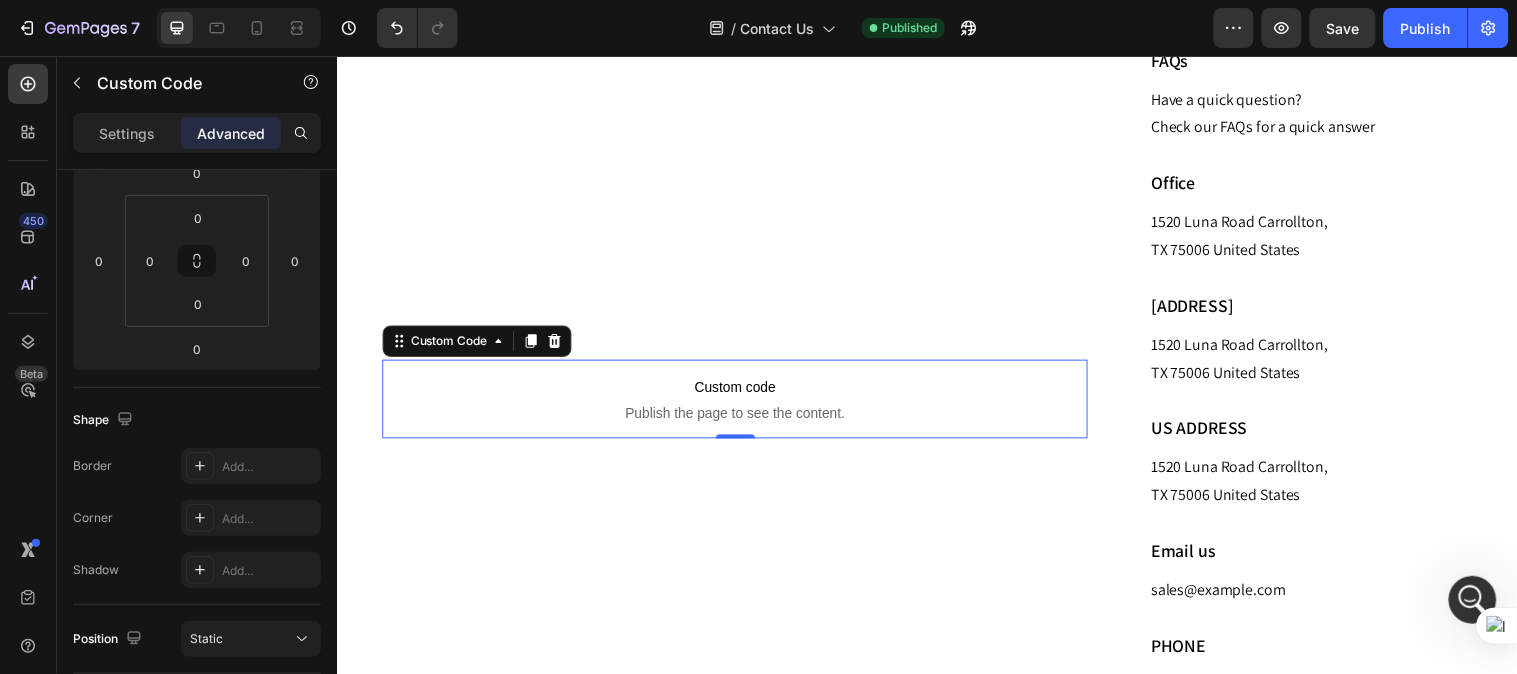 scroll, scrollTop: 0, scrollLeft: 0, axis: both 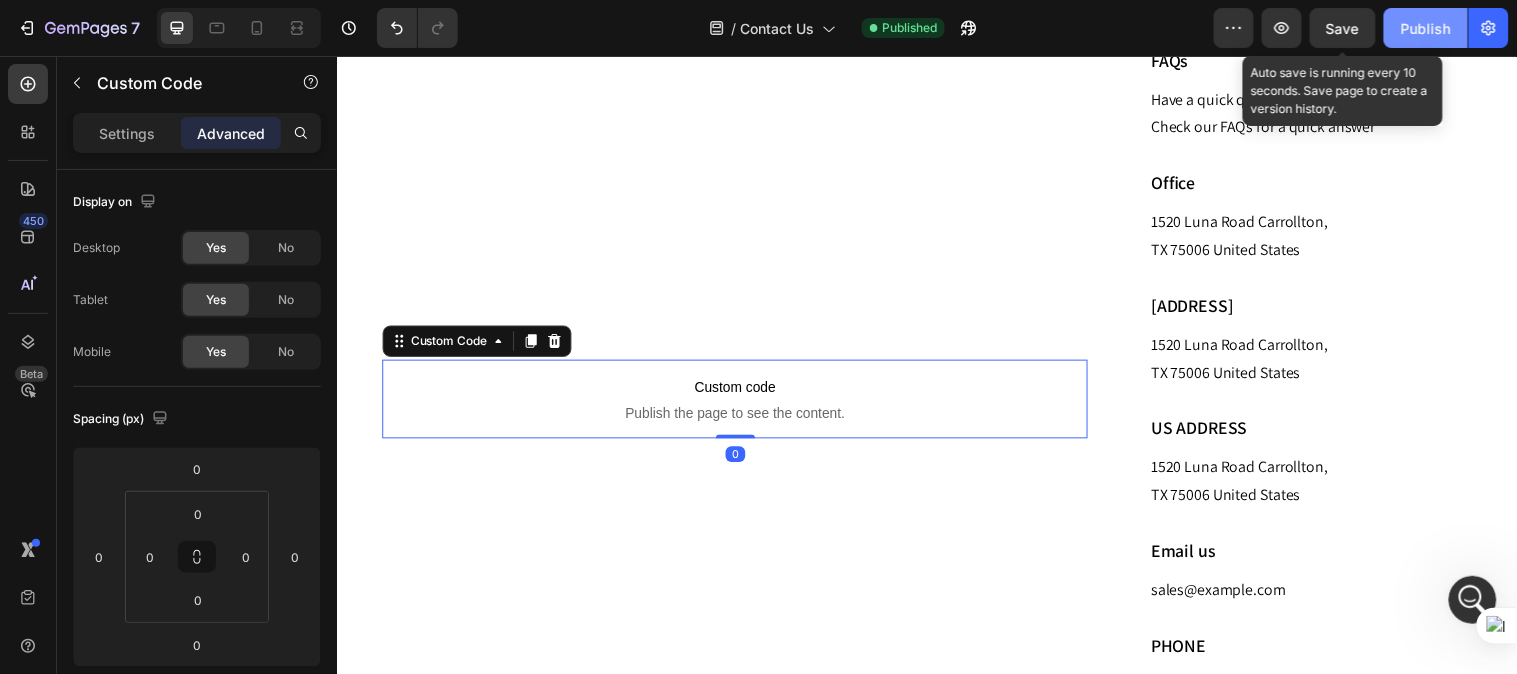 drag, startPoint x: 1344, startPoint y: 40, endPoint x: 1394, endPoint y: 28, distance: 51.41984 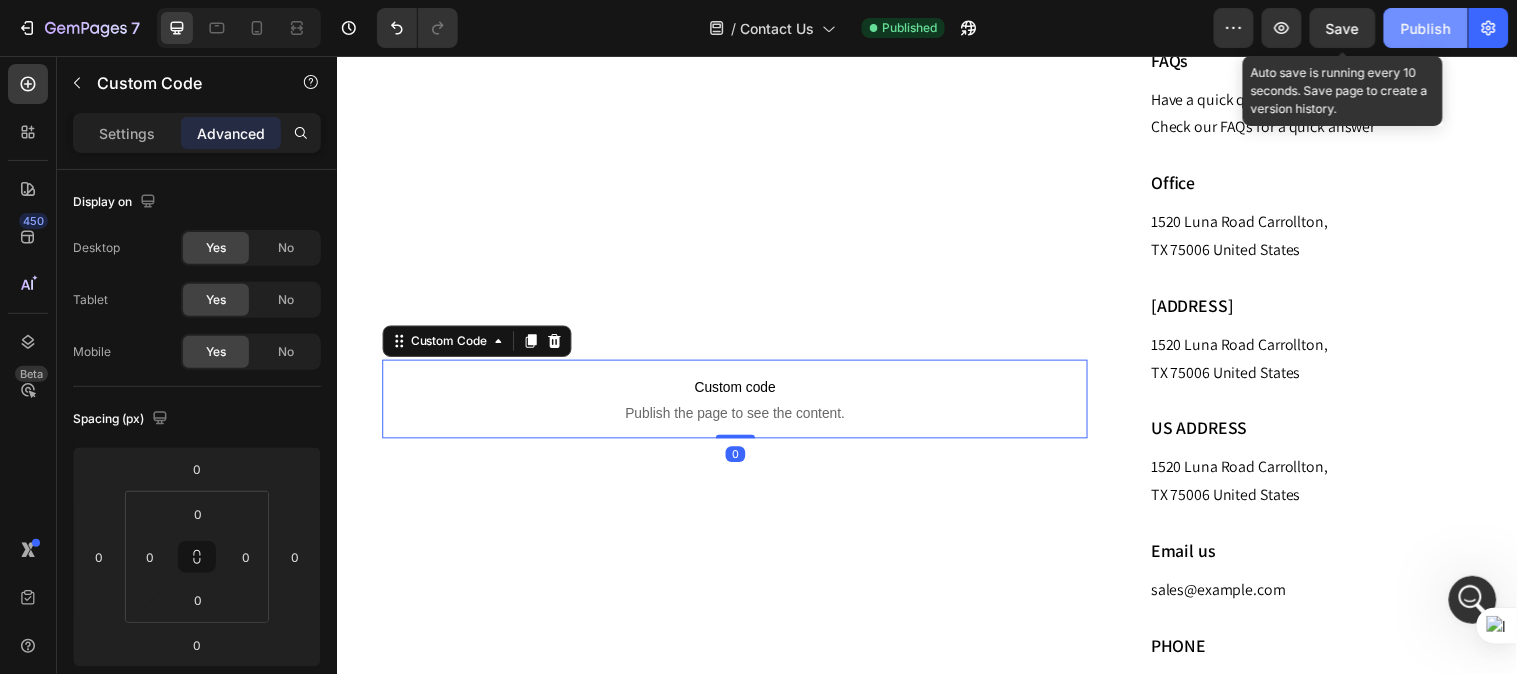 click on "Save" 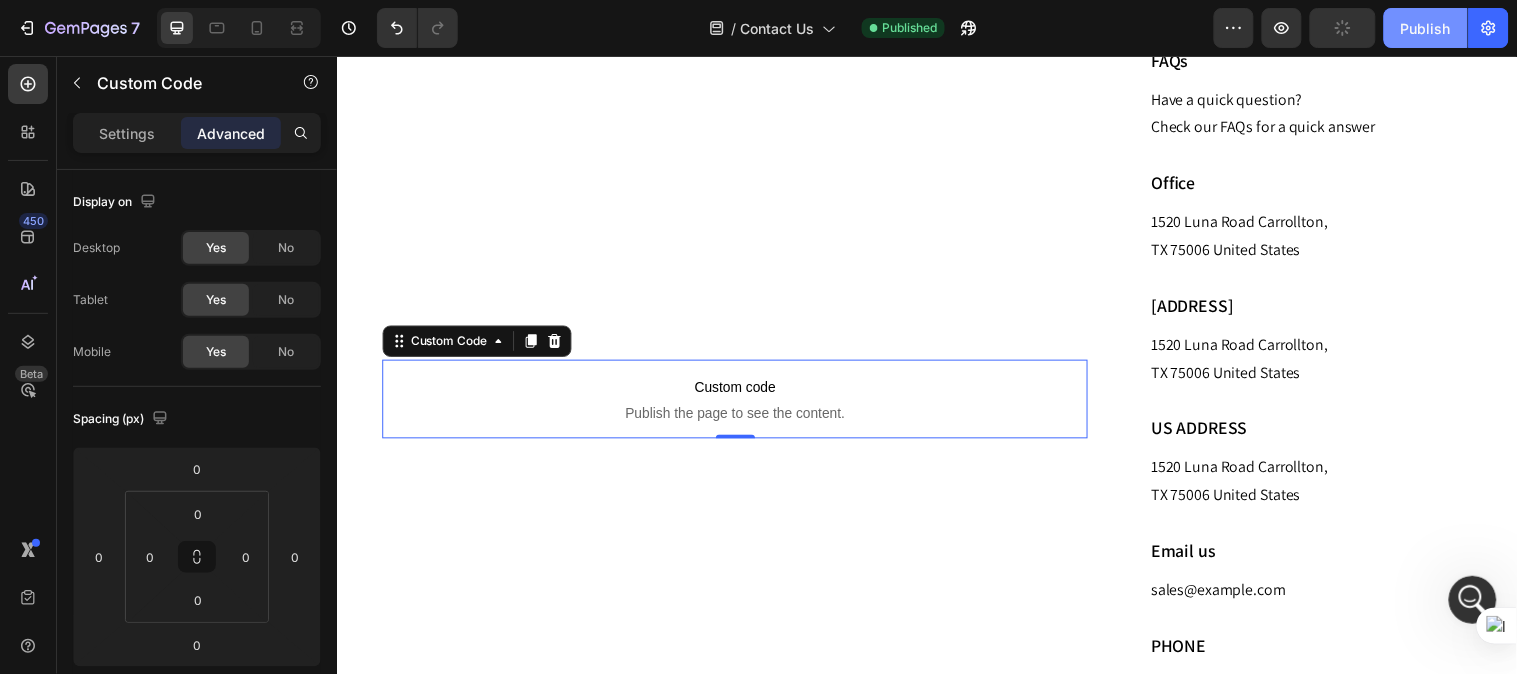 click on "Publish" 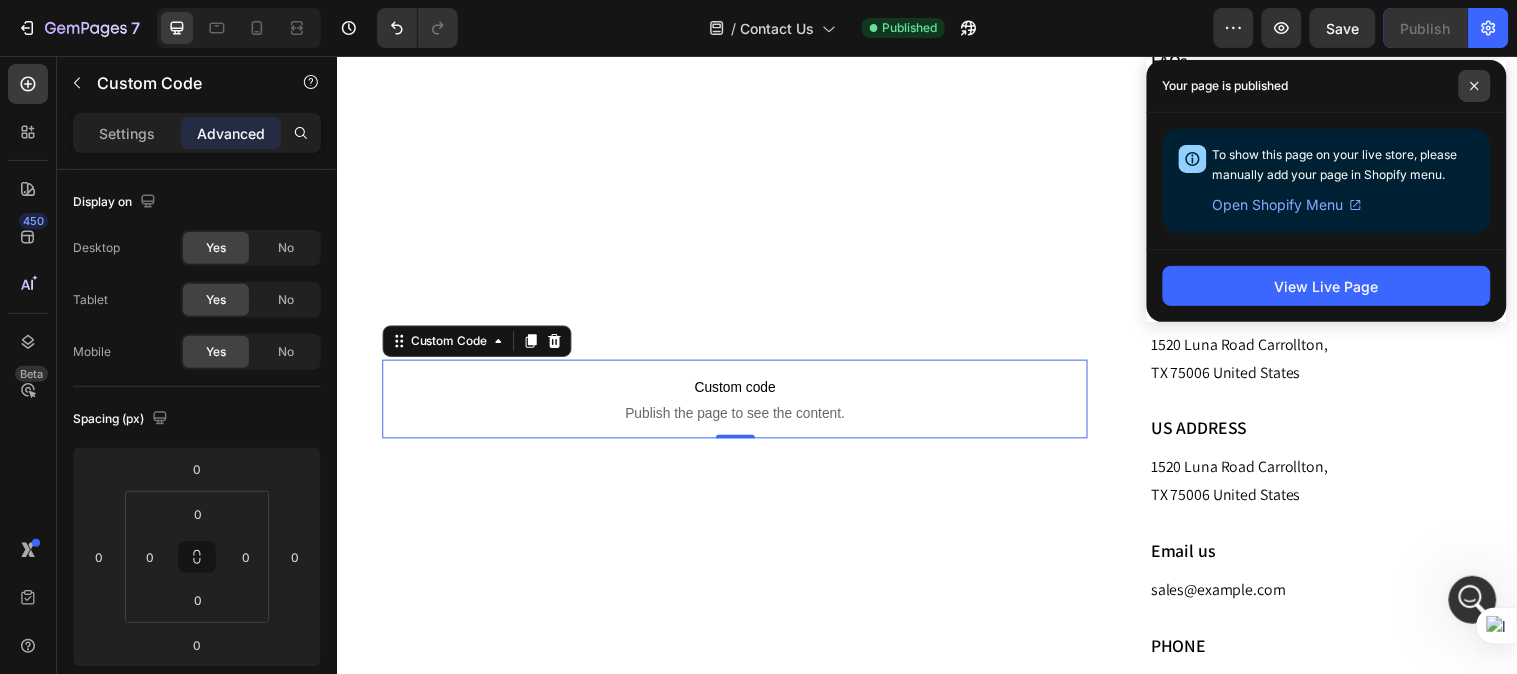click 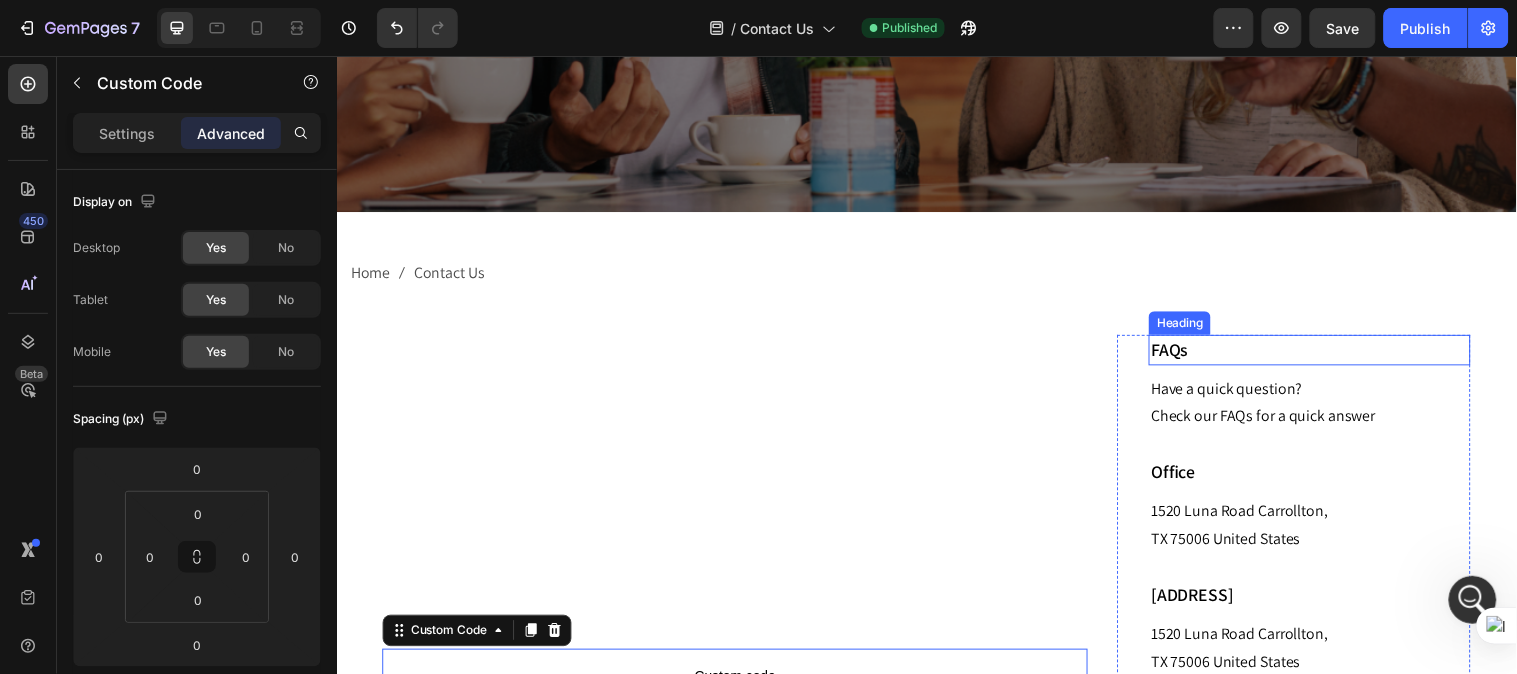 scroll, scrollTop: 580, scrollLeft: 0, axis: vertical 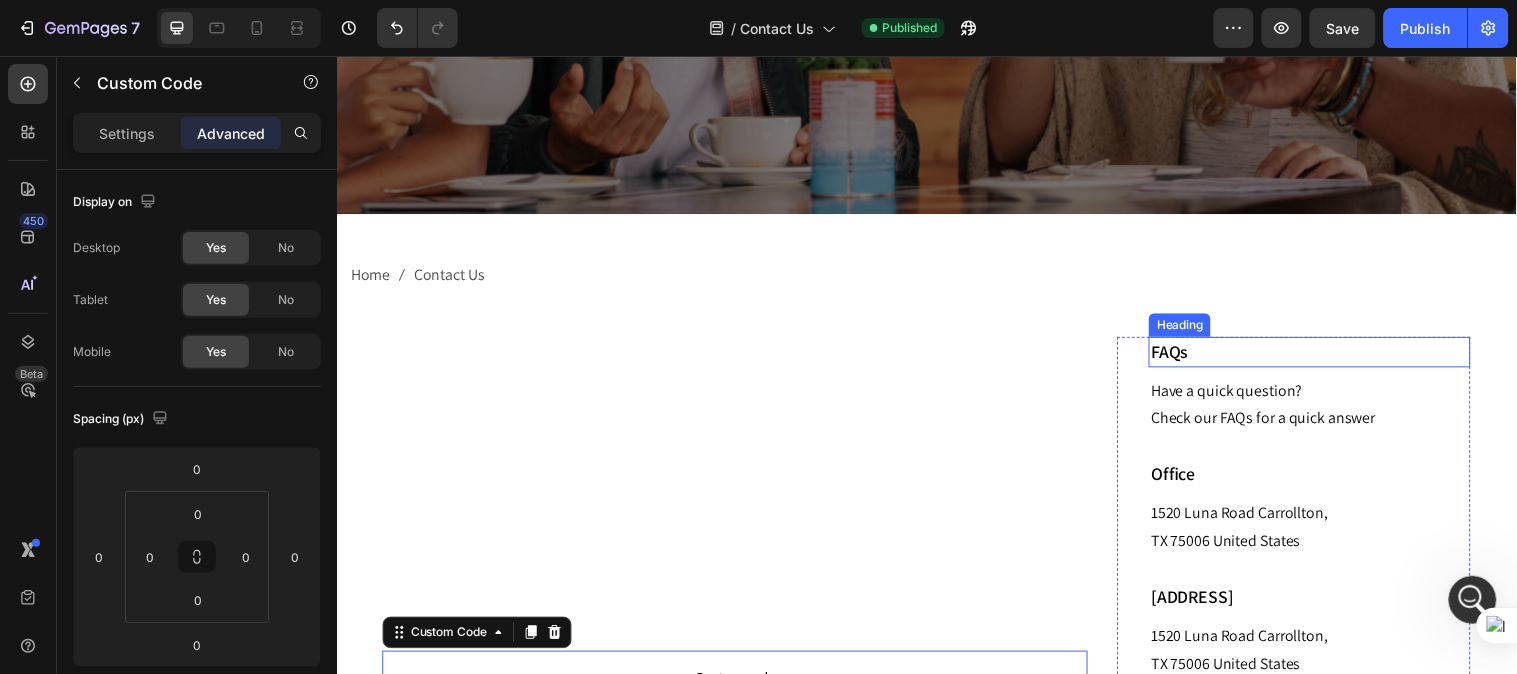 drag, startPoint x: 1190, startPoint y: 355, endPoint x: 1213, endPoint y: 333, distance: 31.827662 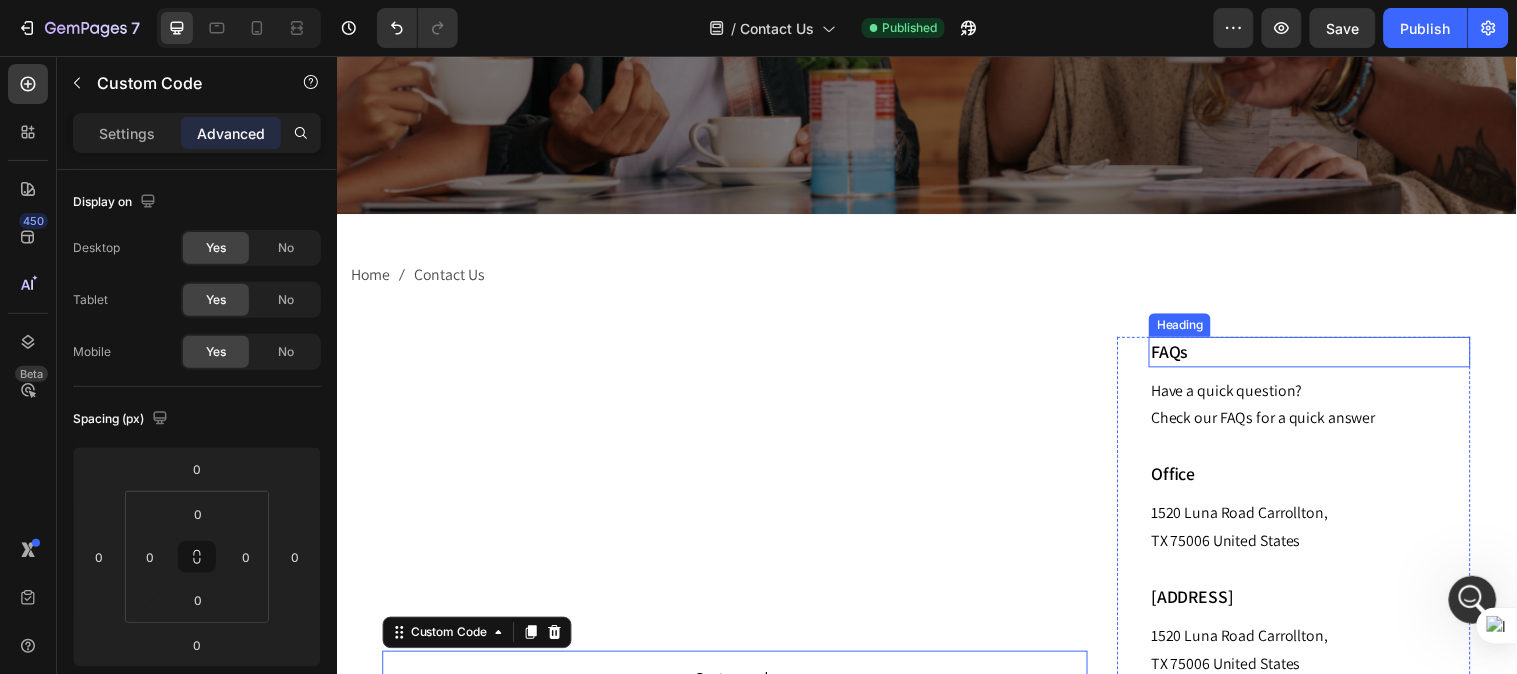 click on "FAQs" at bounding box center [1325, 356] 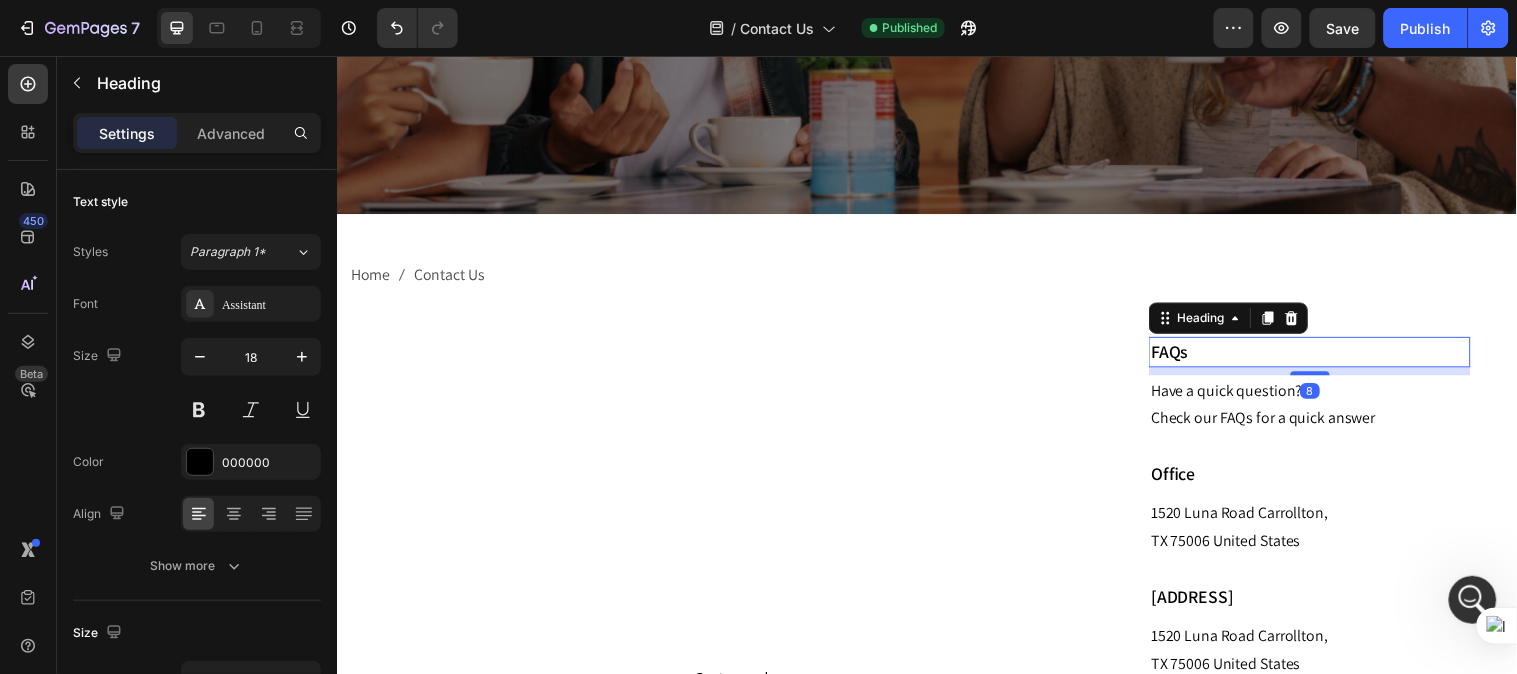 drag, startPoint x: 1276, startPoint y: 323, endPoint x: 1206, endPoint y: 352, distance: 75.76939 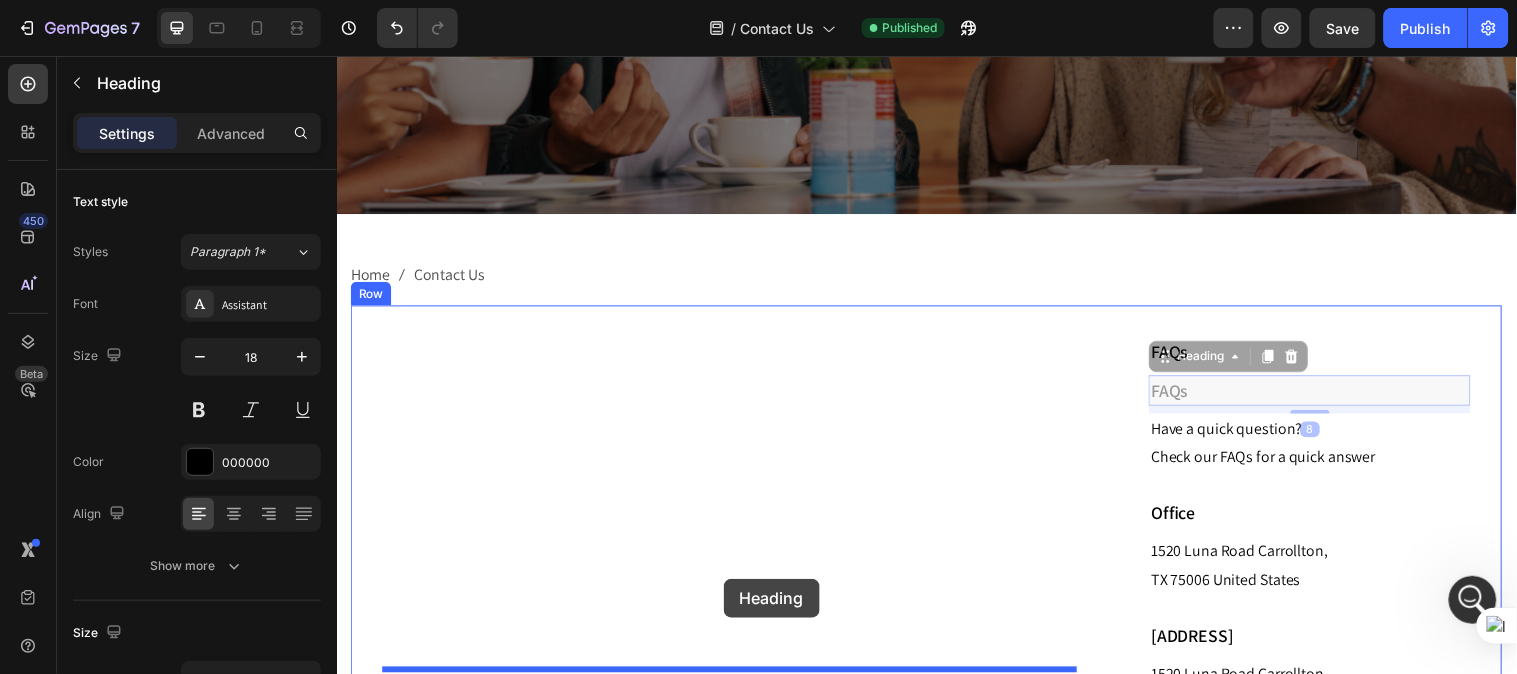 drag, startPoint x: 1170, startPoint y: 367, endPoint x: 723, endPoint y: 591, distance: 499.985 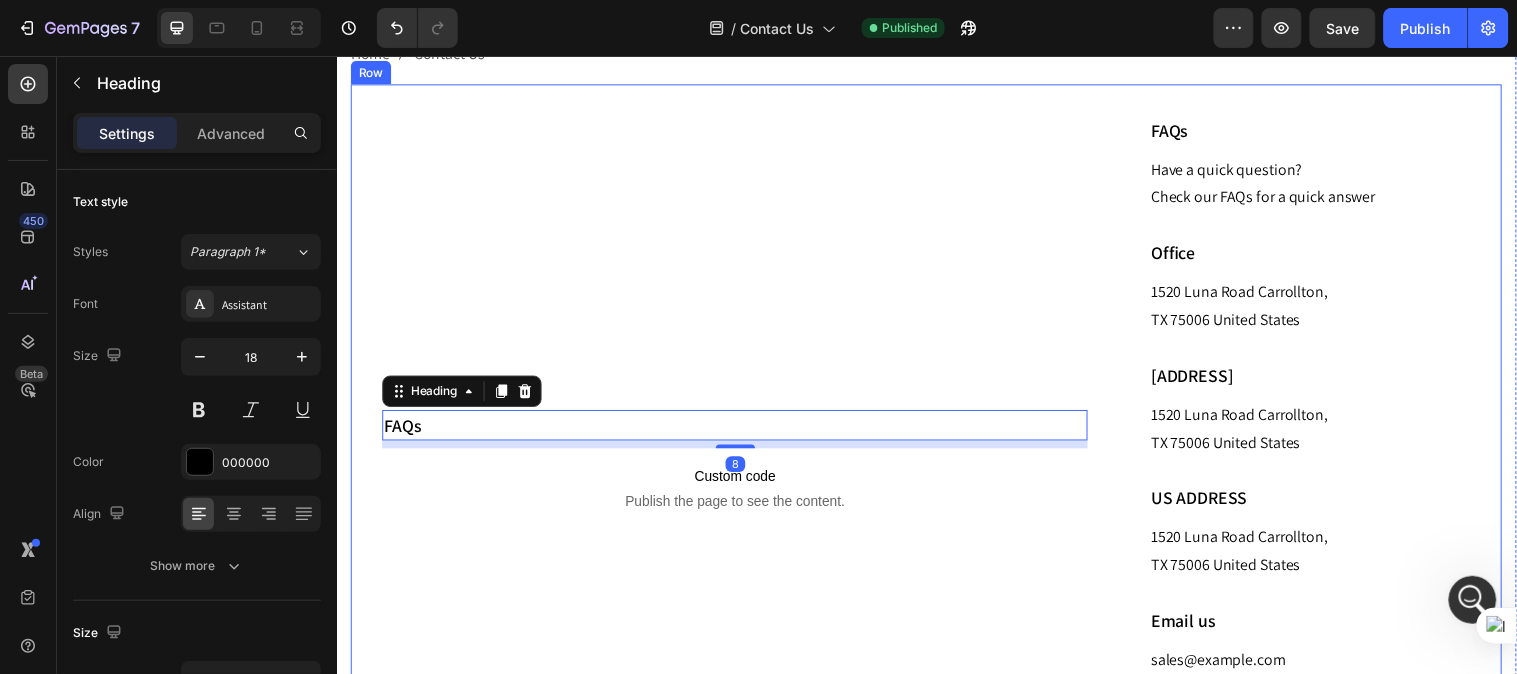 scroll, scrollTop: 876, scrollLeft: 0, axis: vertical 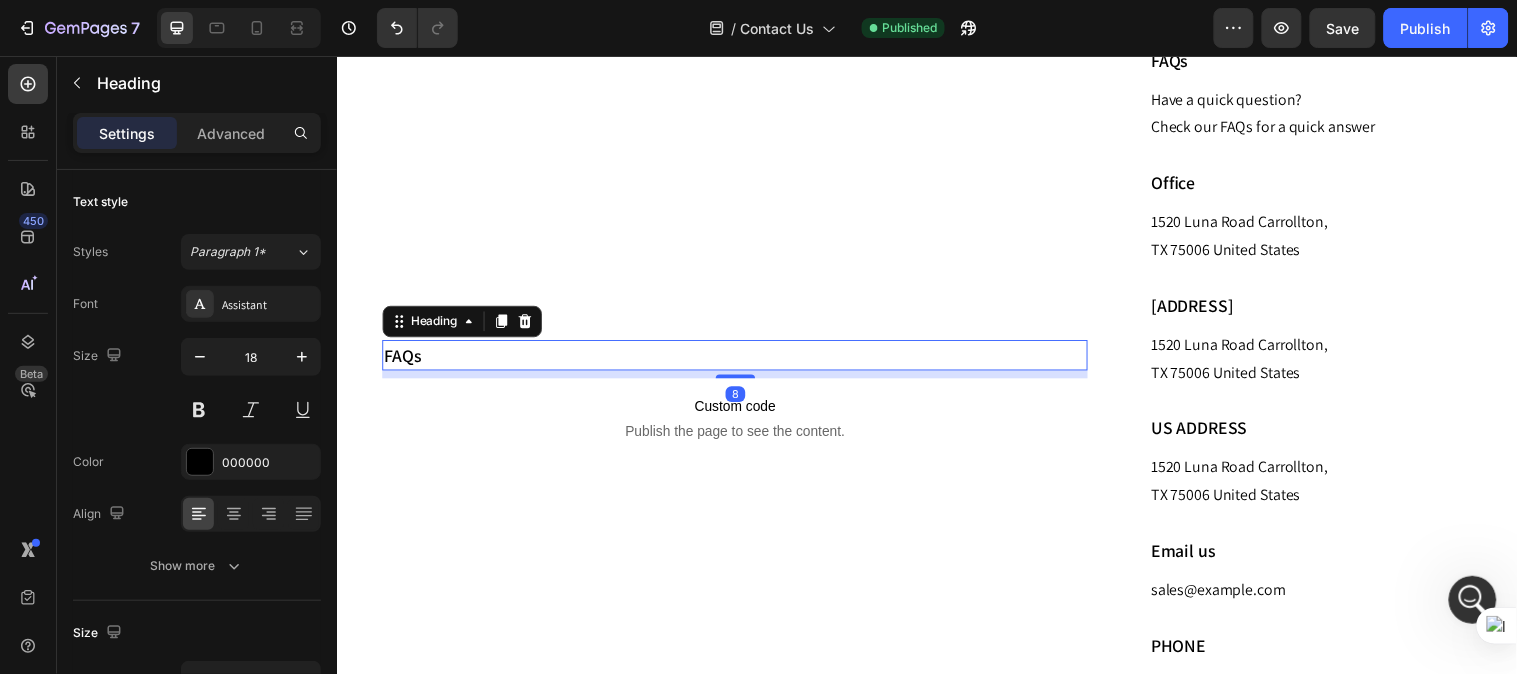 click on "FAQs" at bounding box center (741, 359) 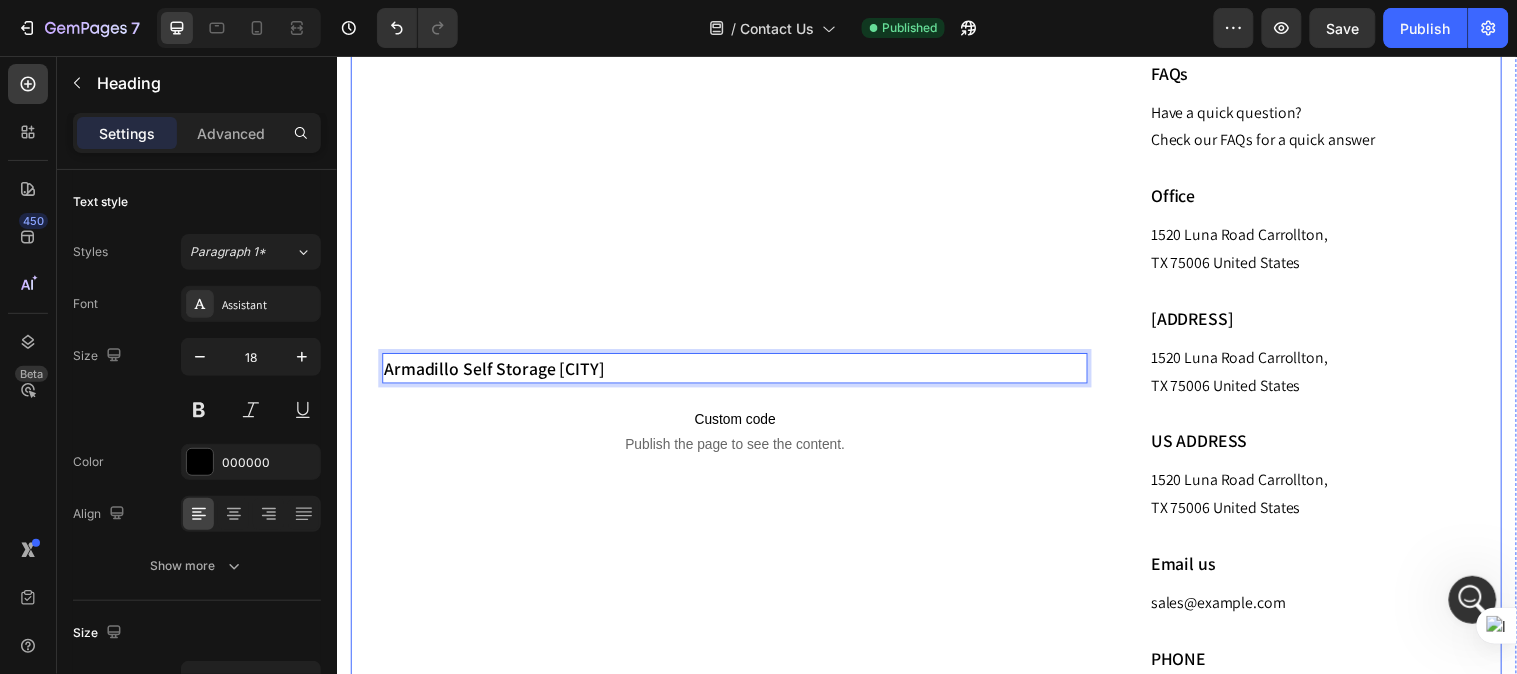 scroll, scrollTop: 876, scrollLeft: 0, axis: vertical 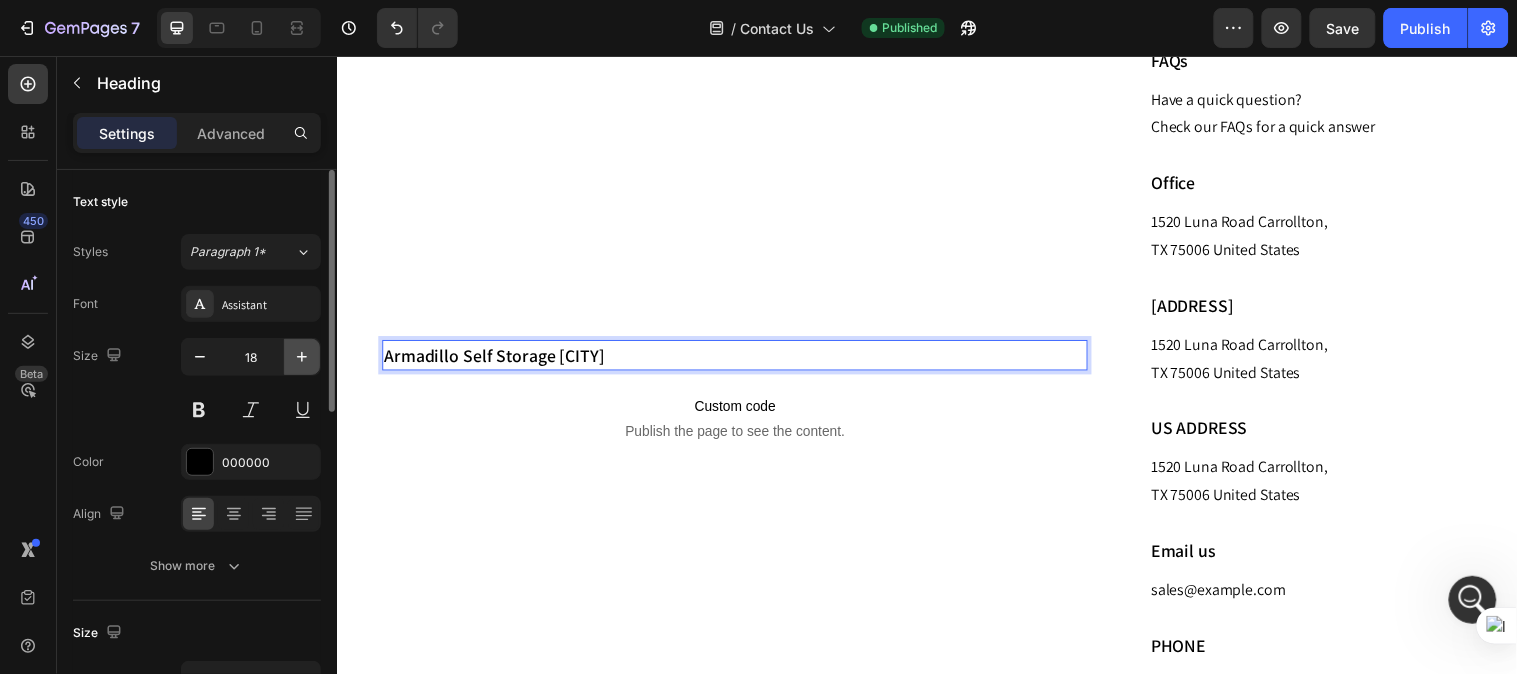 click at bounding box center [302, 357] 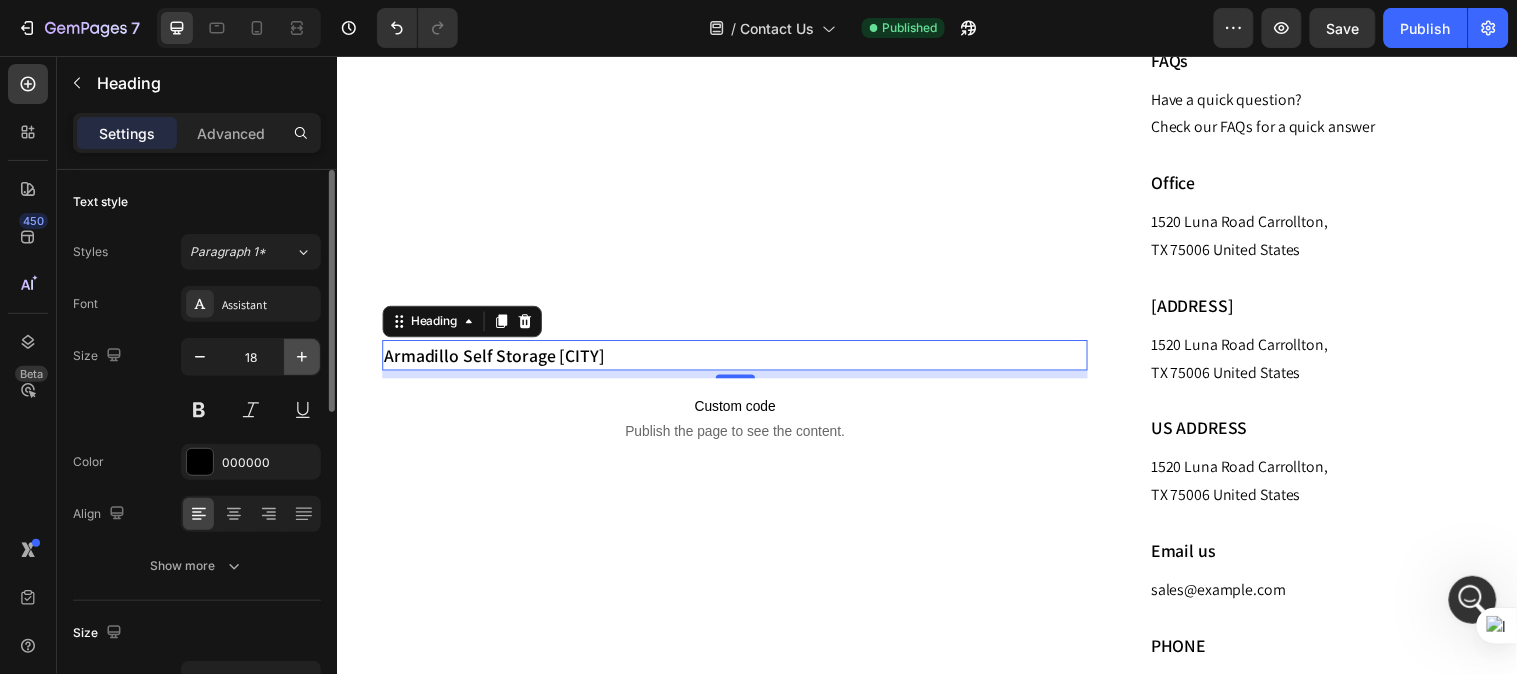 click at bounding box center [302, 357] 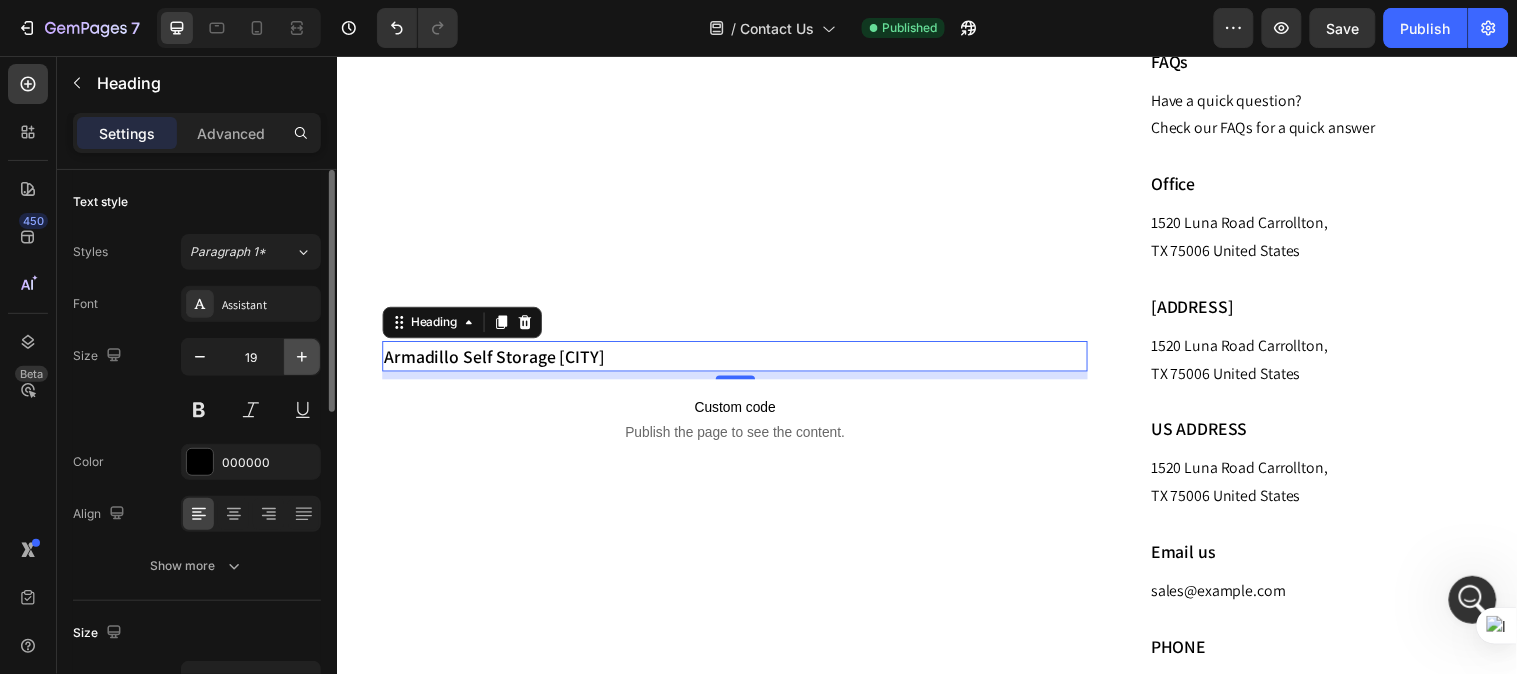 click at bounding box center (302, 357) 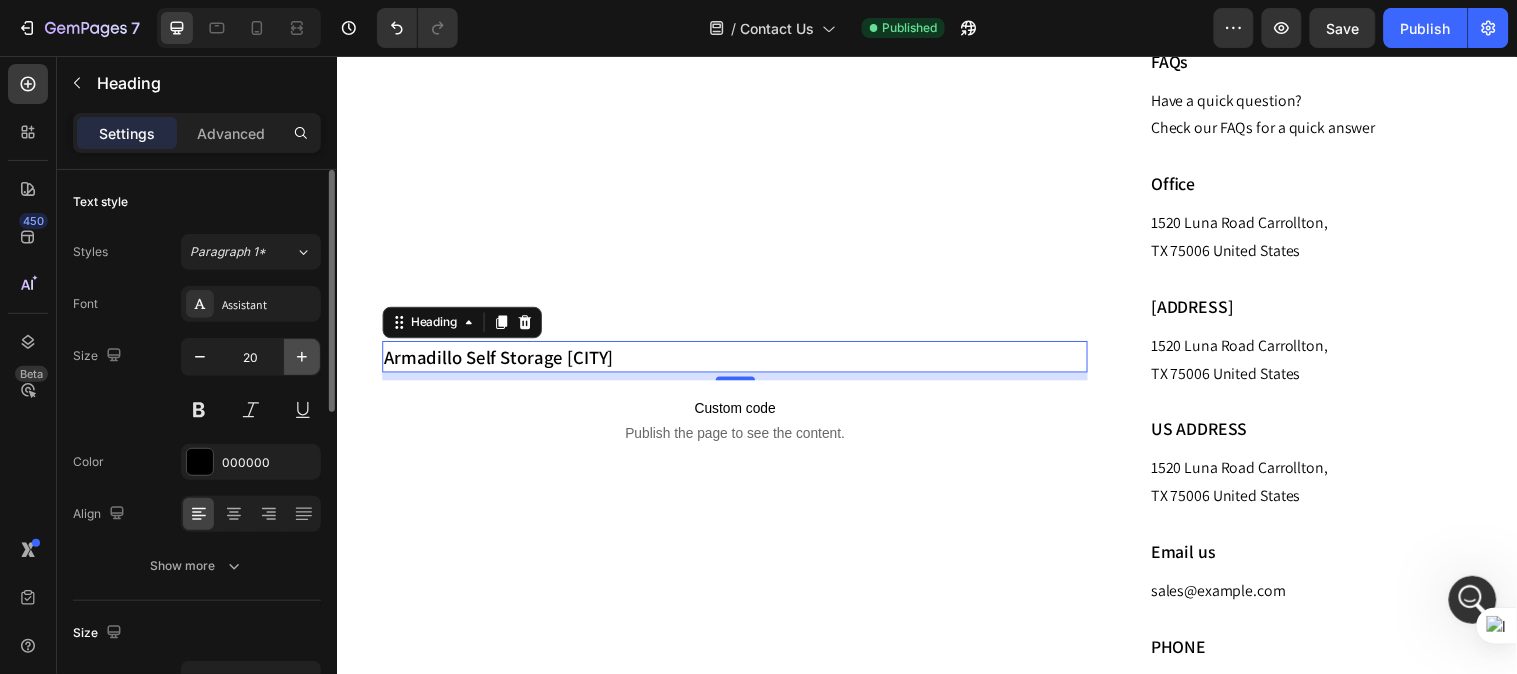 click at bounding box center (302, 357) 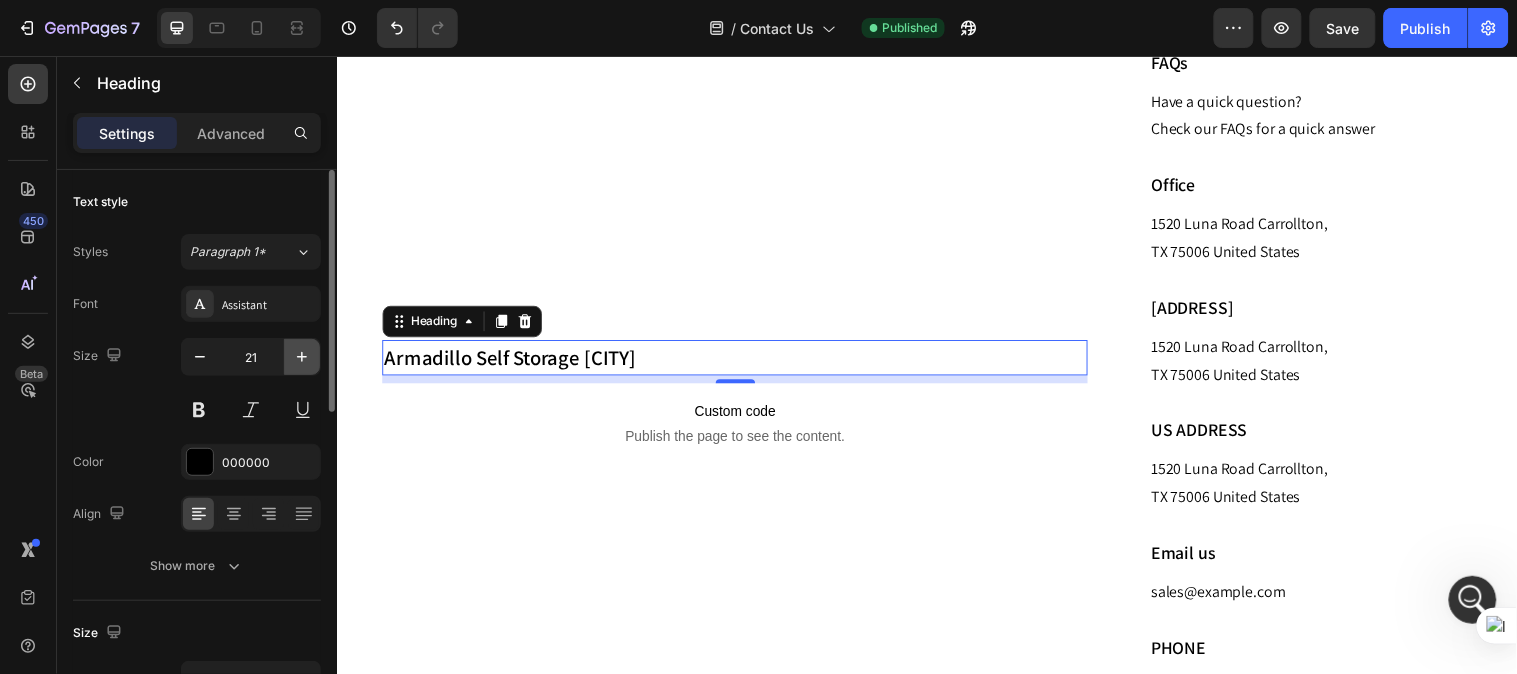 click at bounding box center [302, 357] 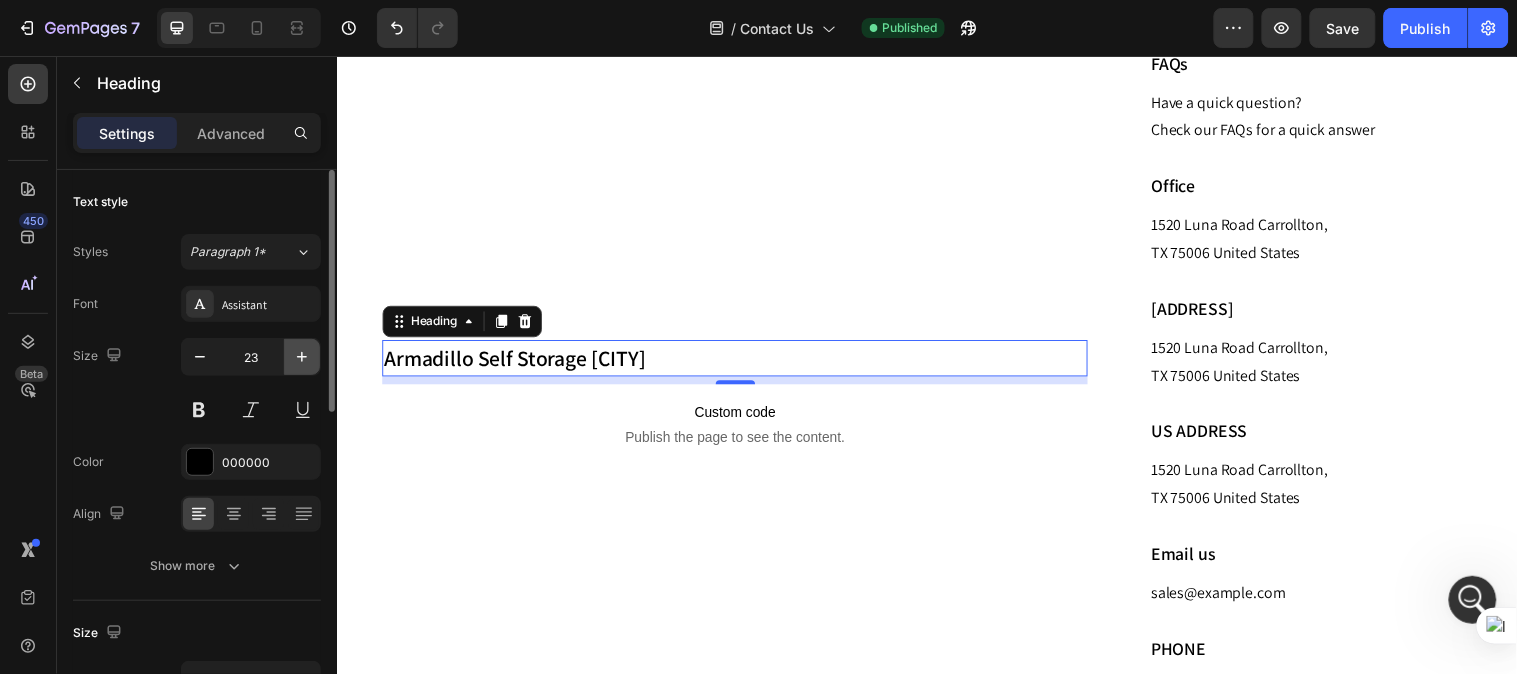 click at bounding box center (302, 357) 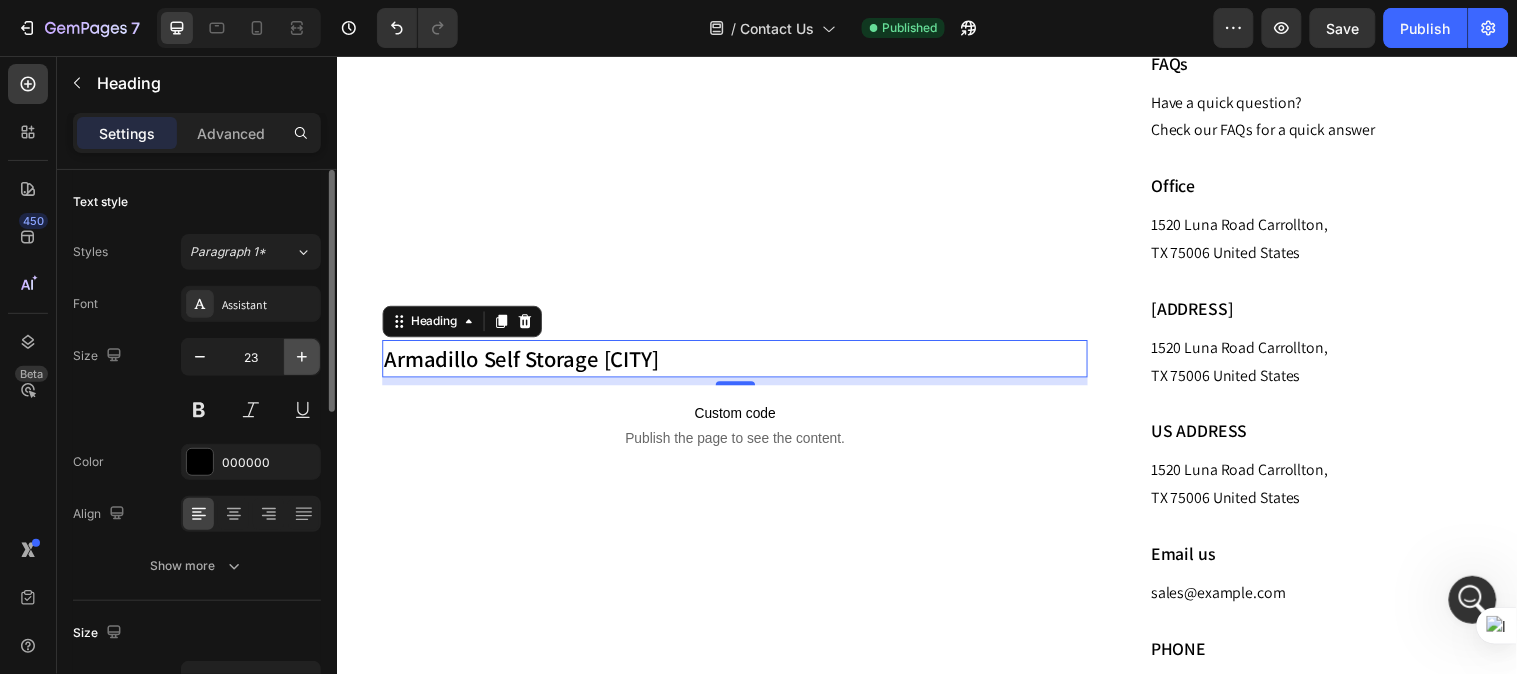 type on "24" 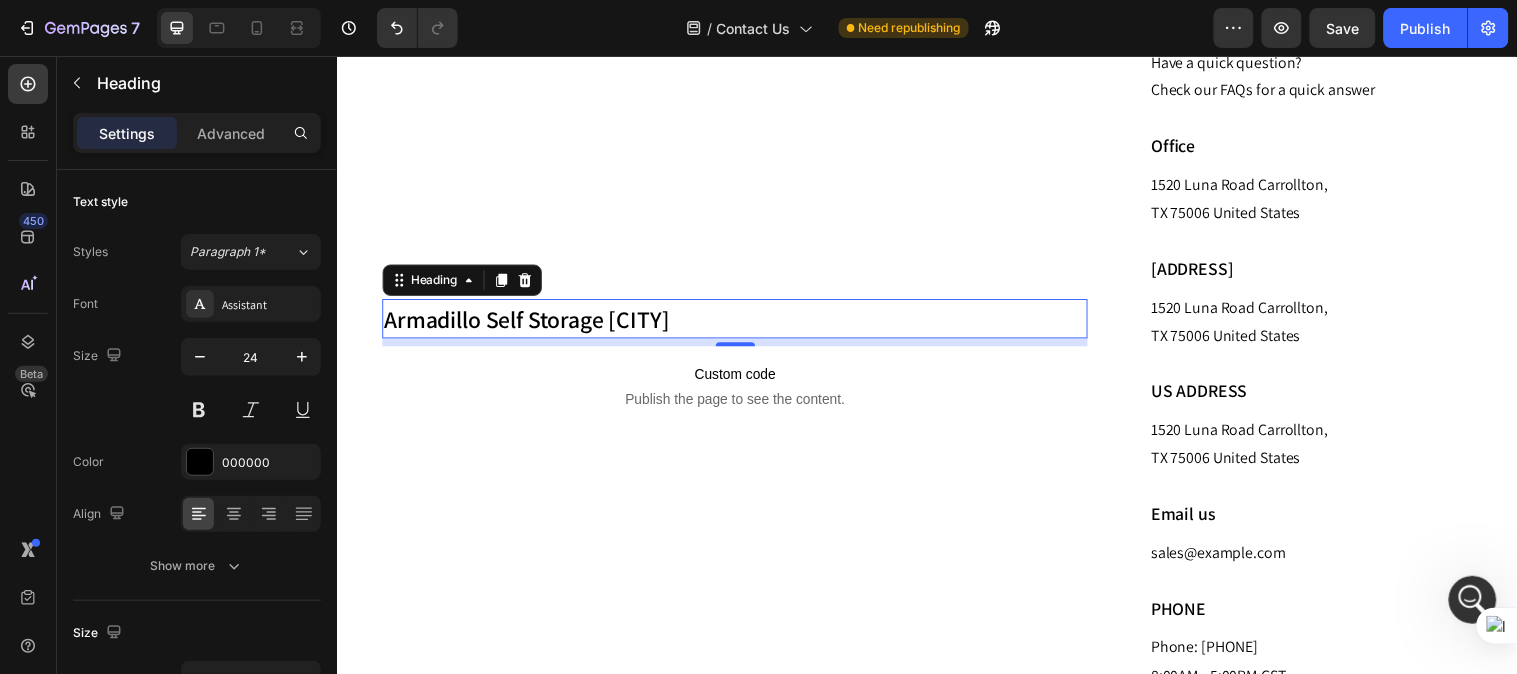scroll, scrollTop: 872, scrollLeft: 0, axis: vertical 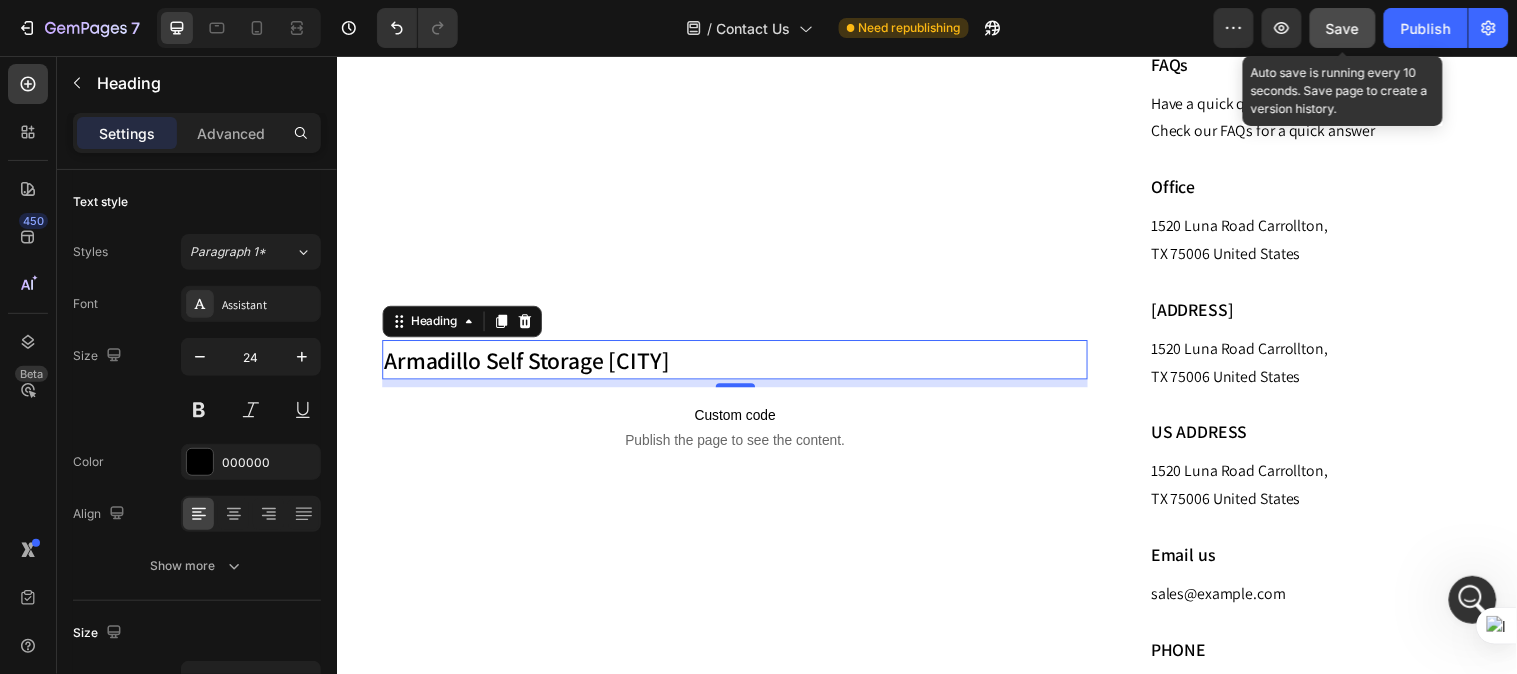 drag, startPoint x: 1362, startPoint y: 30, endPoint x: 1384, endPoint y: 23, distance: 23.086792 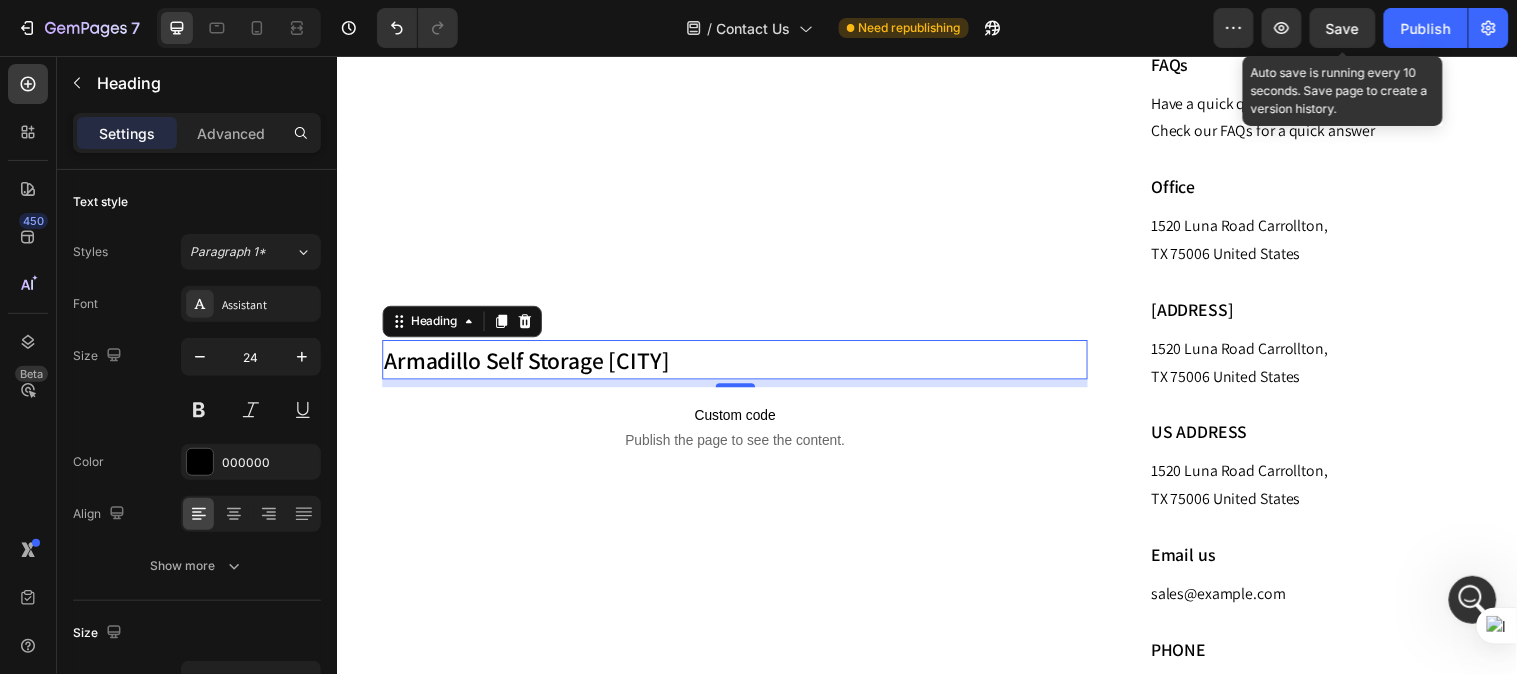click on "Save" 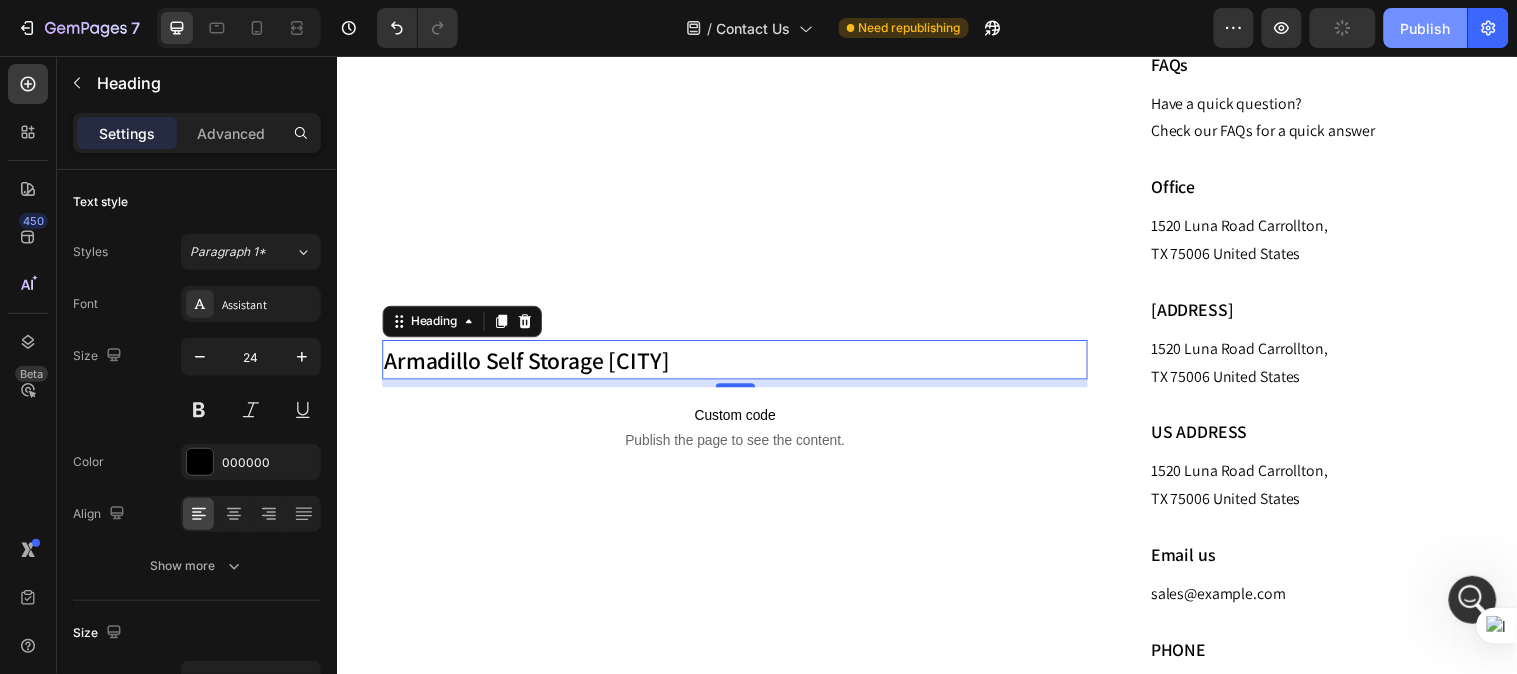 click on "Publish" at bounding box center (1426, 28) 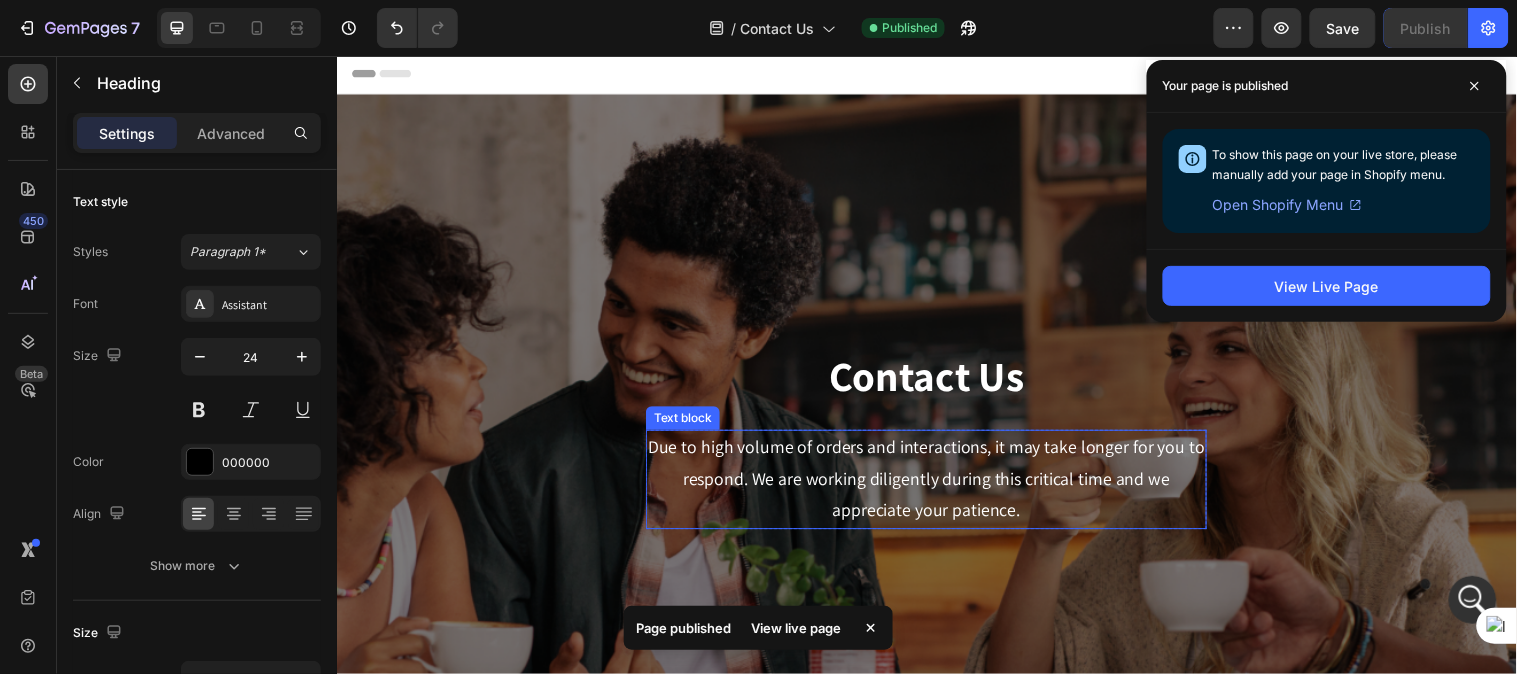 scroll, scrollTop: 0, scrollLeft: 0, axis: both 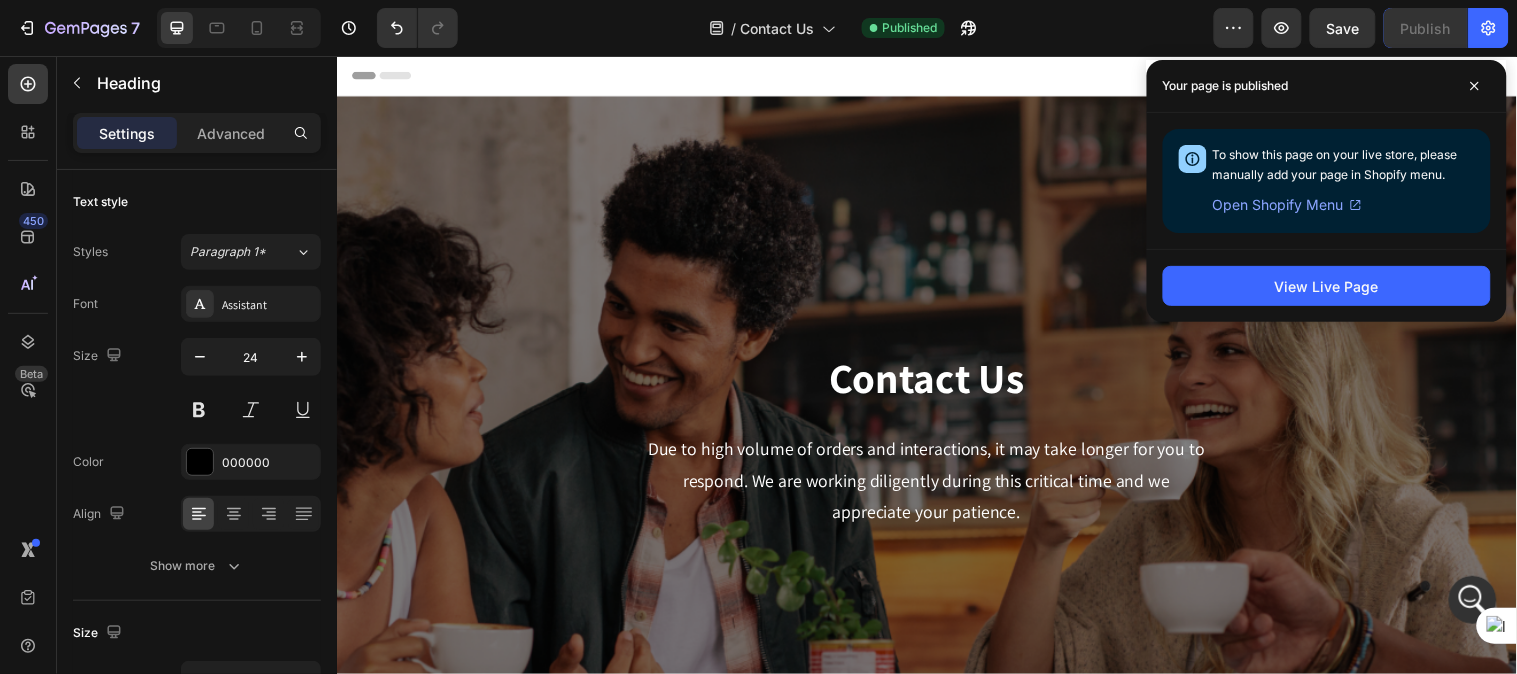 click at bounding box center (1472, 599) 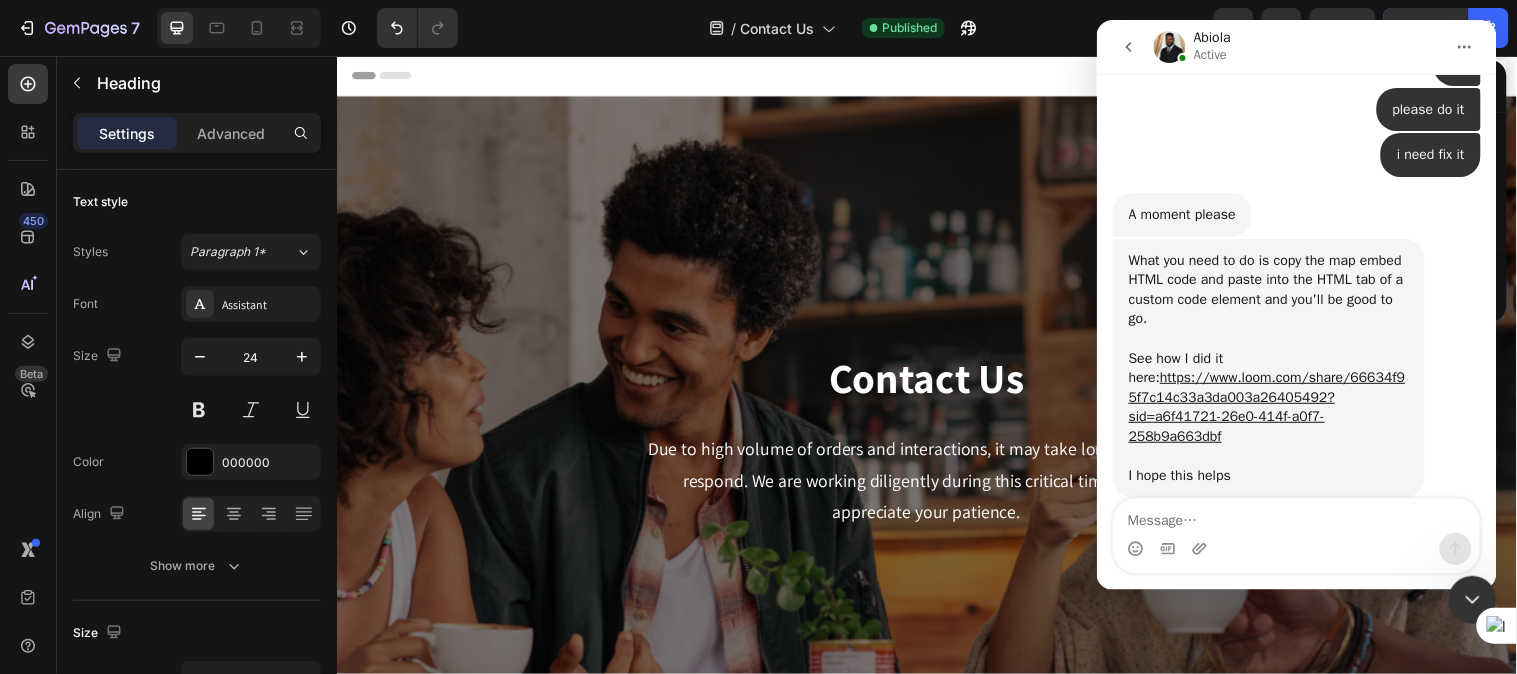 scroll, scrollTop: 1667, scrollLeft: 0, axis: vertical 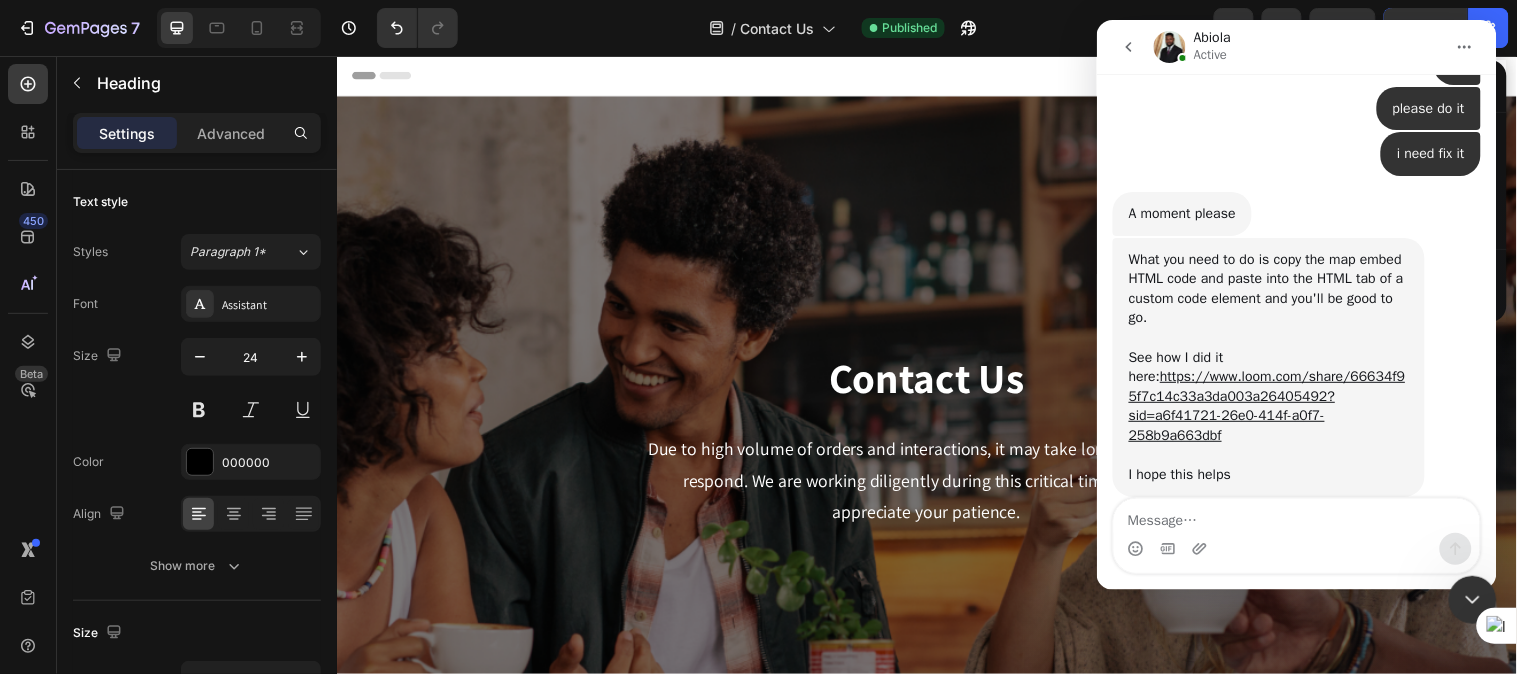 click at bounding box center [1296, 515] 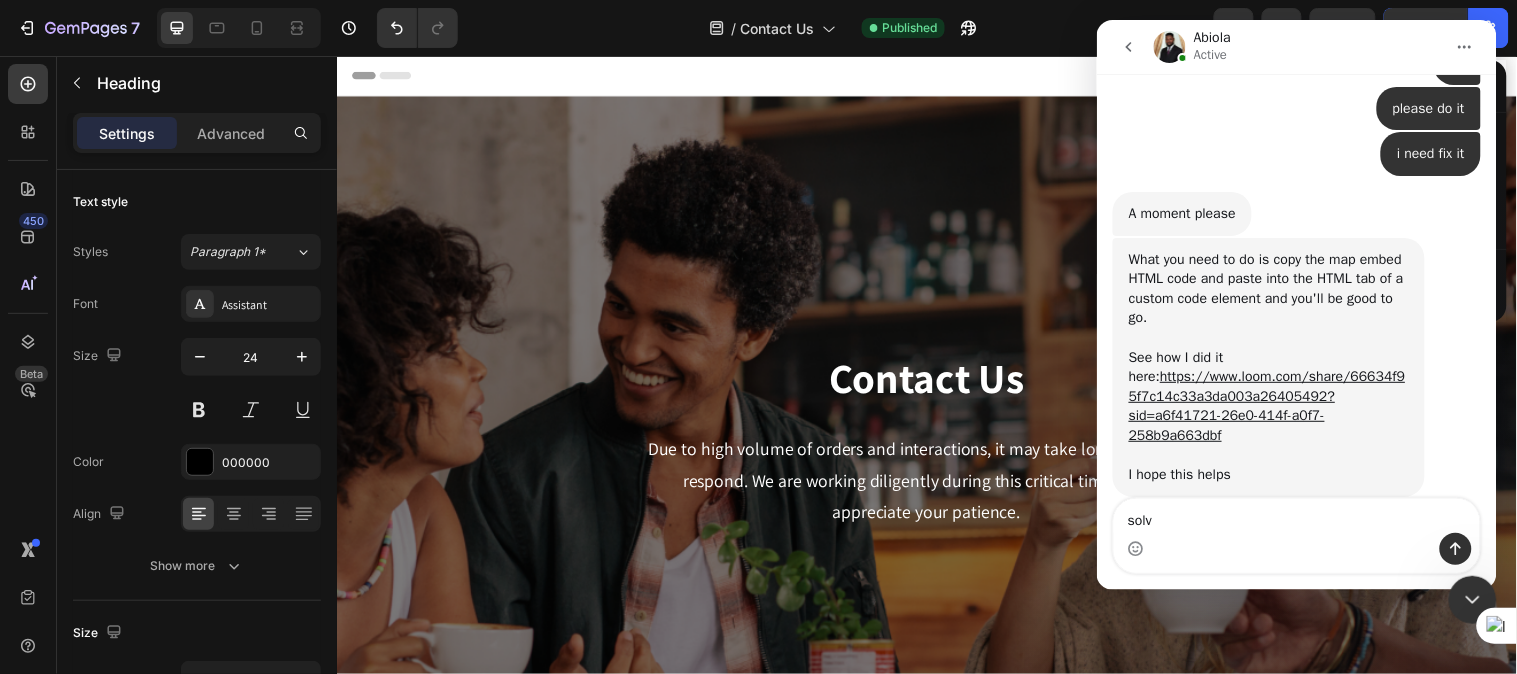 type on "solve" 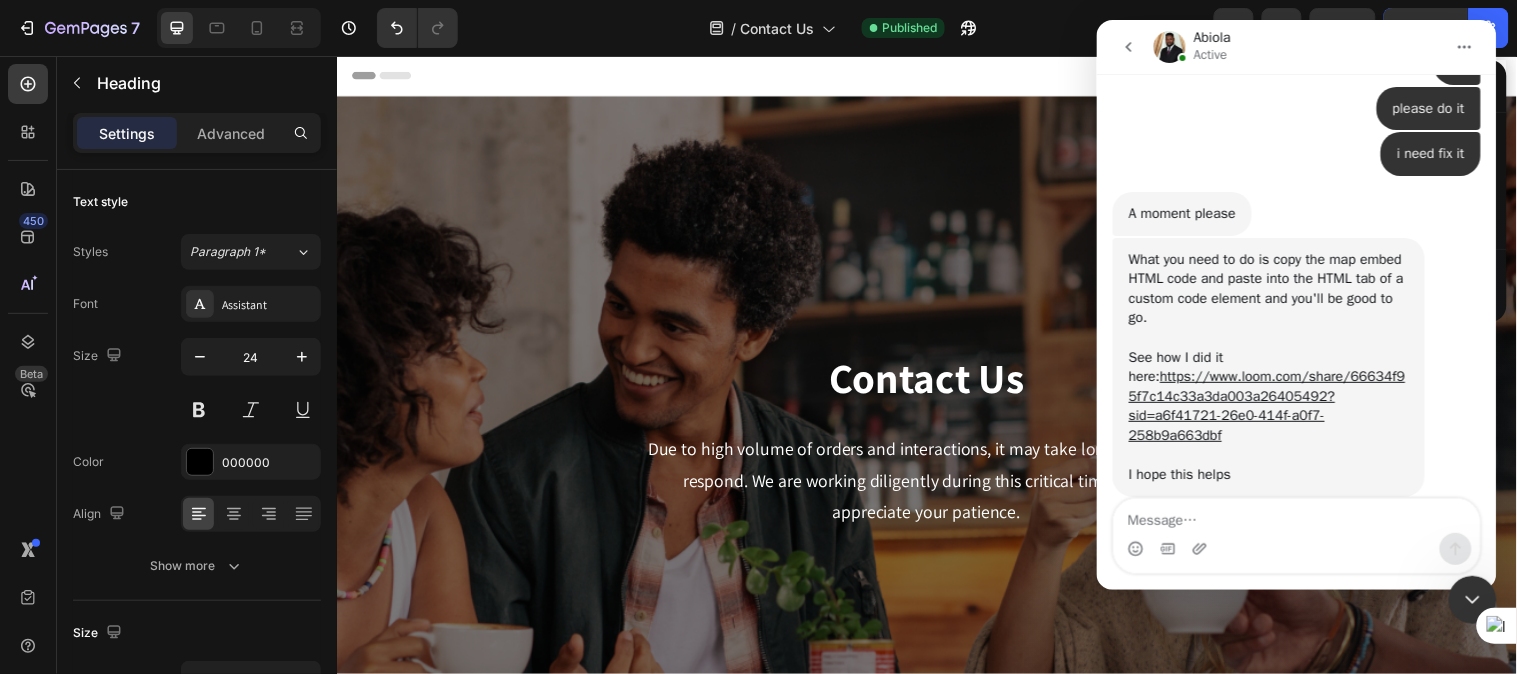 scroll, scrollTop: 1726, scrollLeft: 0, axis: vertical 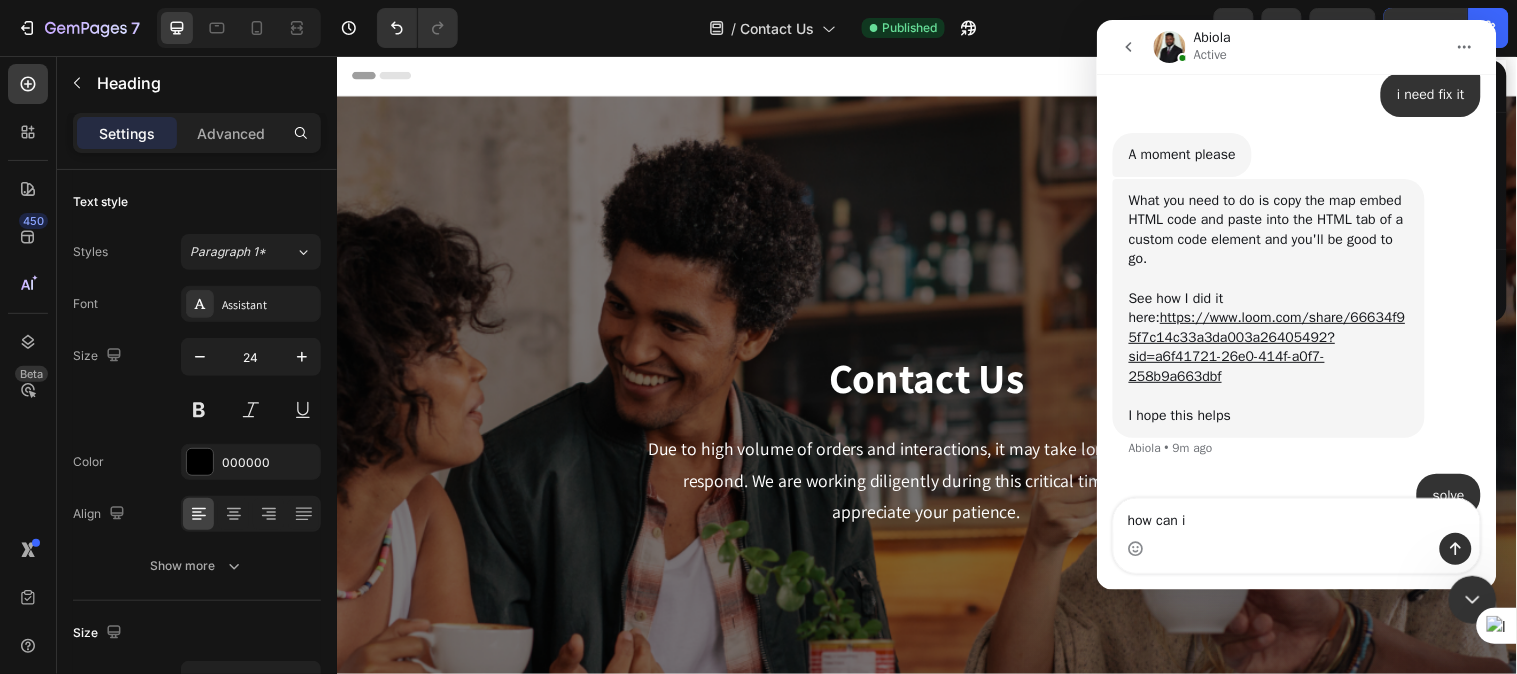 click on "how can i" at bounding box center [1296, 515] 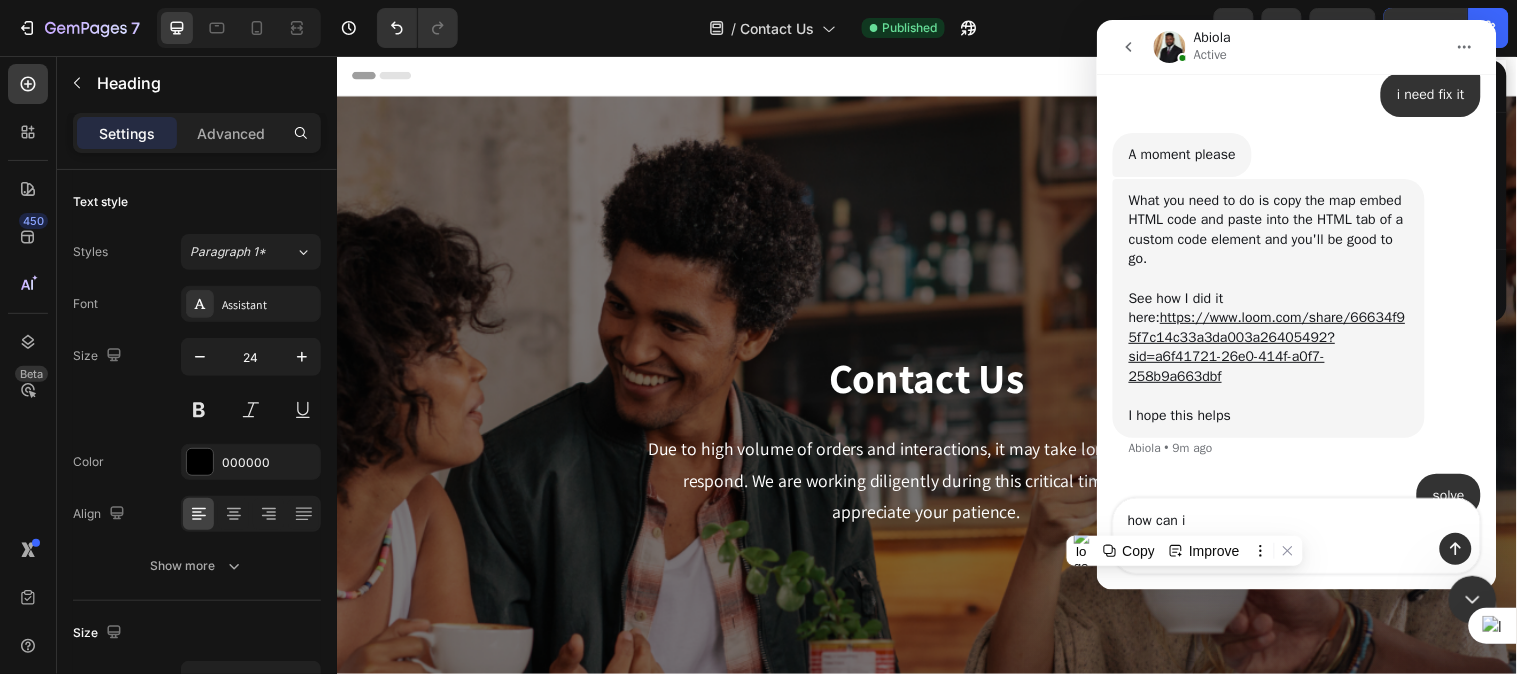 type on "how can i" 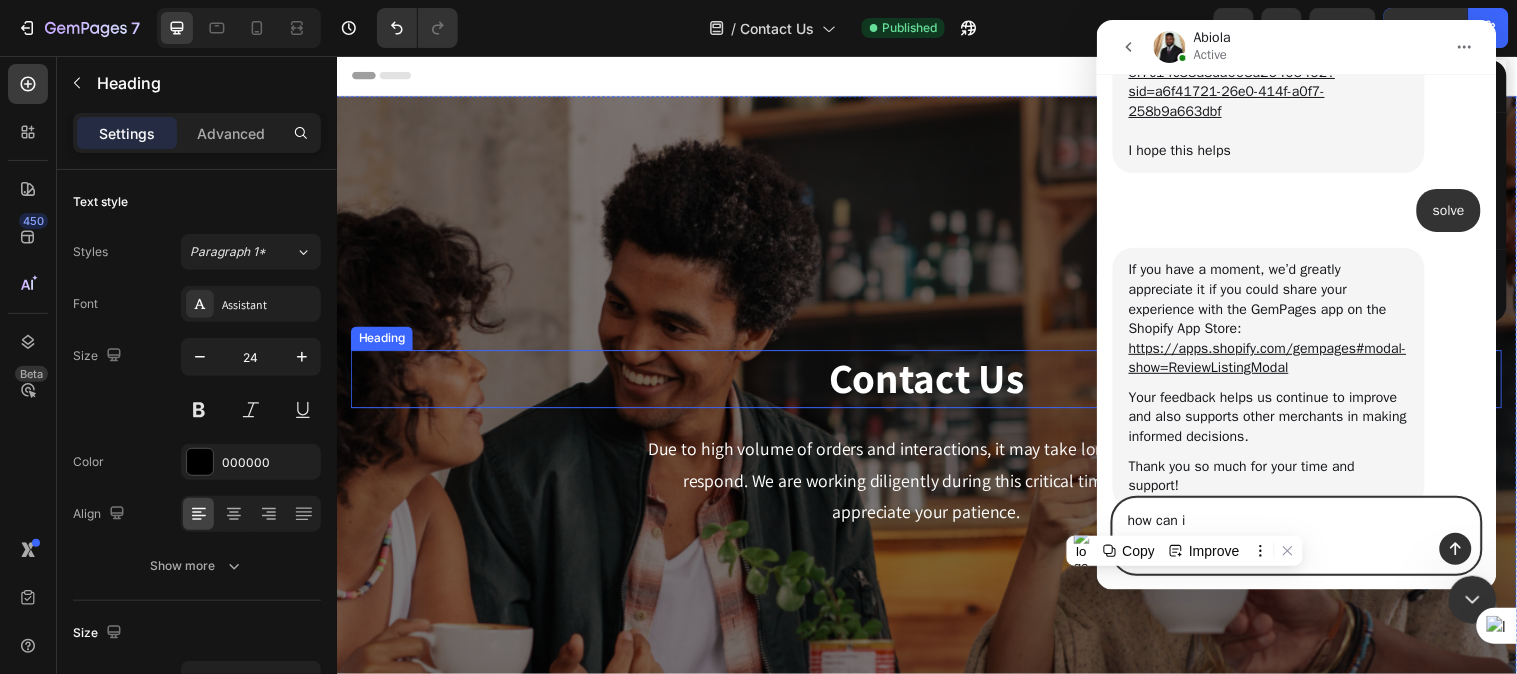 scroll, scrollTop: 2002, scrollLeft: 0, axis: vertical 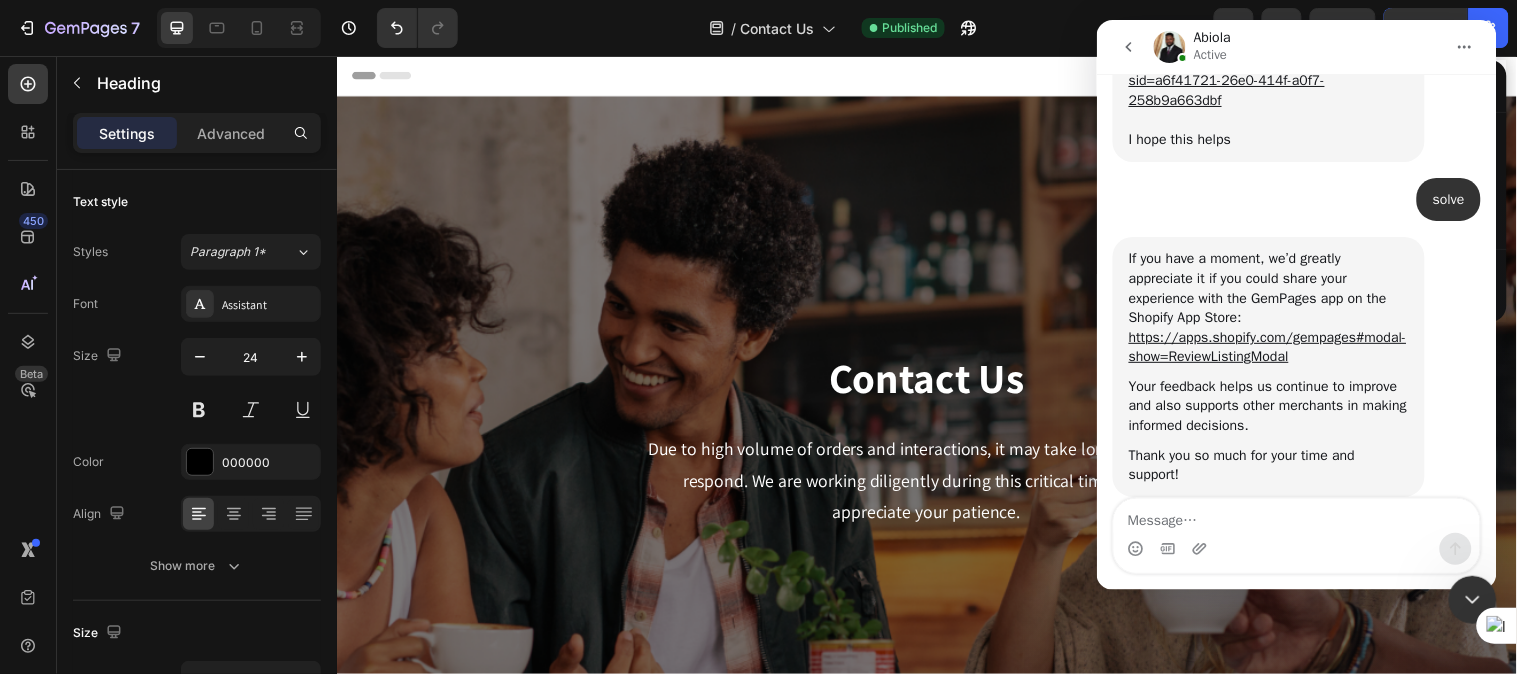 click at bounding box center (1201, 548) 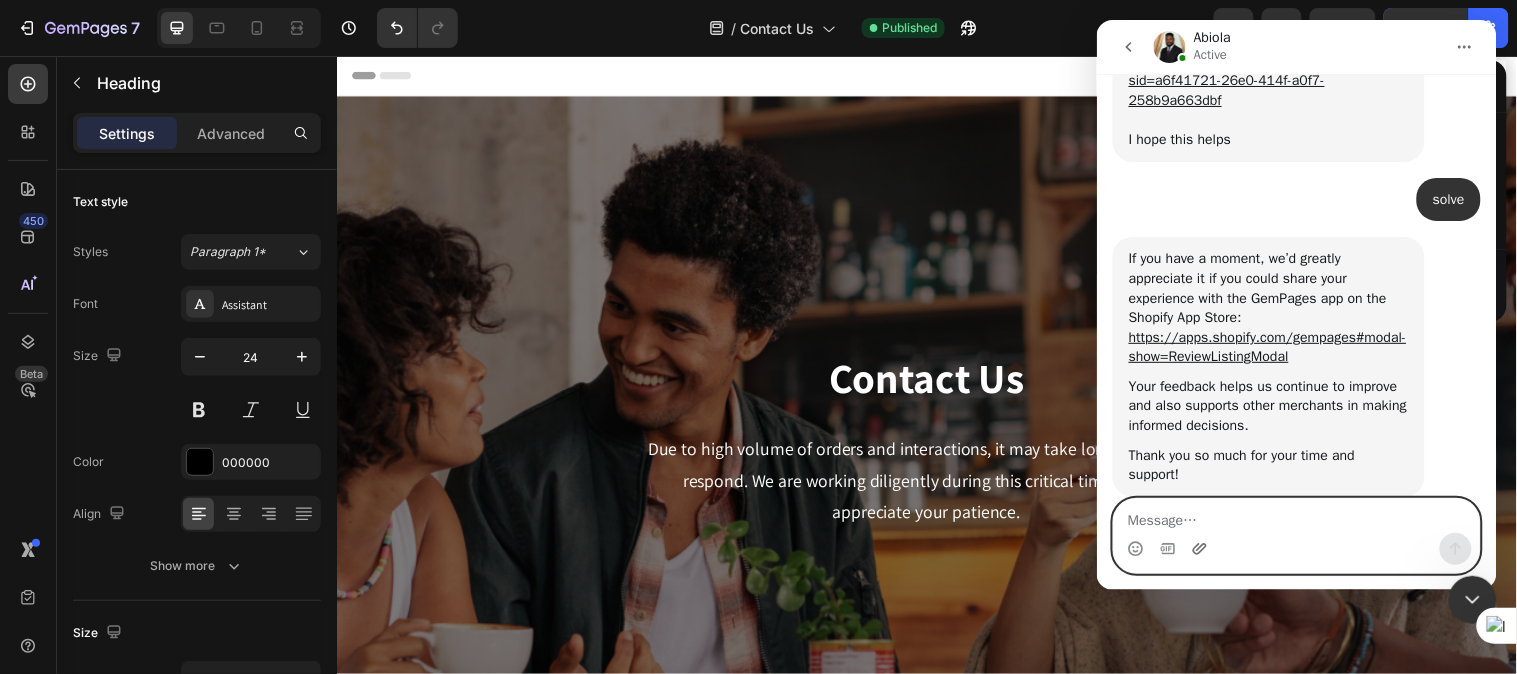 click 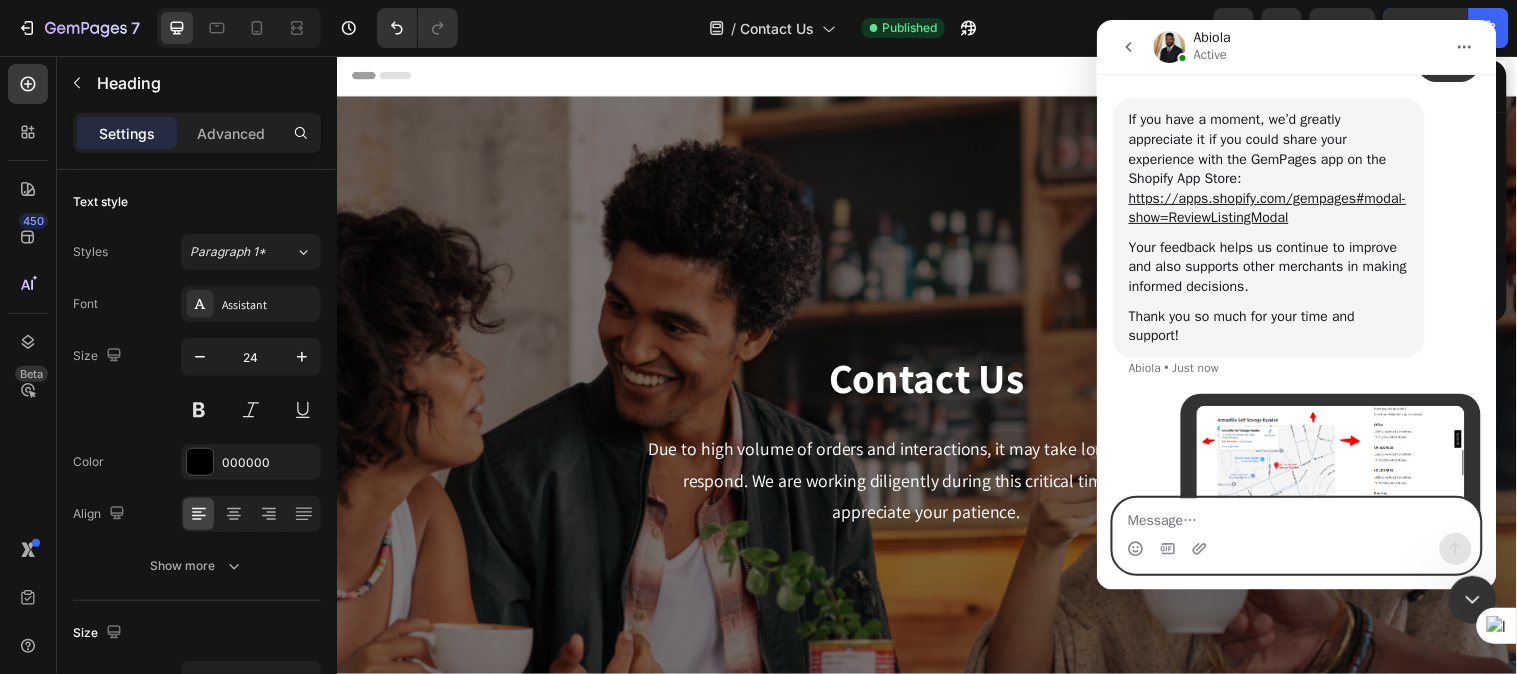scroll, scrollTop: 2161, scrollLeft: 0, axis: vertical 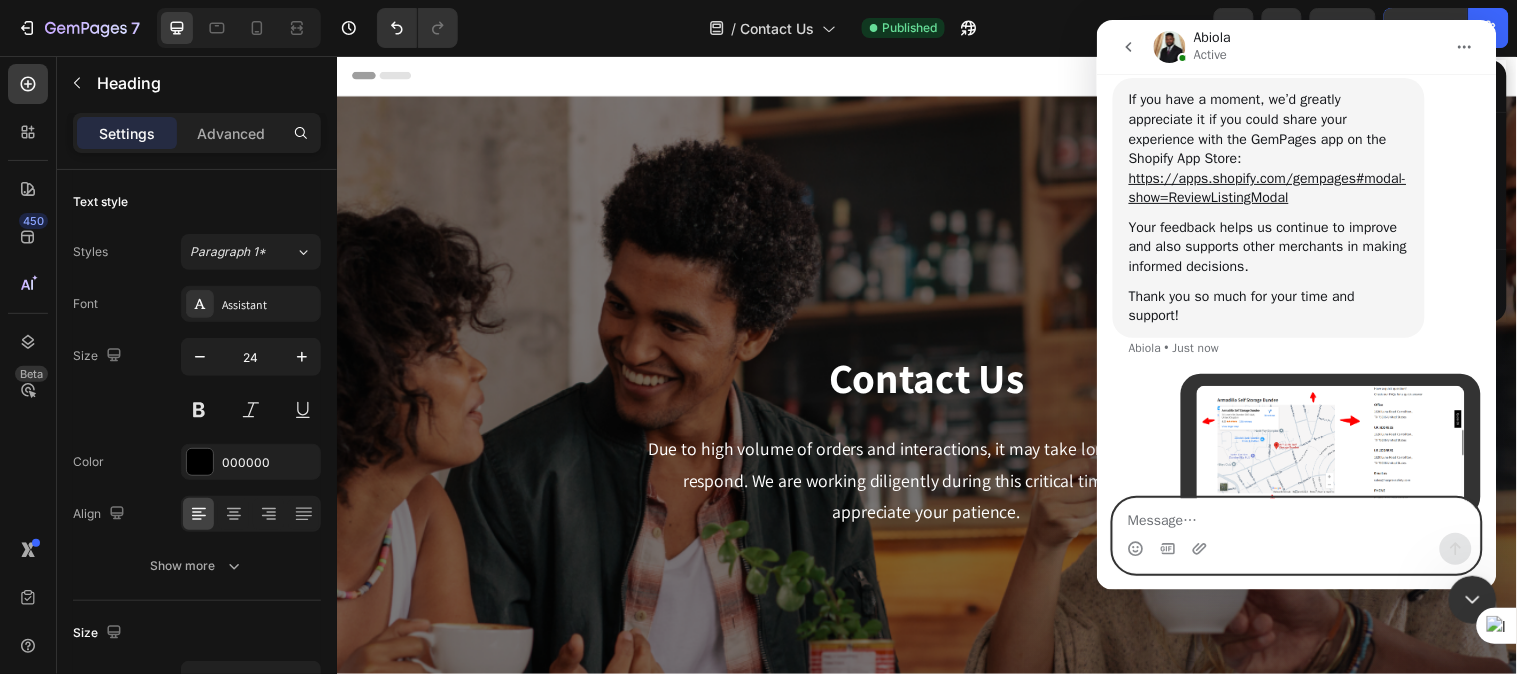 click at bounding box center [1296, 515] 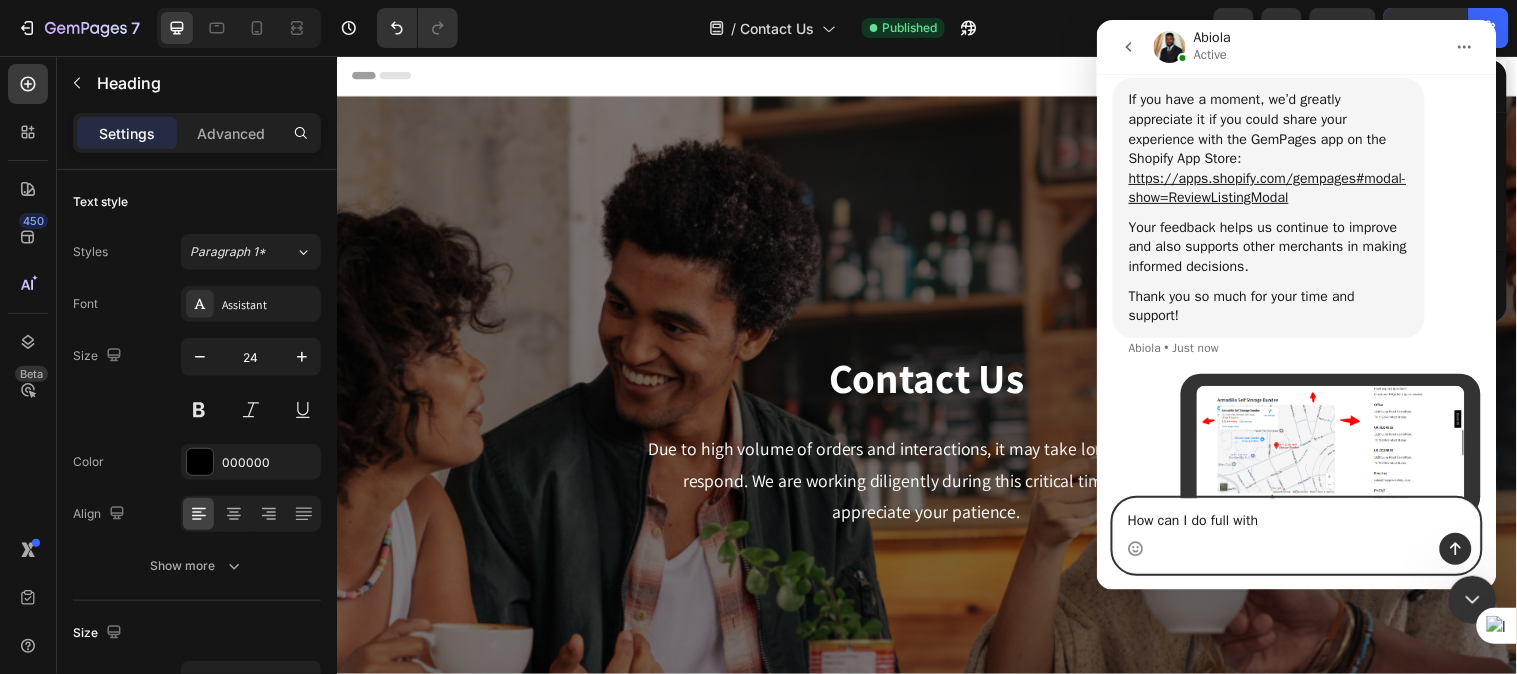 type on "How can I do full with" 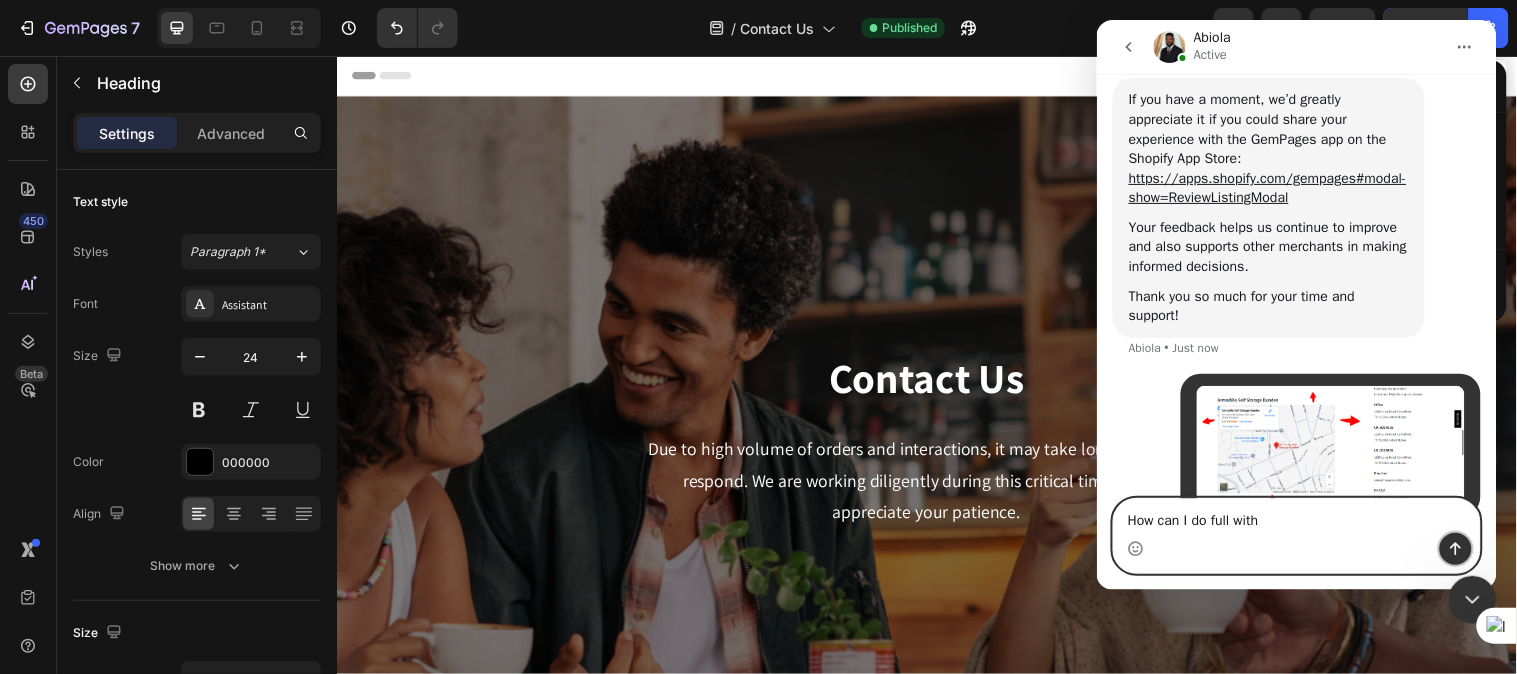 click at bounding box center (1455, 548) 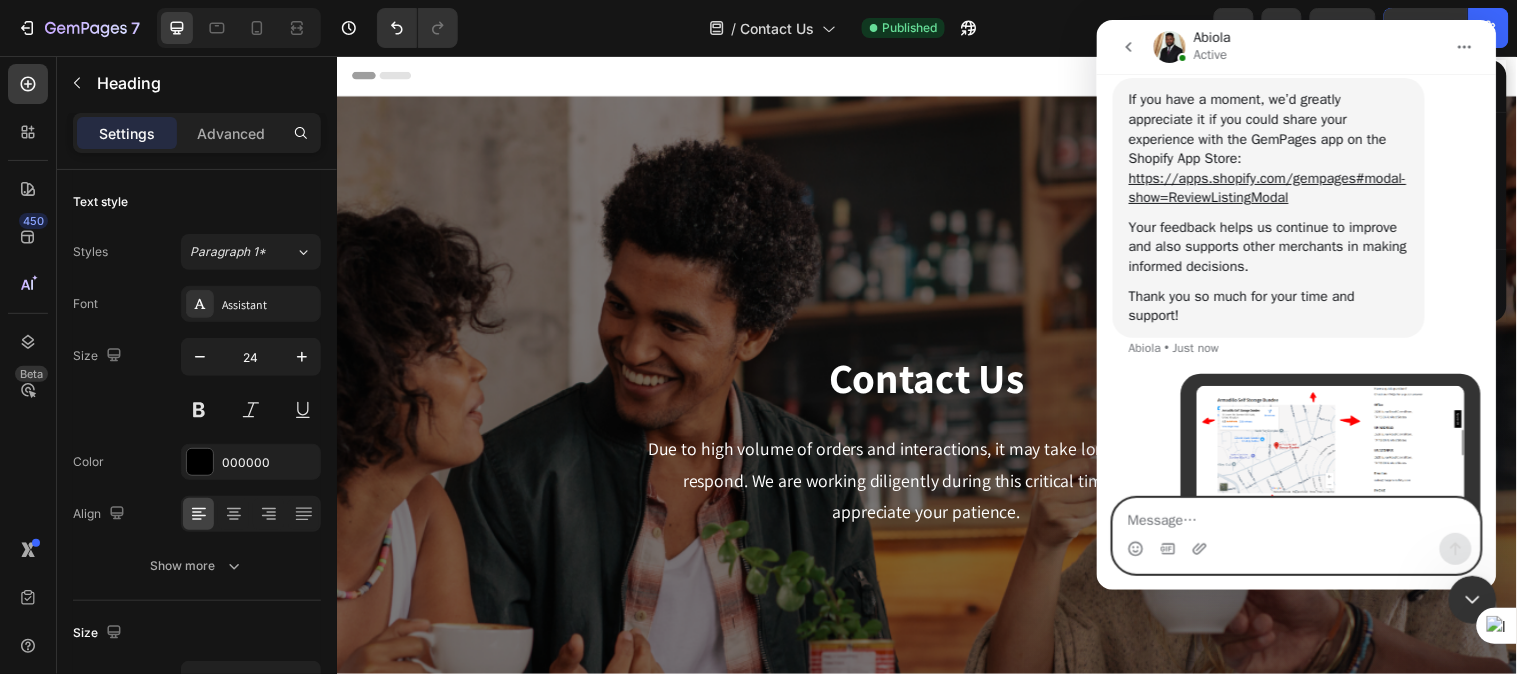 scroll, scrollTop: 2206, scrollLeft: 0, axis: vertical 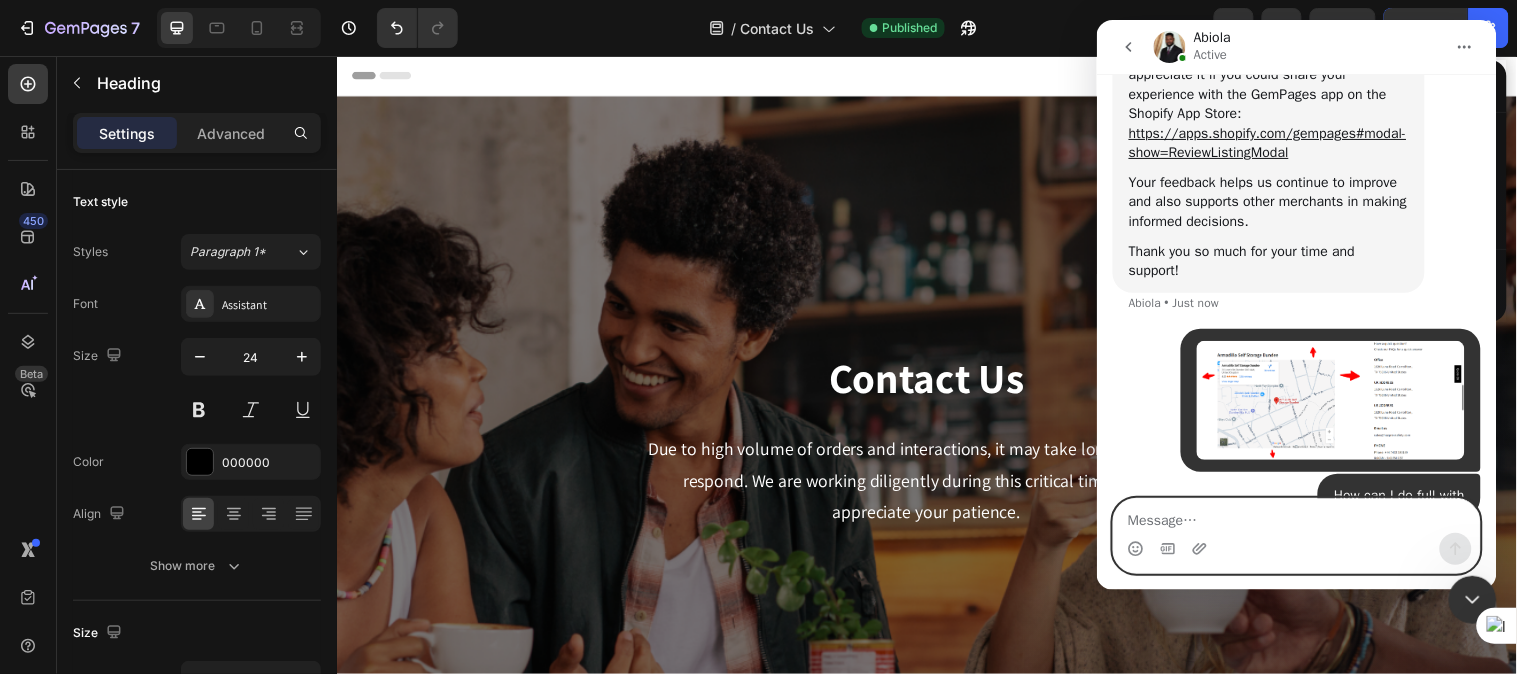 click at bounding box center (1296, 515) 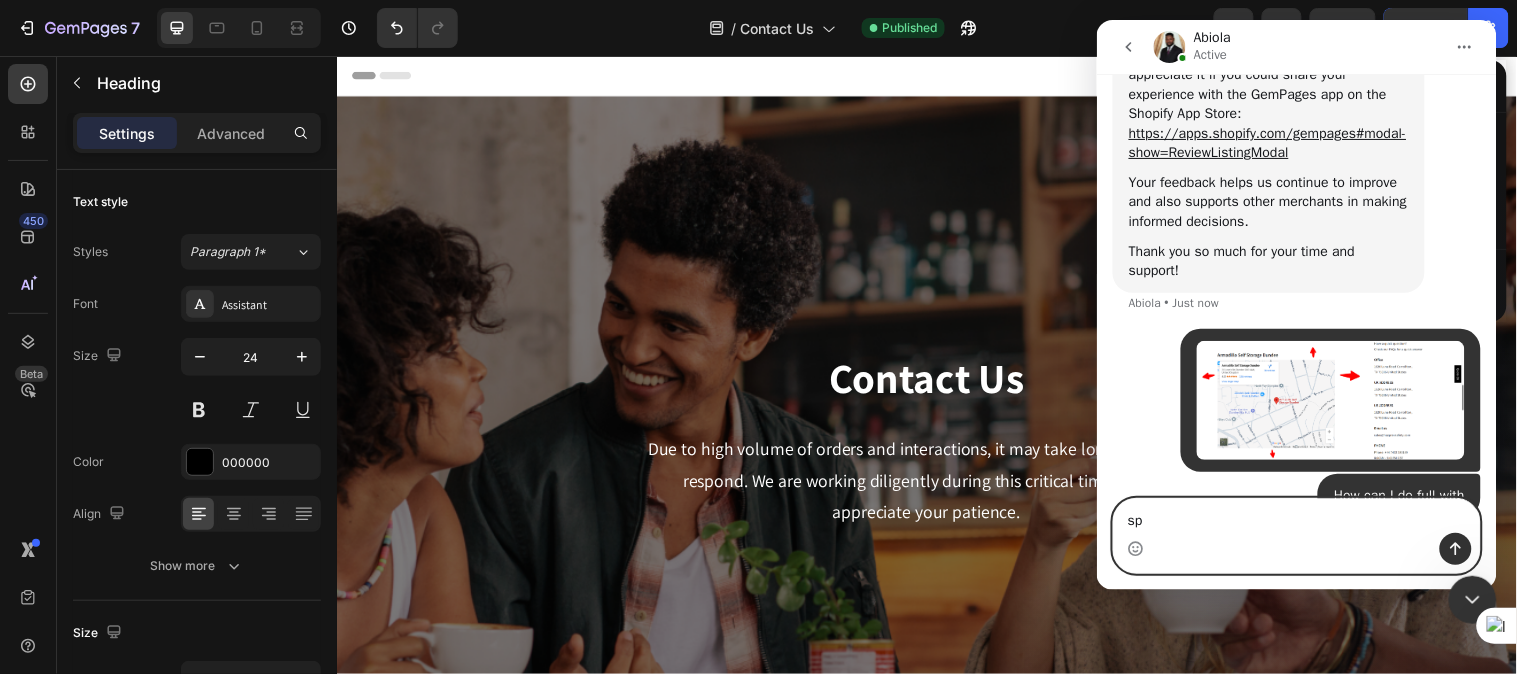 type on "s" 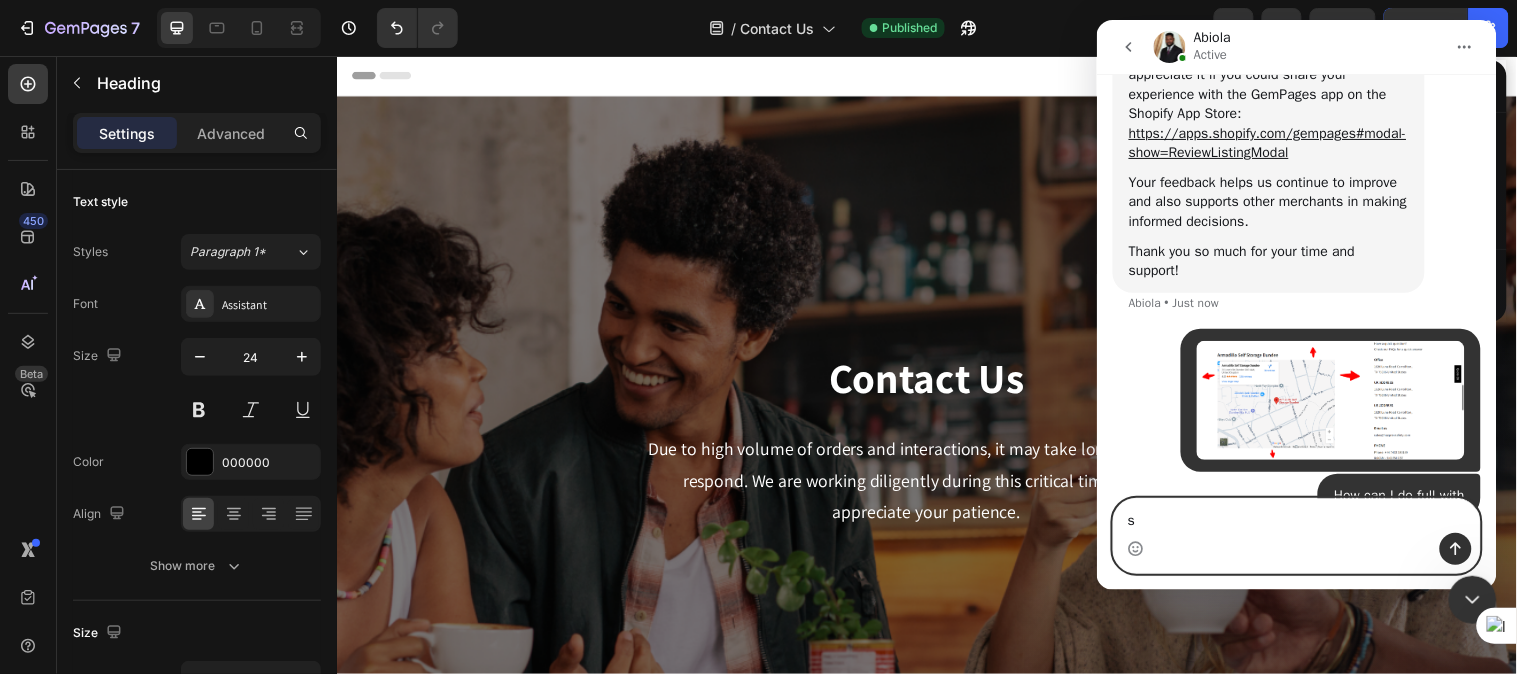 type 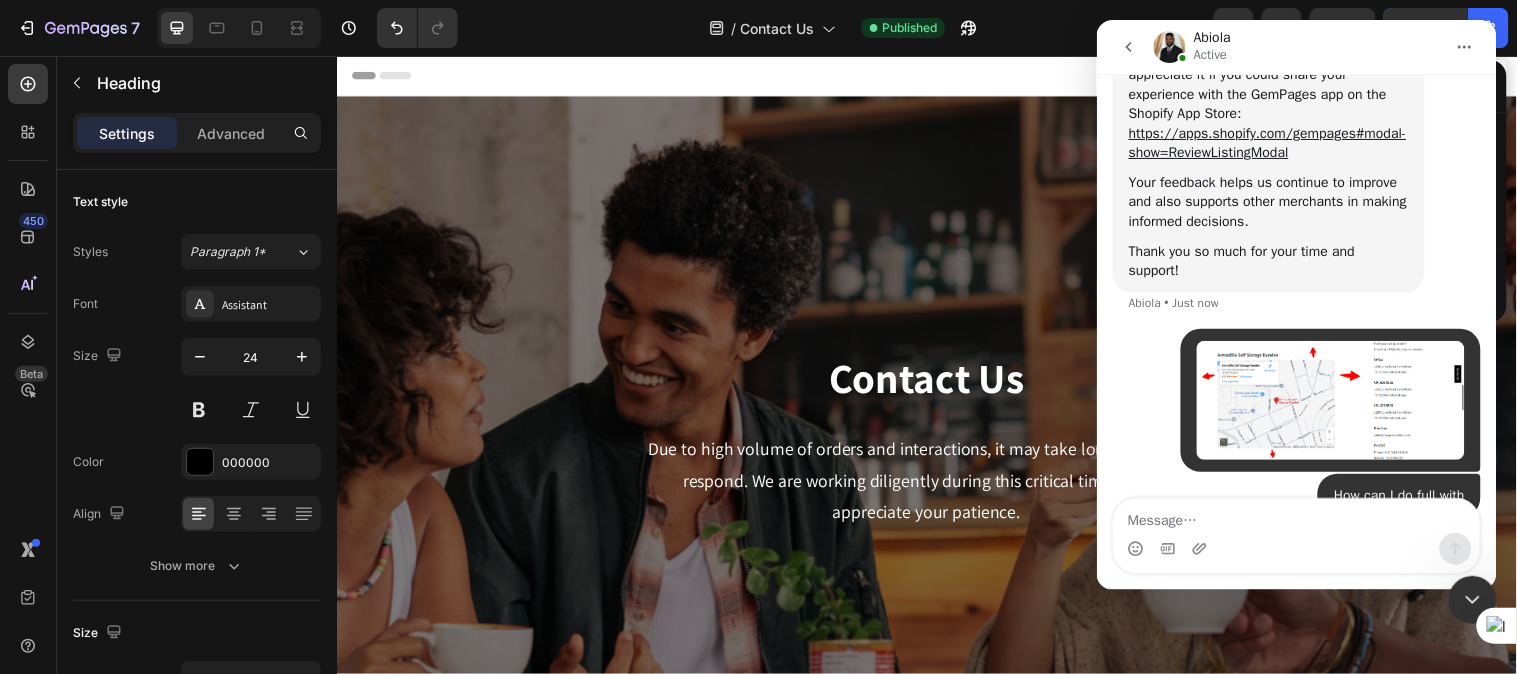 drag, startPoint x: 646, startPoint y: 86, endPoint x: 1095, endPoint y: 241, distance: 475.00104 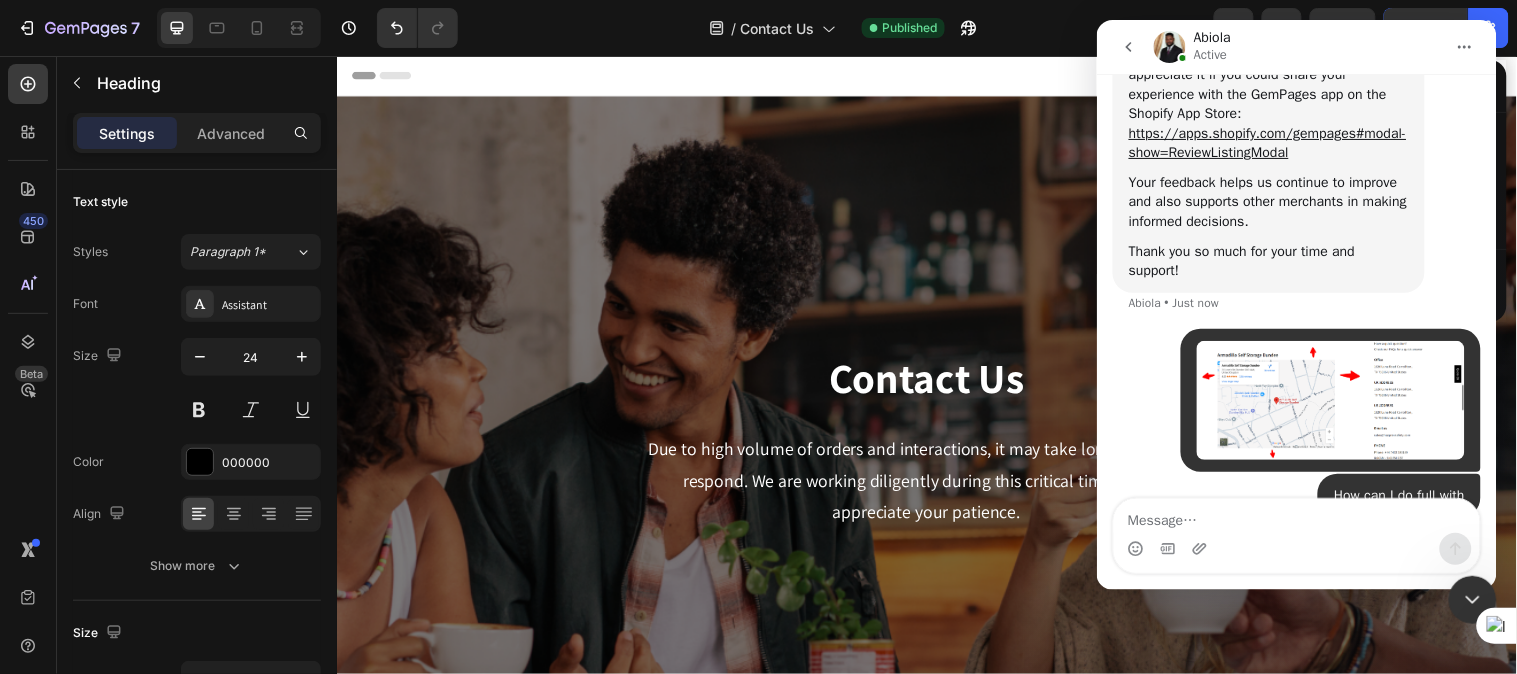 click on "Header" at bounding box center (936, 75) 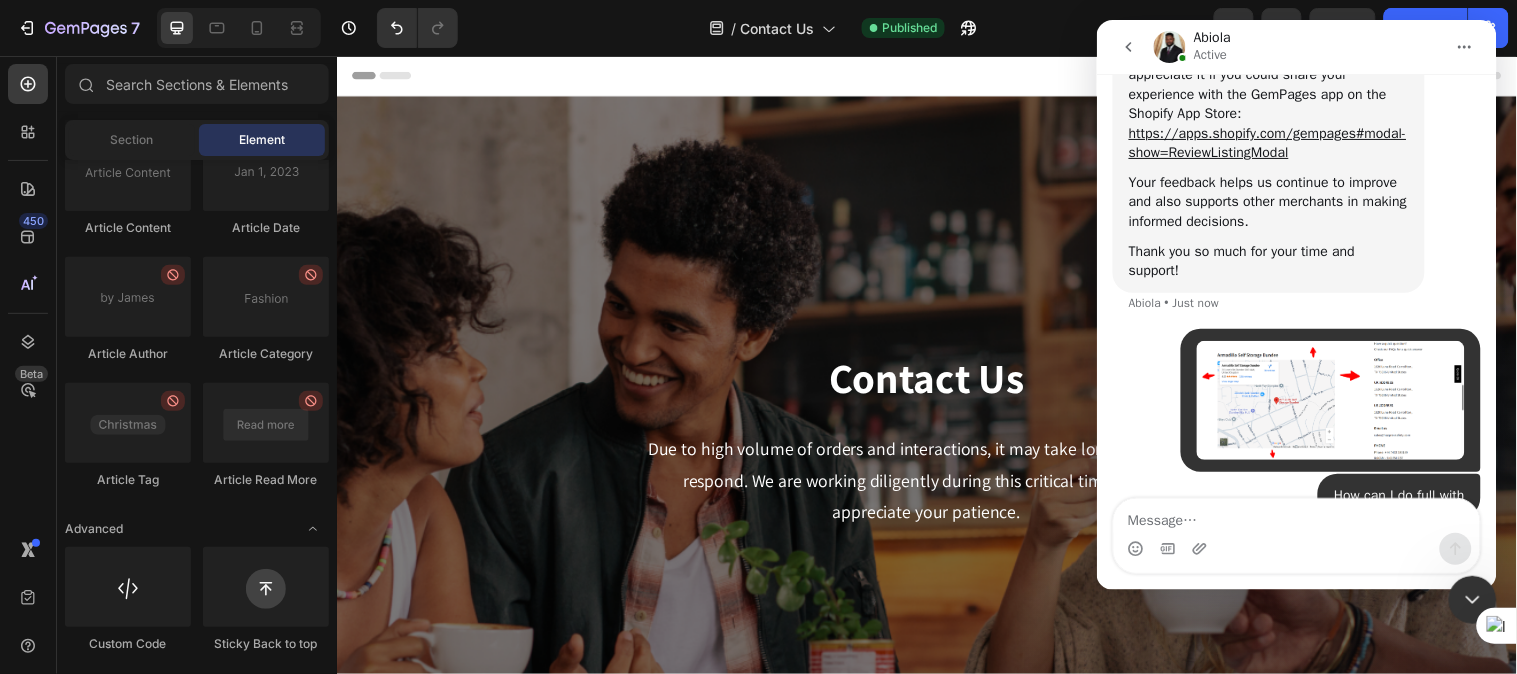 click 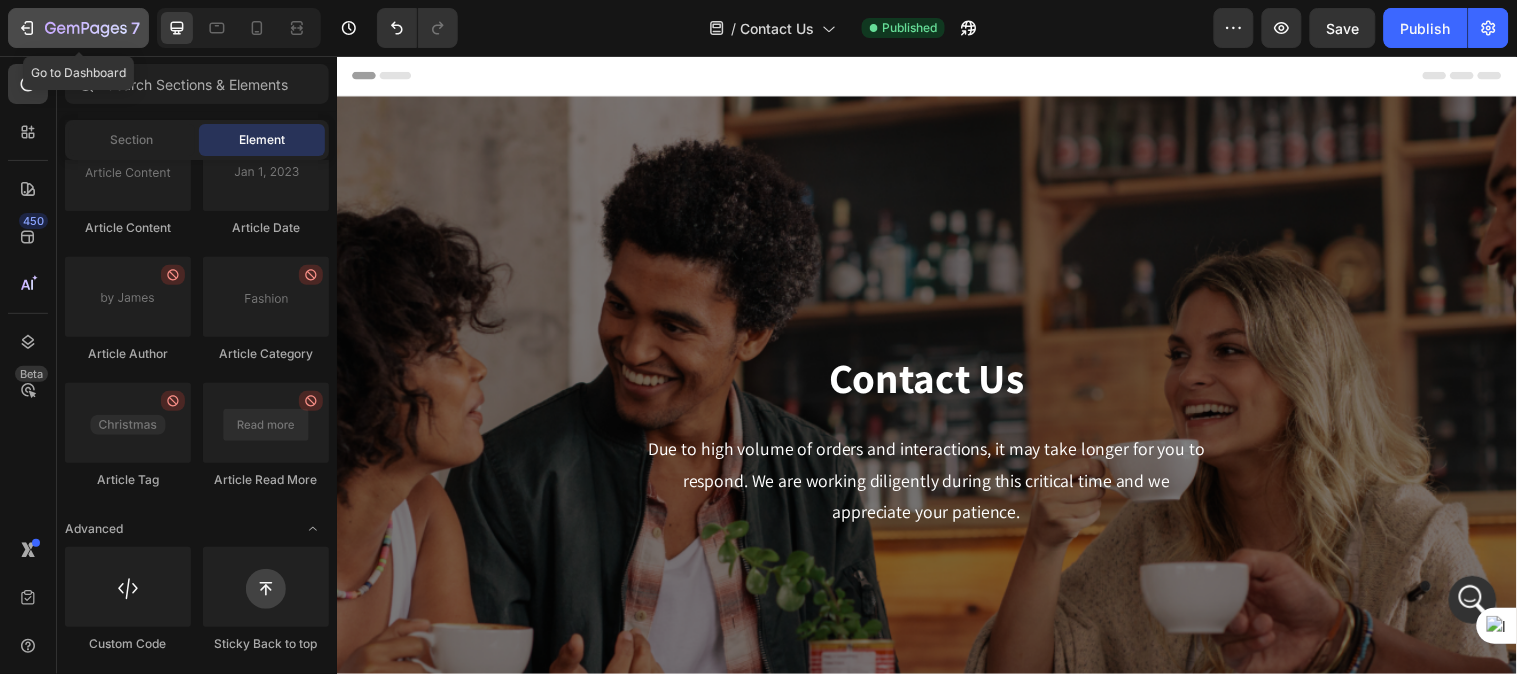 click 